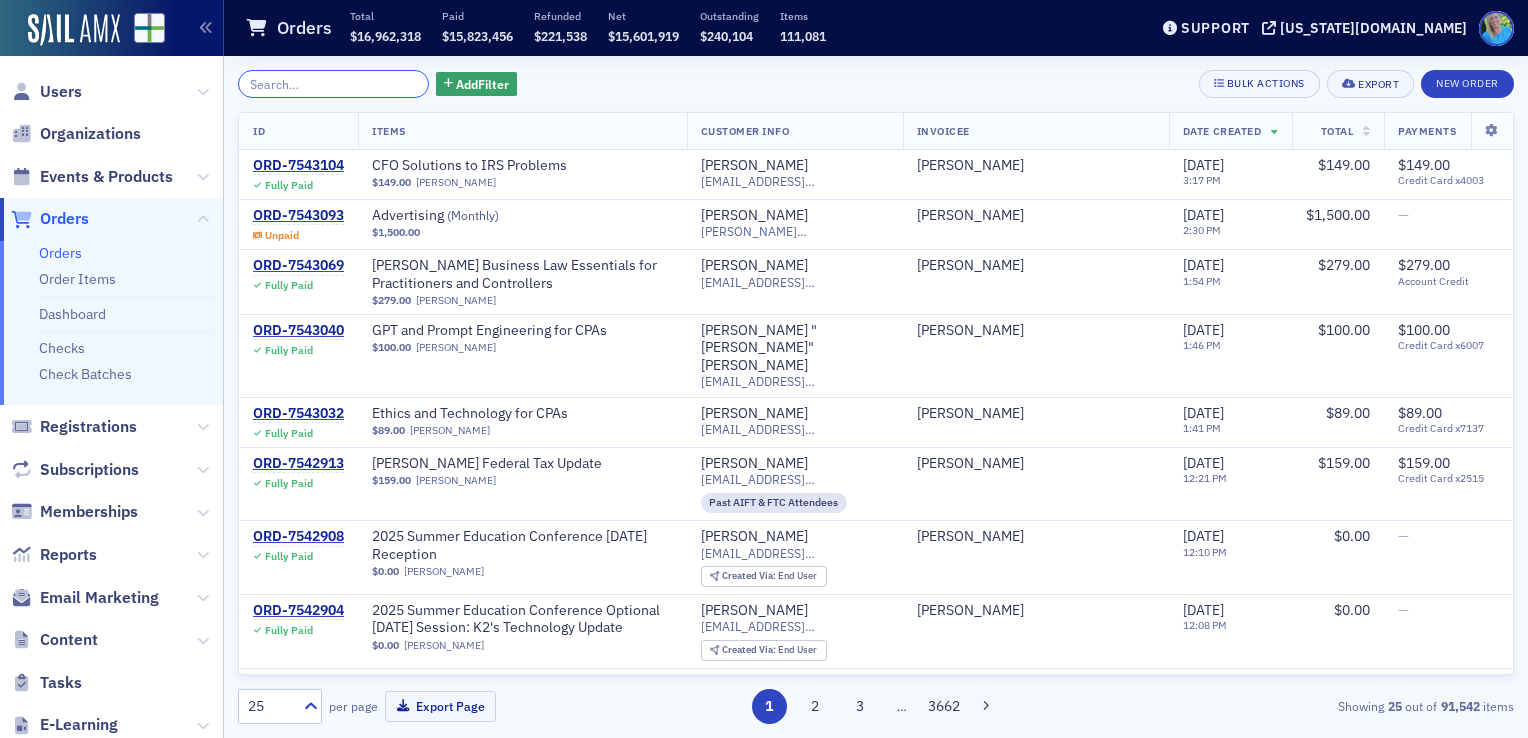 scroll, scrollTop: 0, scrollLeft: 0, axis: both 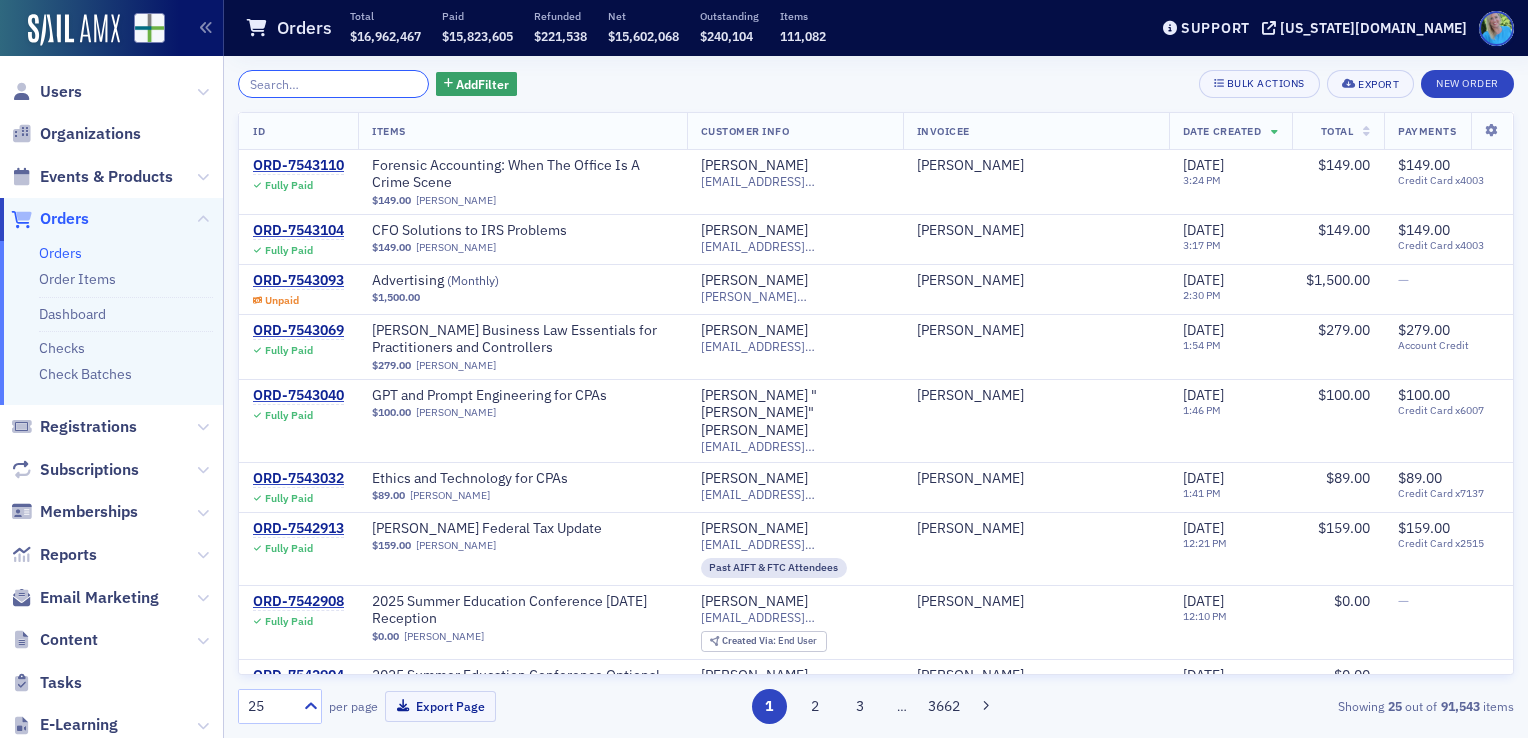 click 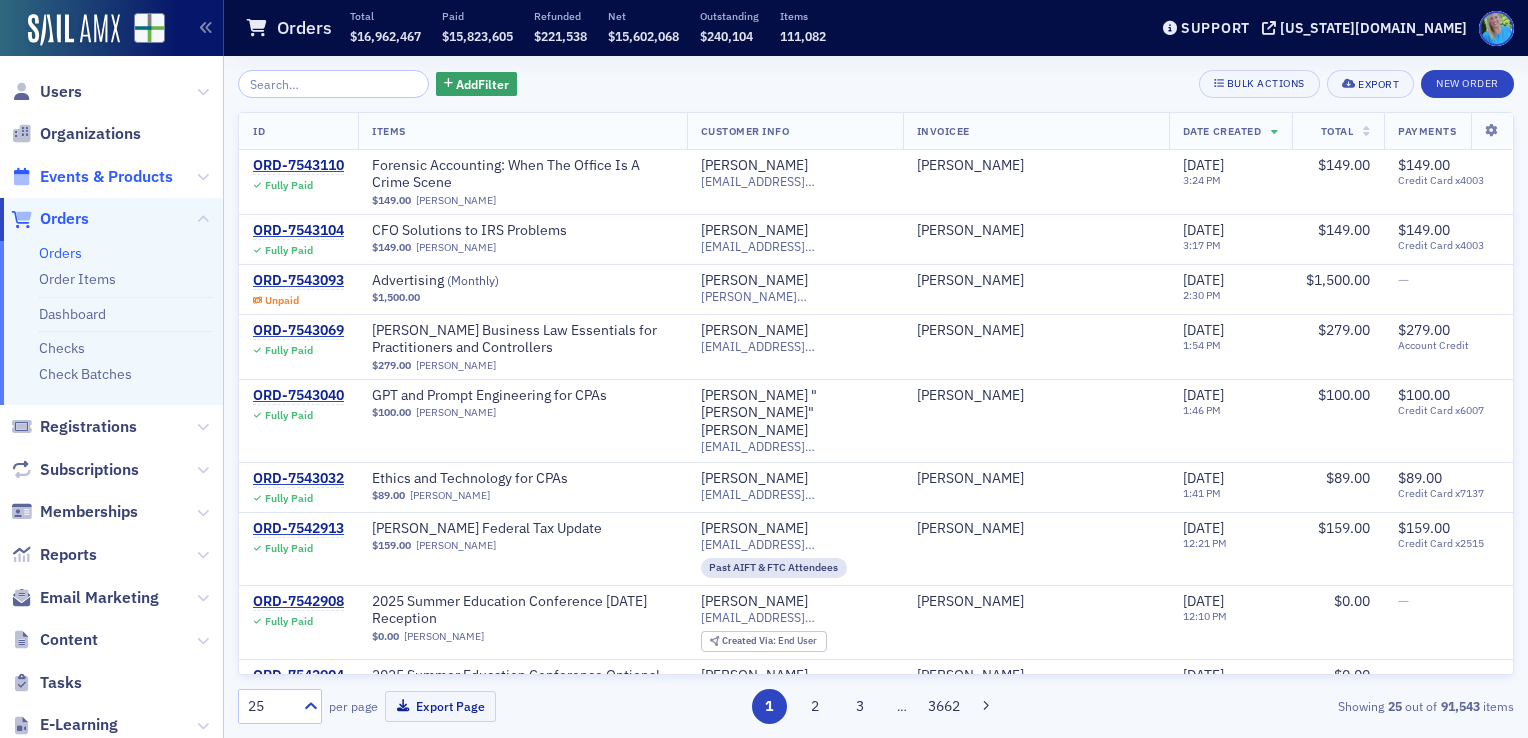 click on "Events & Products" 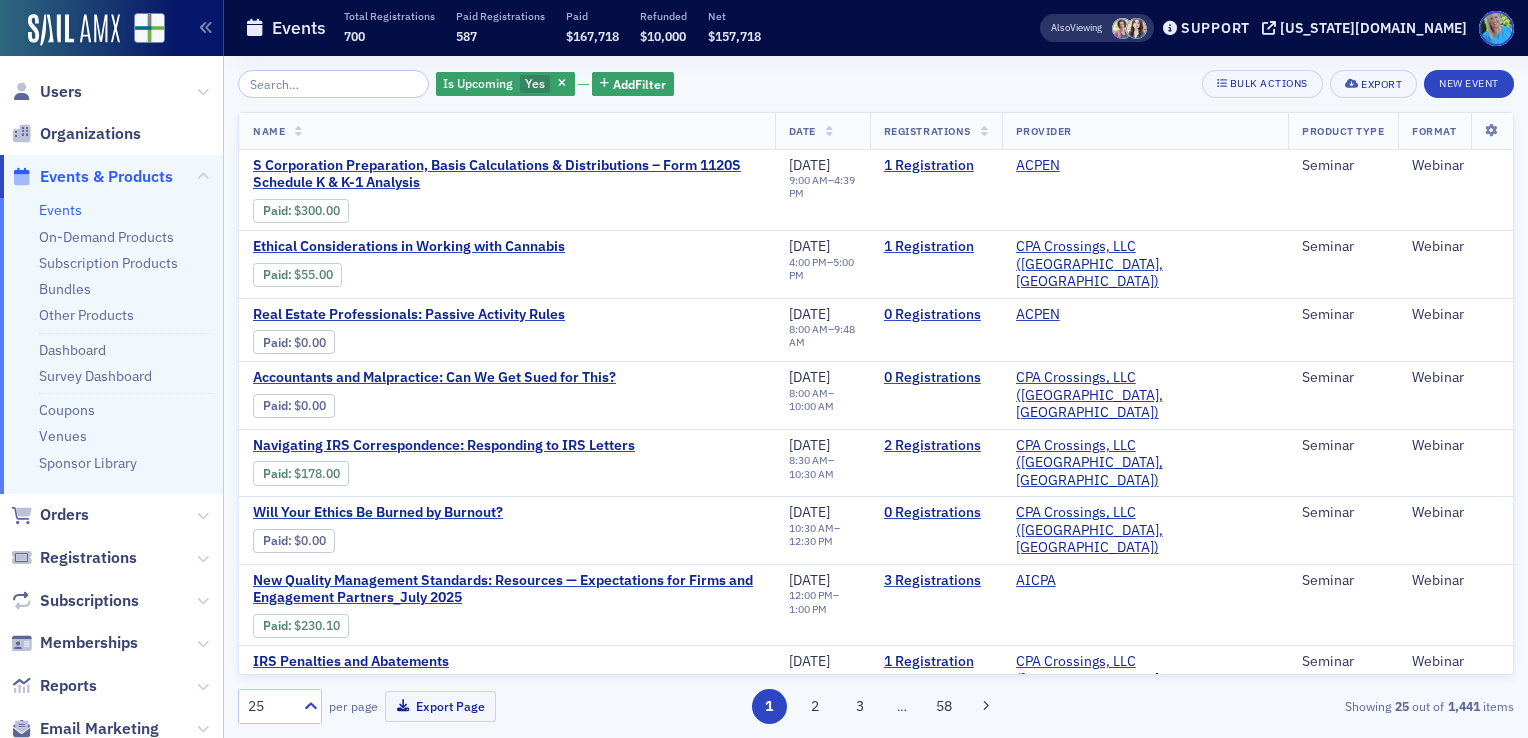 click 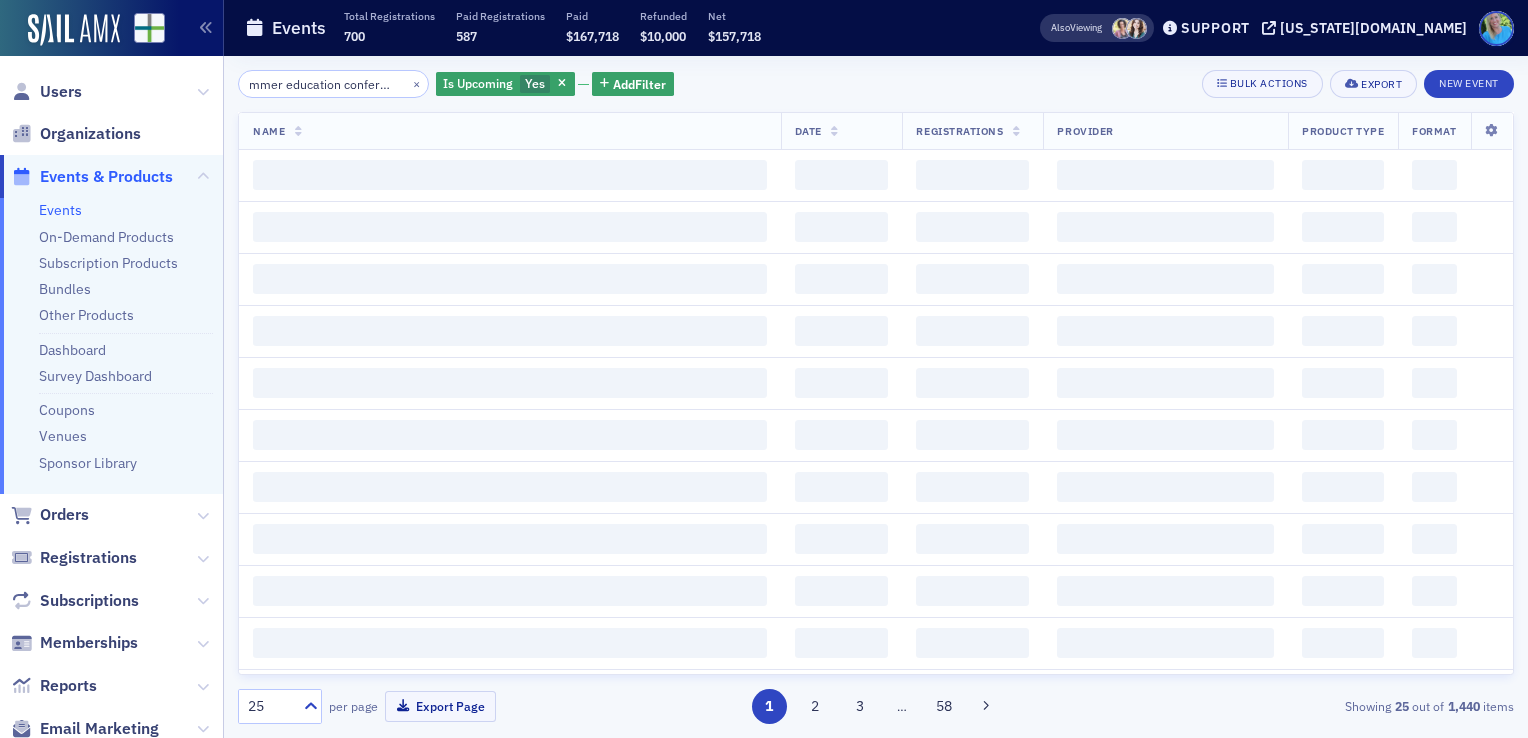 scroll, scrollTop: 0, scrollLeft: 31, axis: horizontal 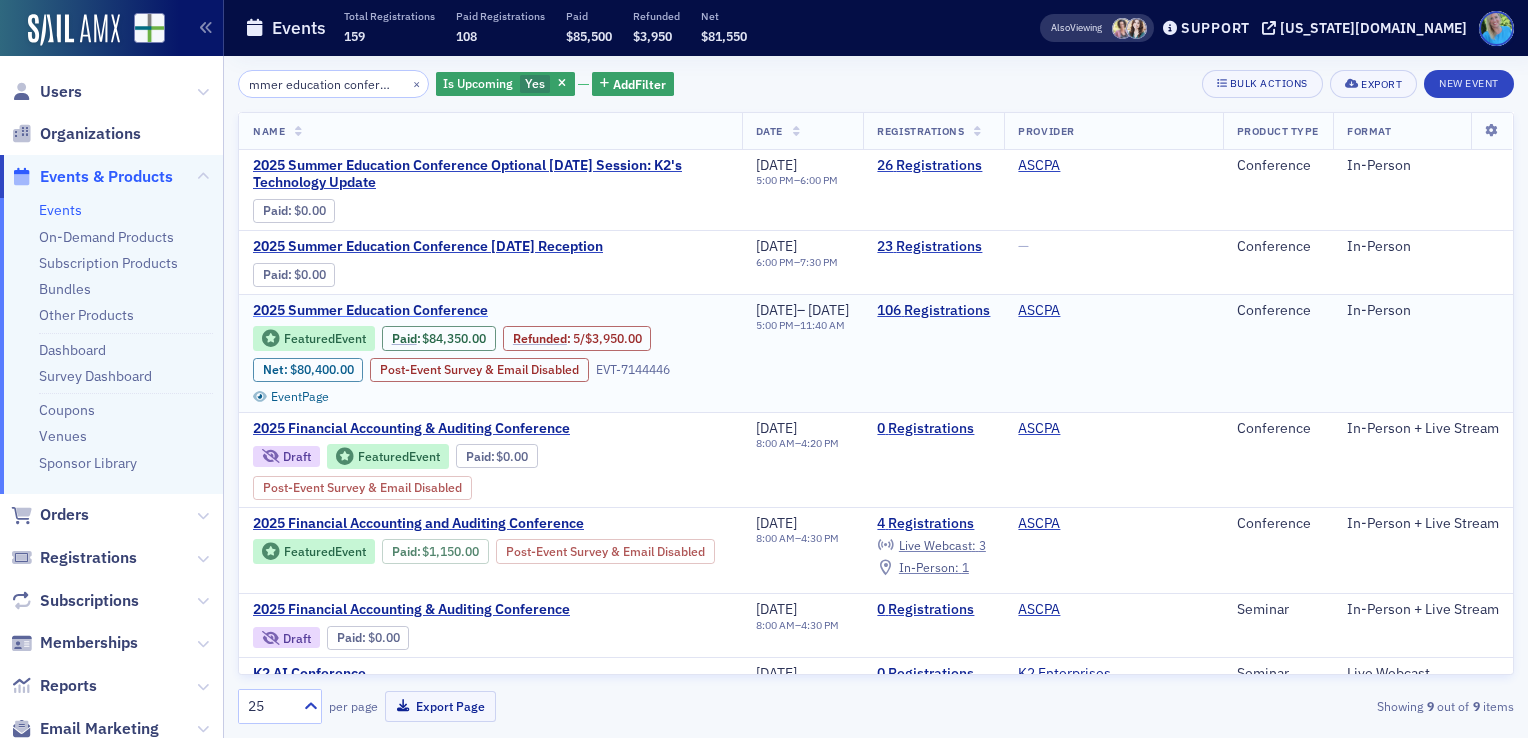 type on "summer education conference" 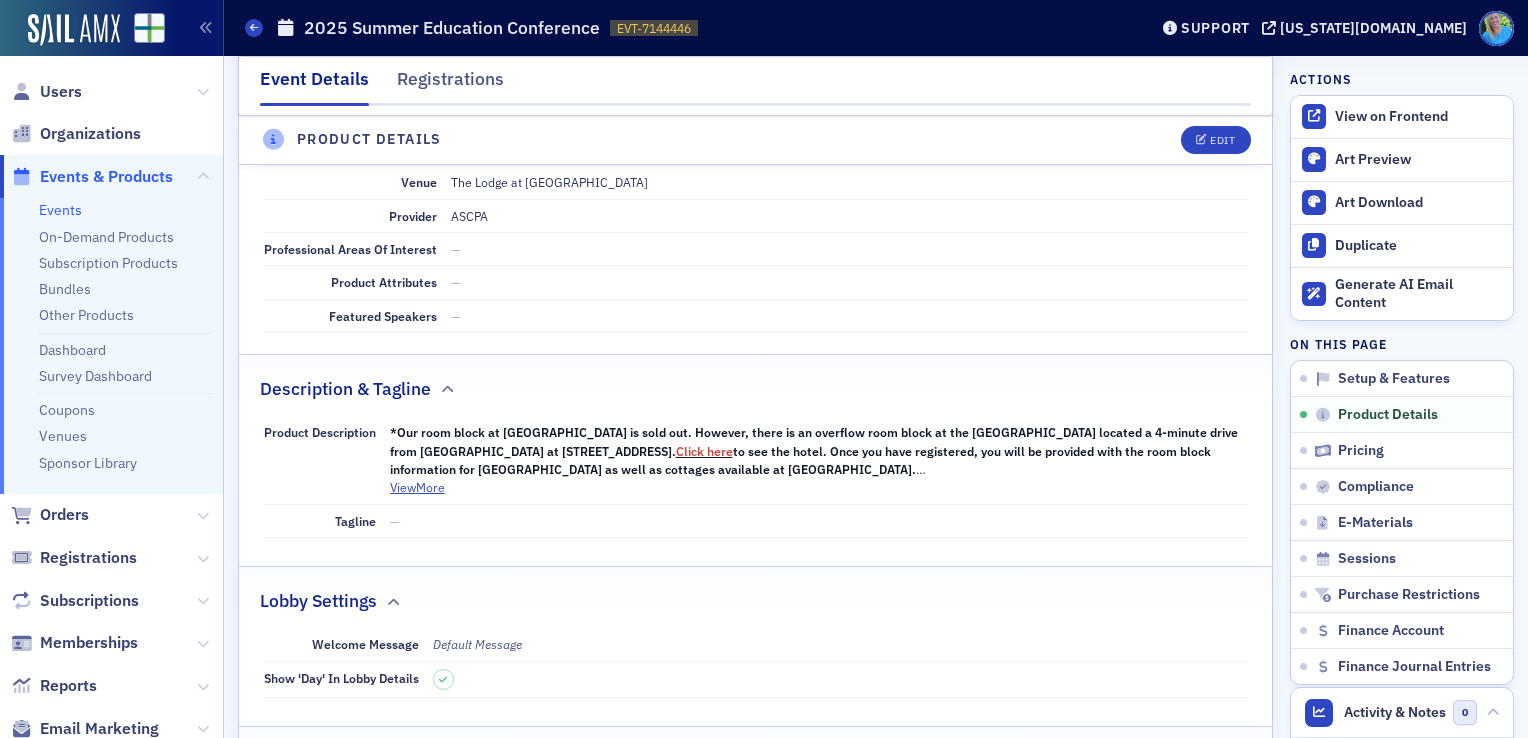 scroll, scrollTop: 600, scrollLeft: 0, axis: vertical 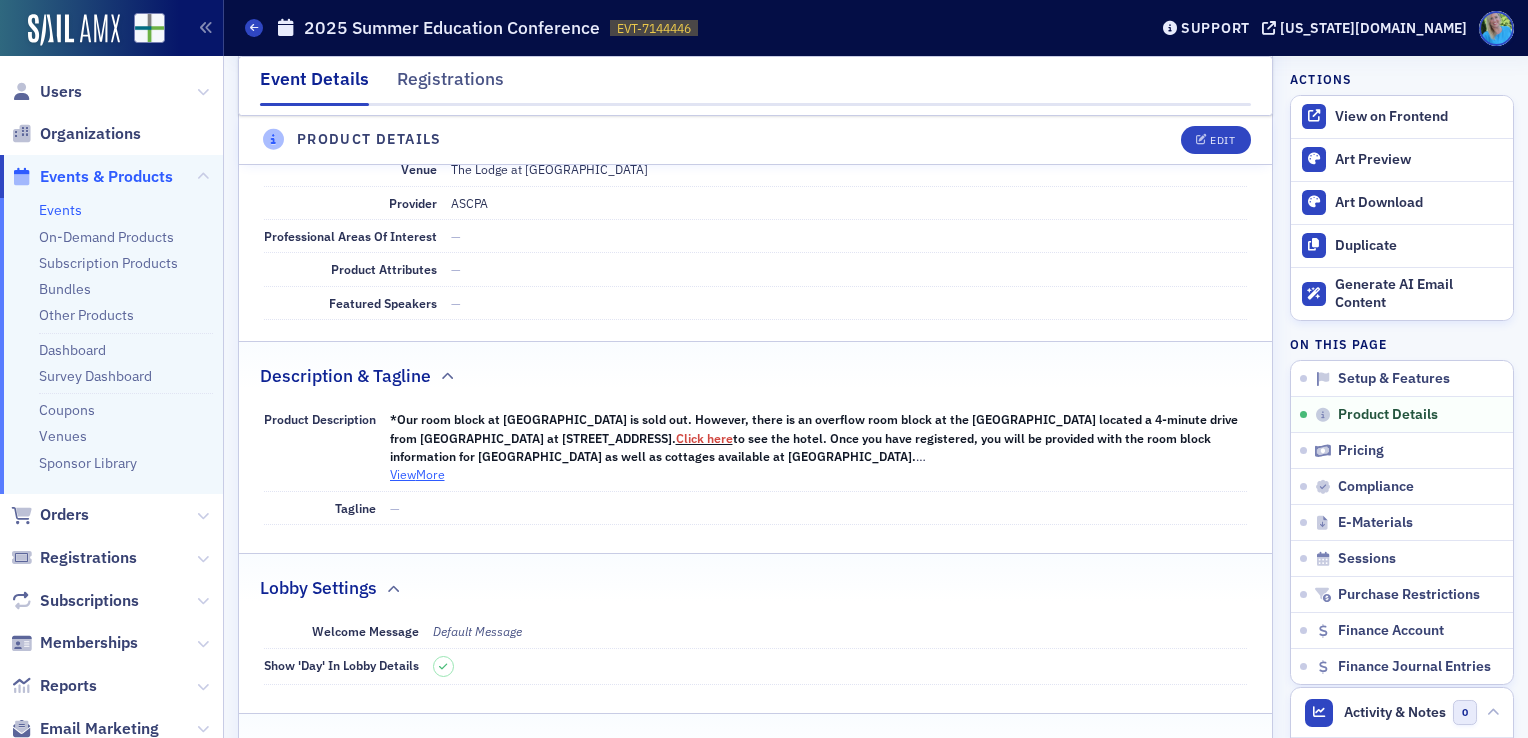 click on "View  More" 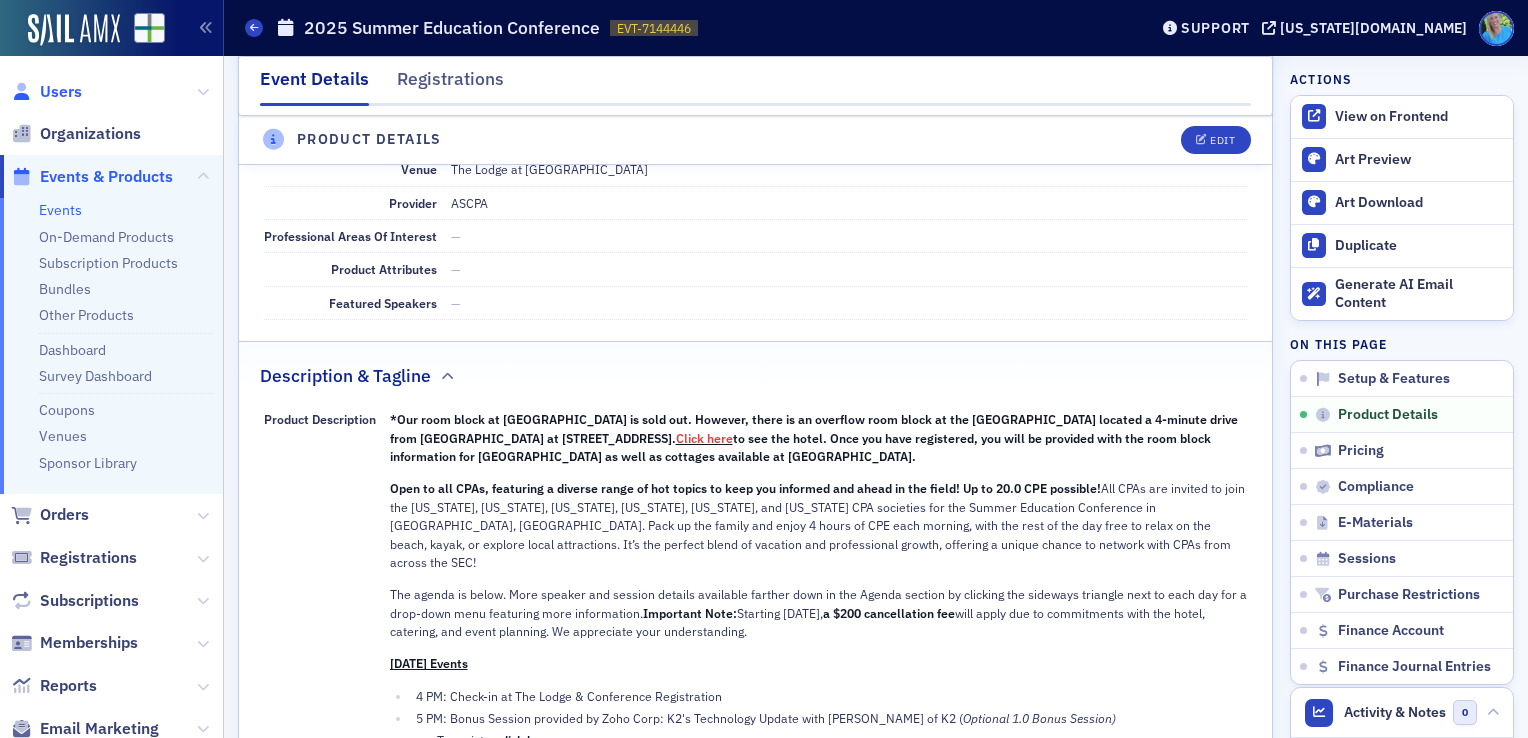 click on "Users" 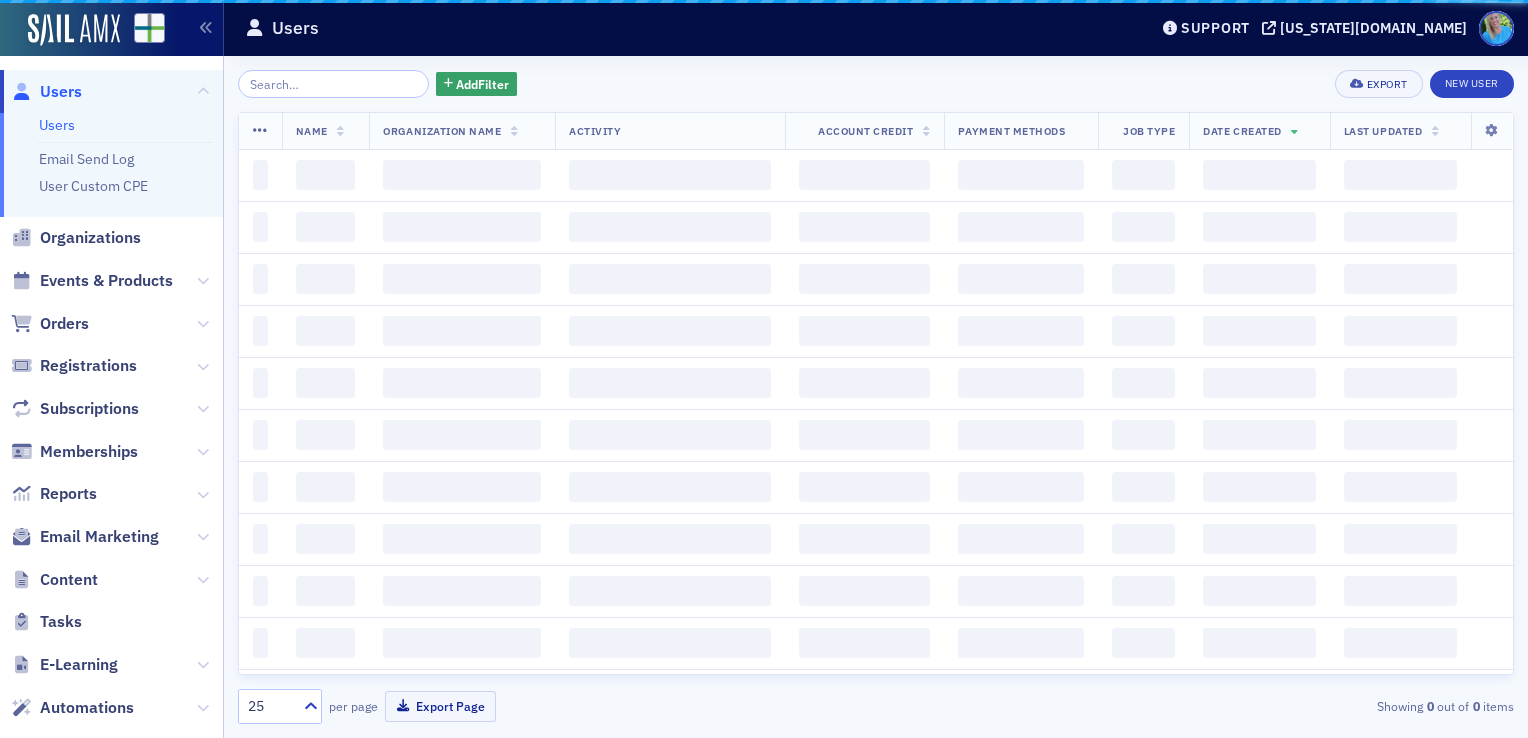 scroll, scrollTop: 0, scrollLeft: 0, axis: both 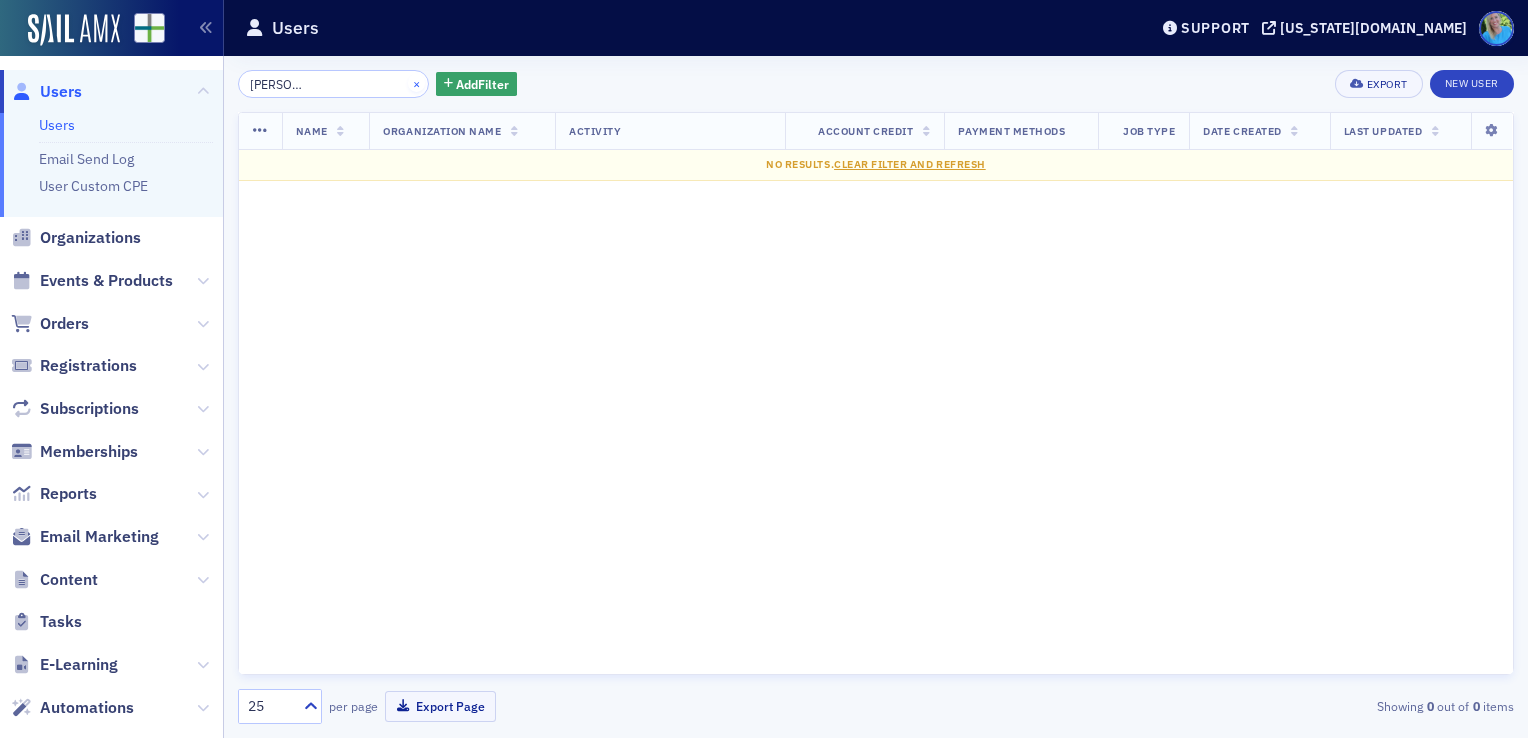 type on "[EMAIL_ADDRESS][PERSON_NAME][DOMAIN_NAME]" 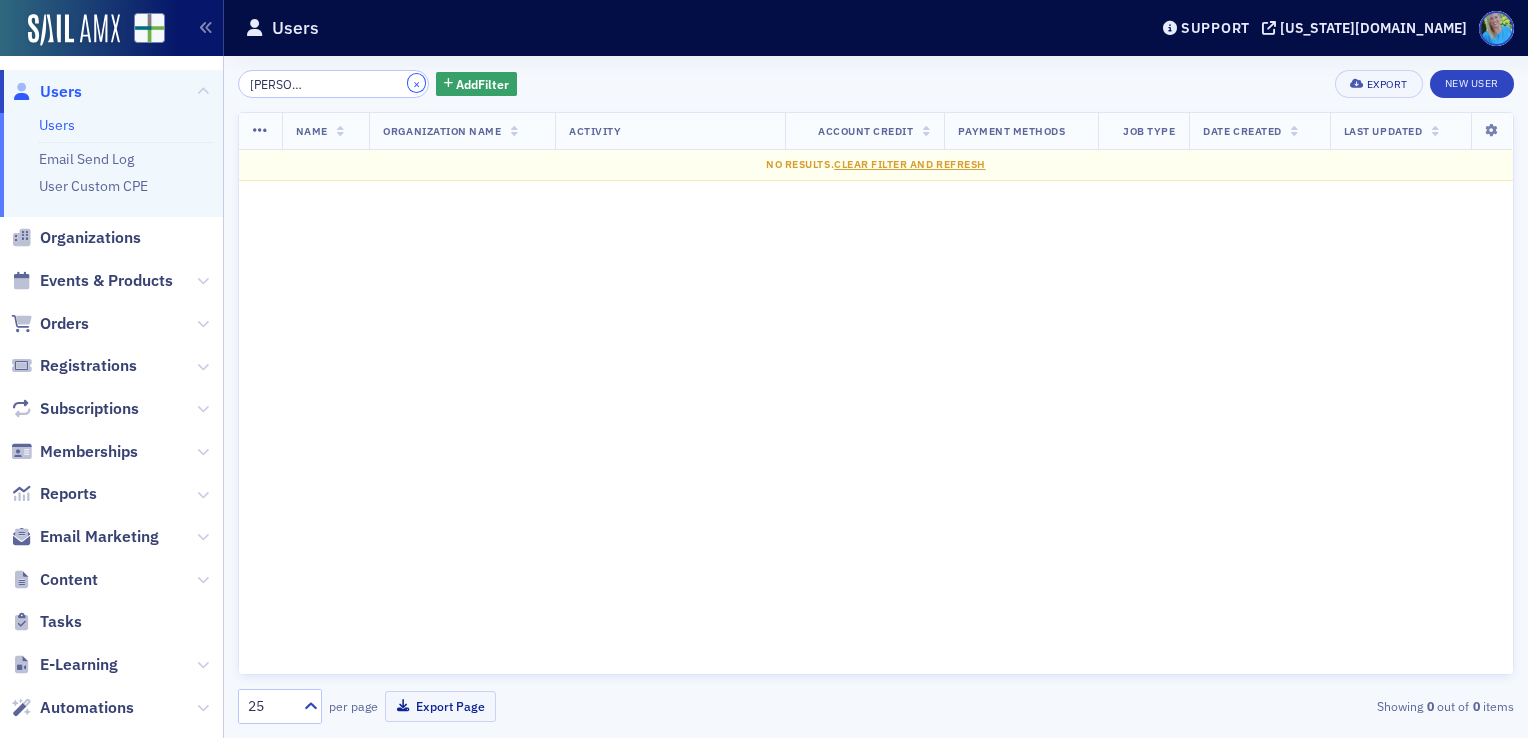 click on "×" 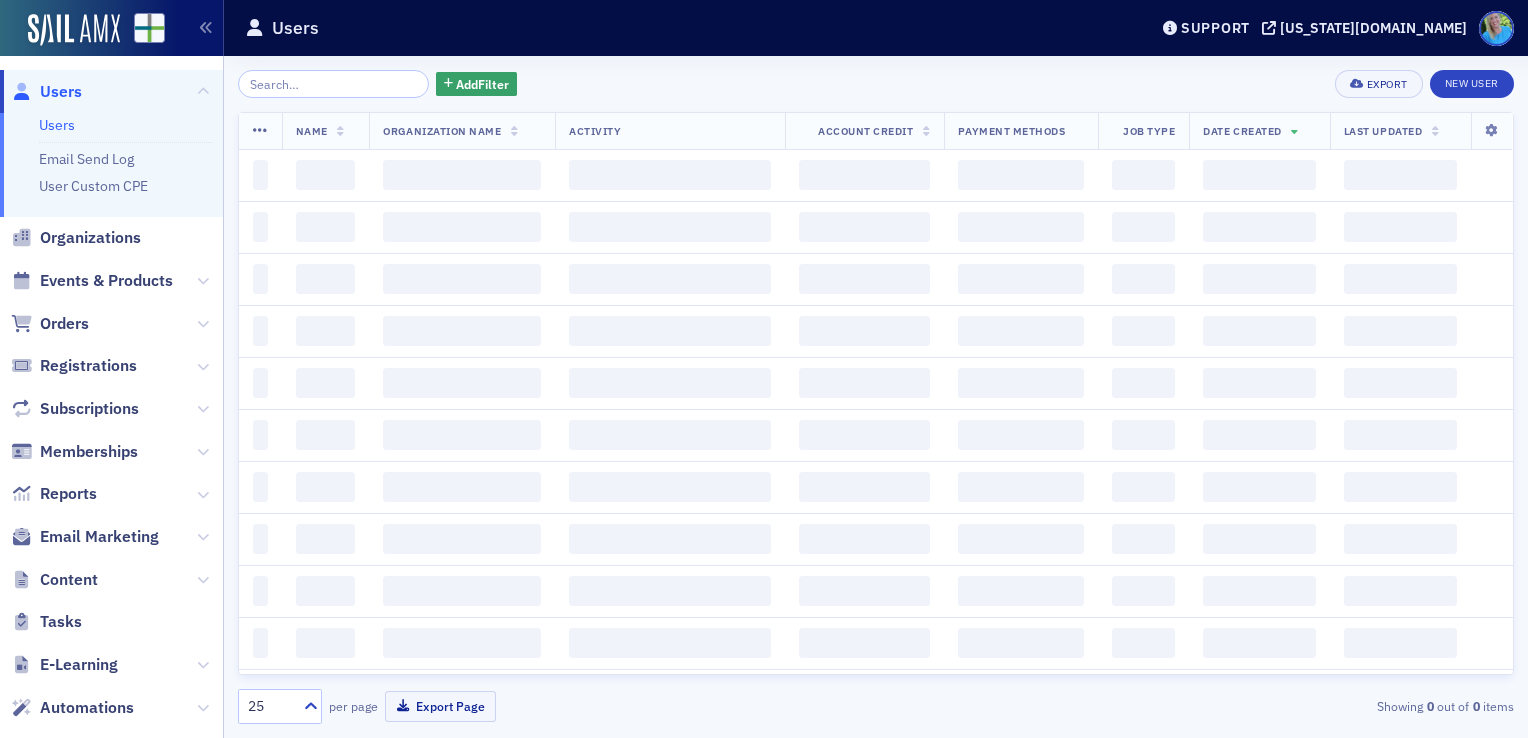 scroll, scrollTop: 0, scrollLeft: 0, axis: both 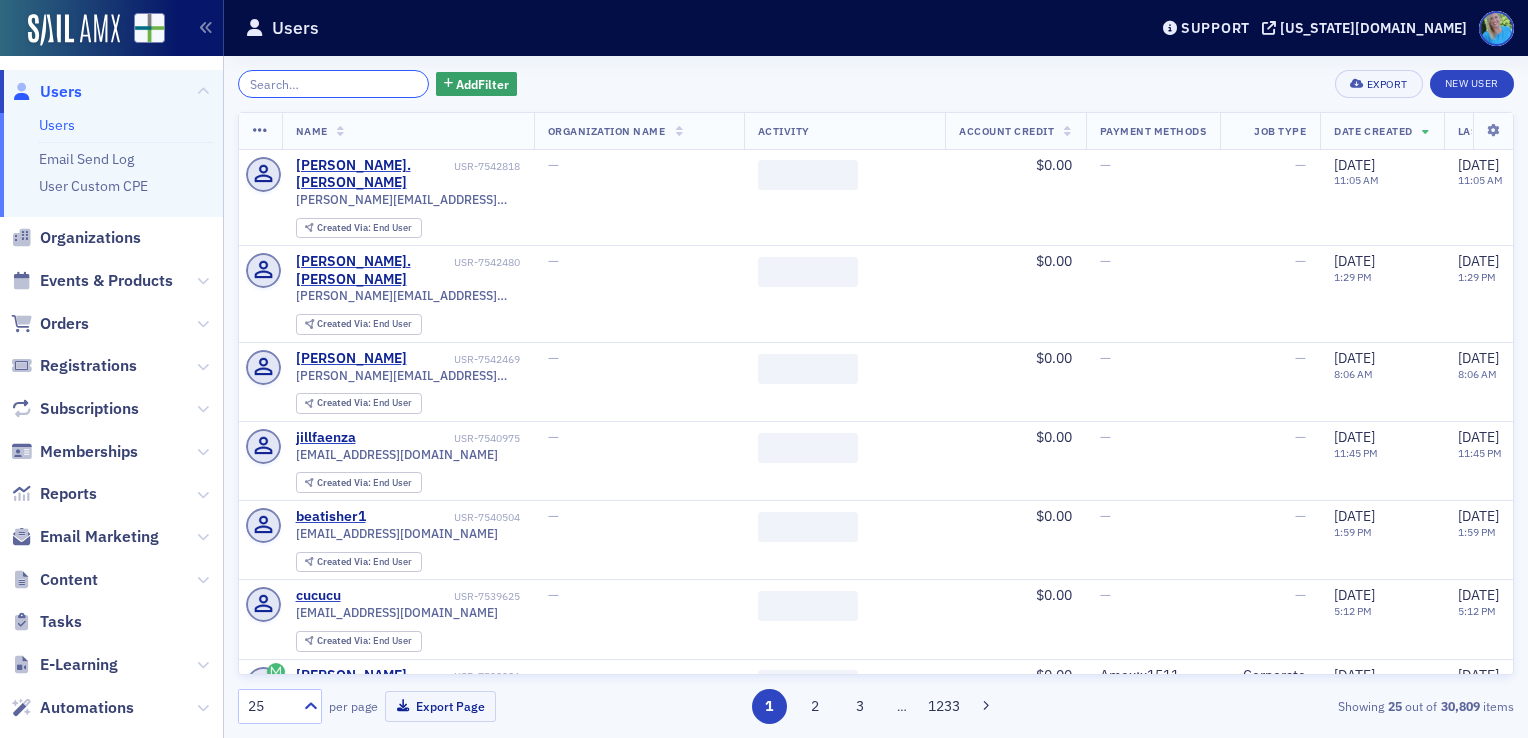 click 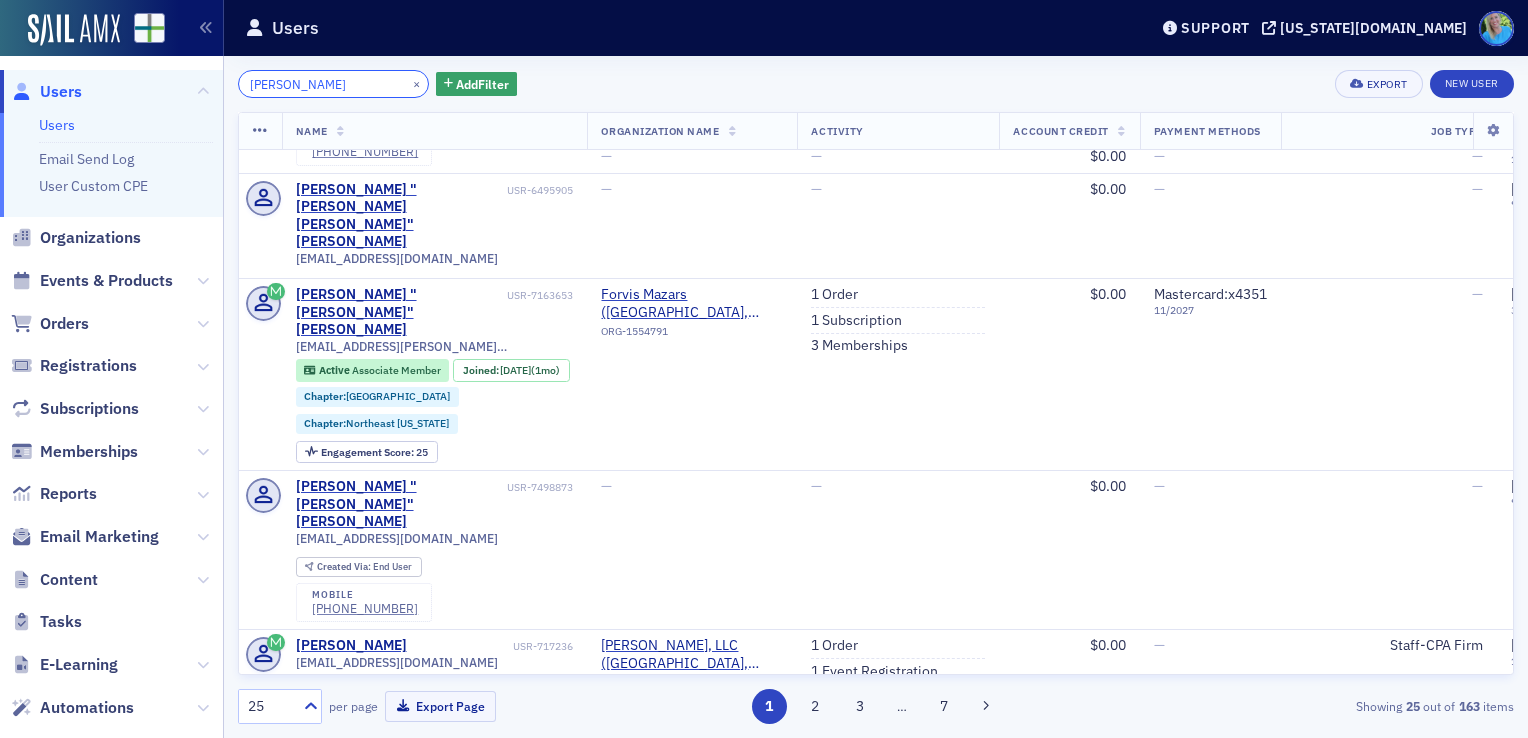 scroll, scrollTop: 900, scrollLeft: 0, axis: vertical 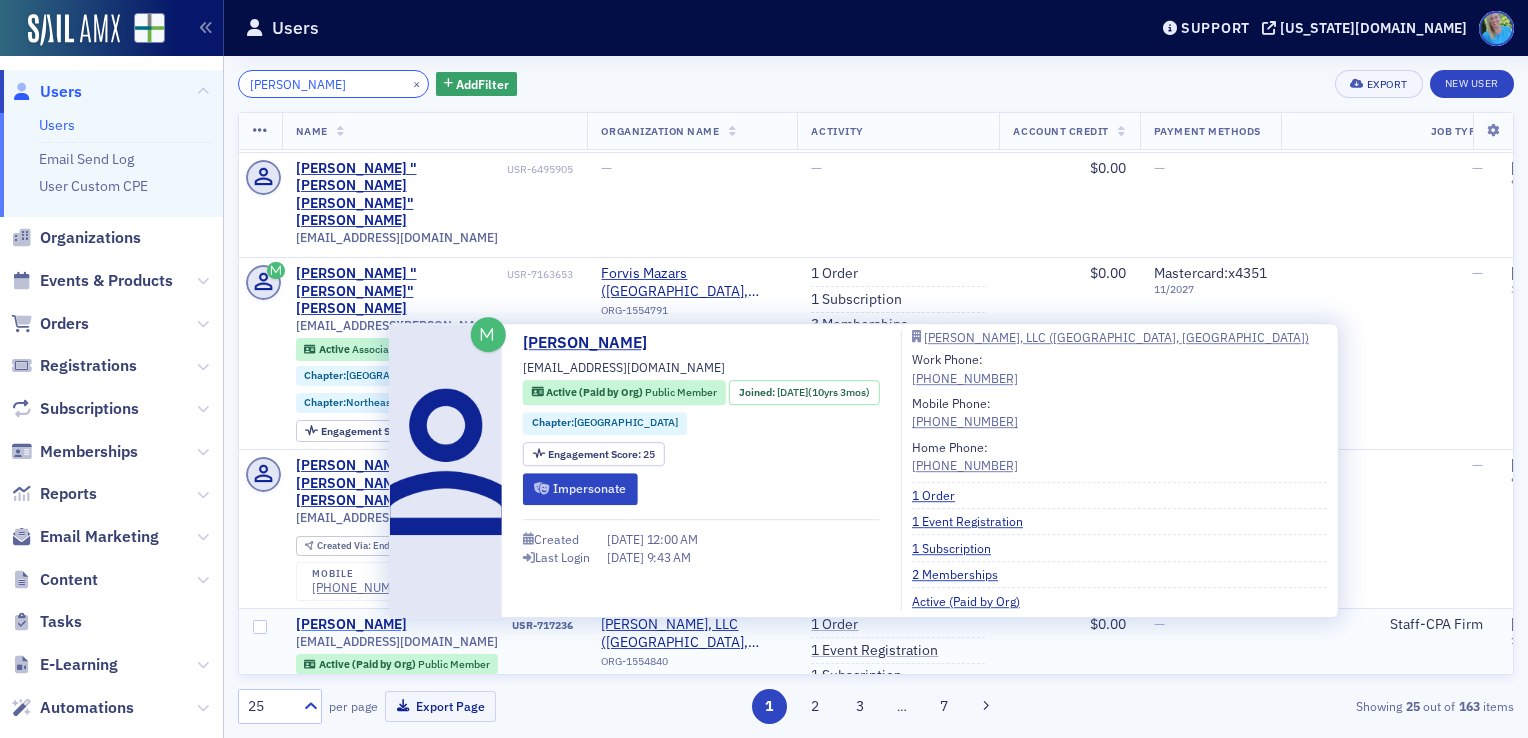 type on "[PERSON_NAME]" 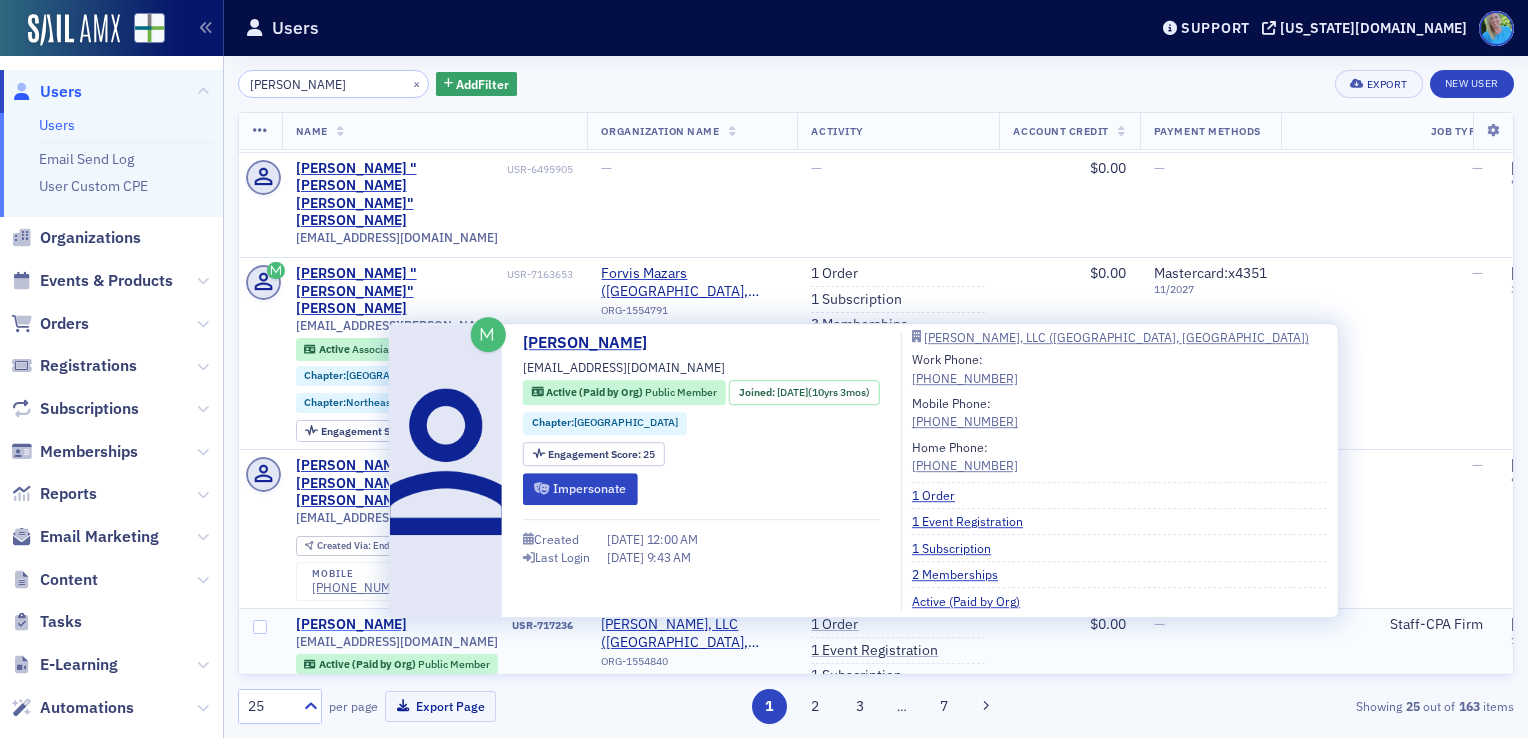 click on "[PERSON_NAME]" 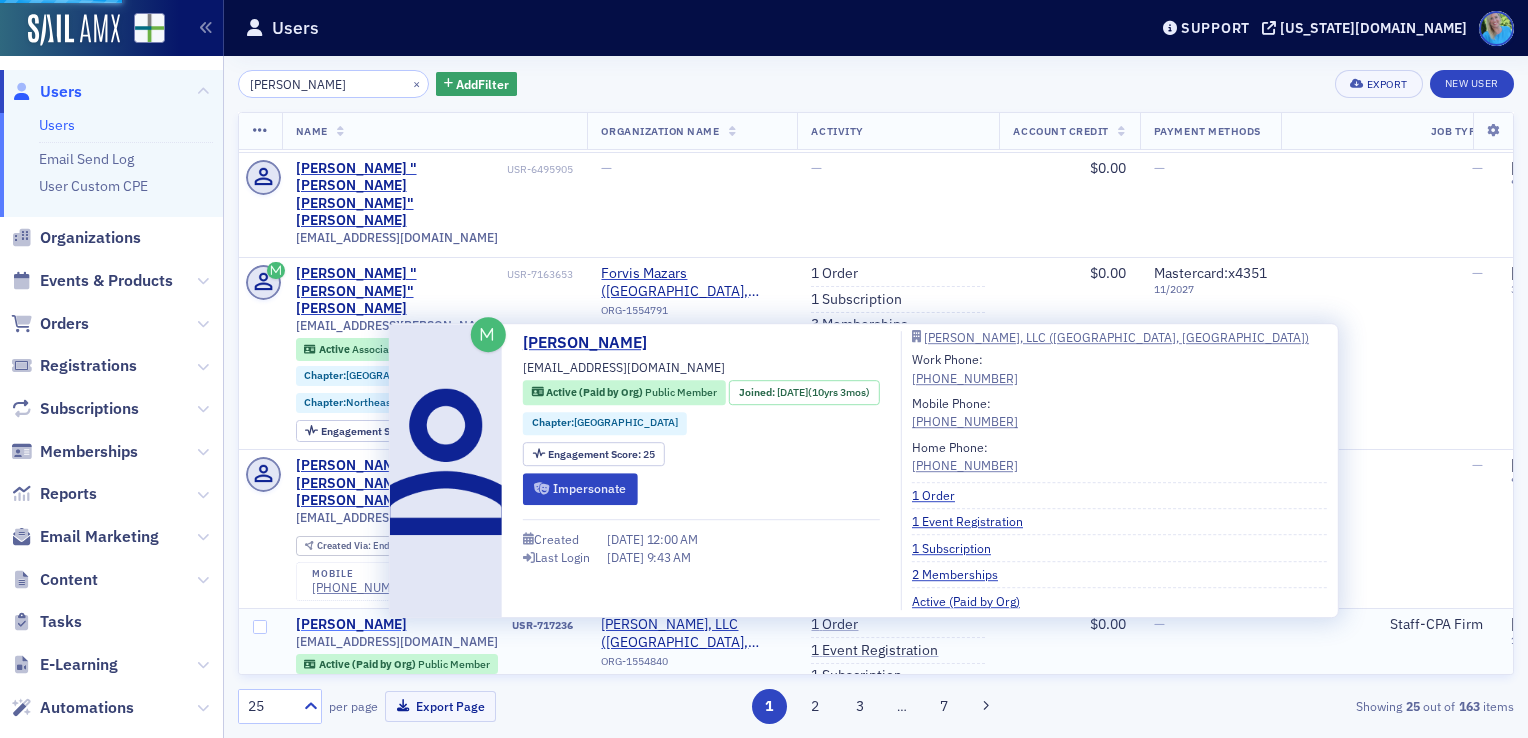click on "[PERSON_NAME]" 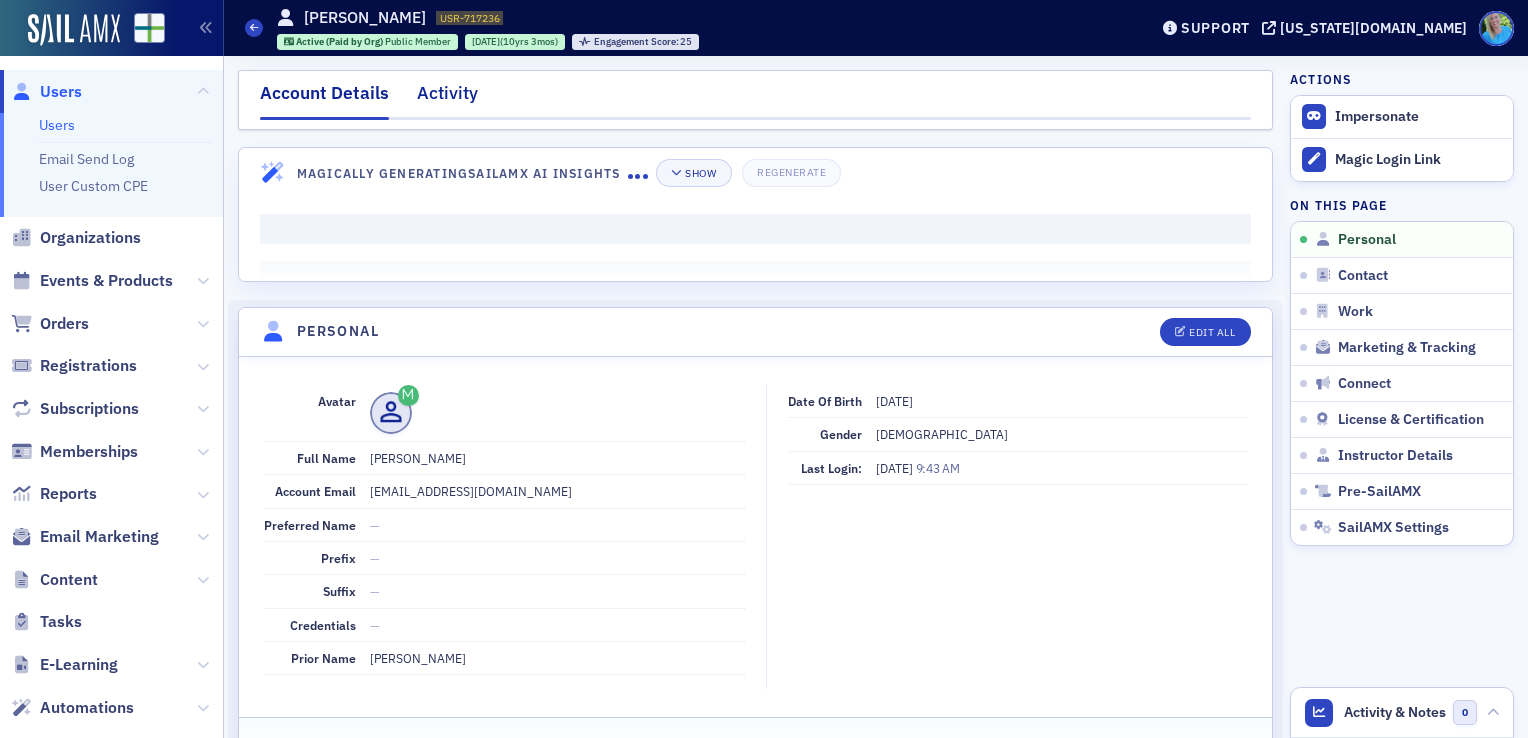 click on "Activity" 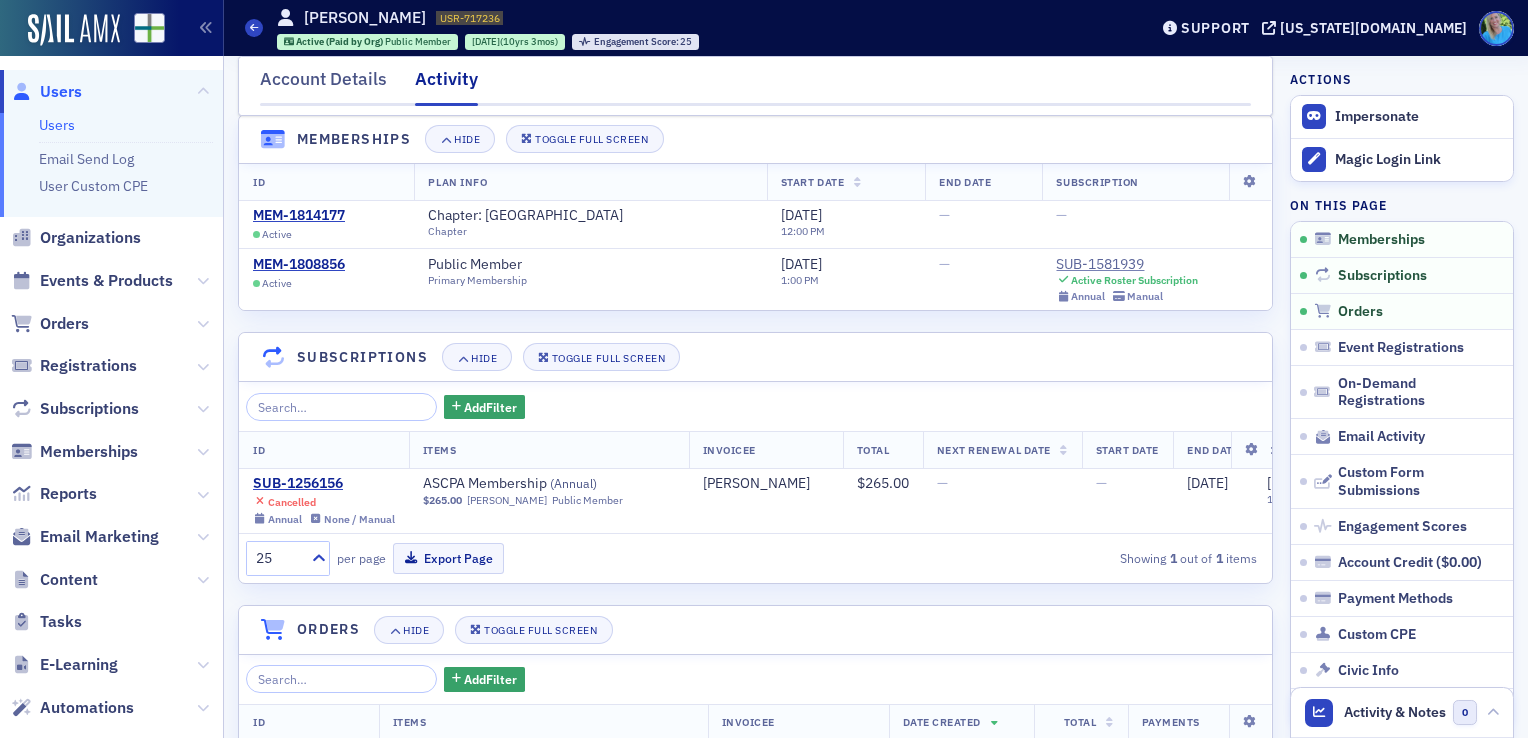 scroll, scrollTop: 0, scrollLeft: 0, axis: both 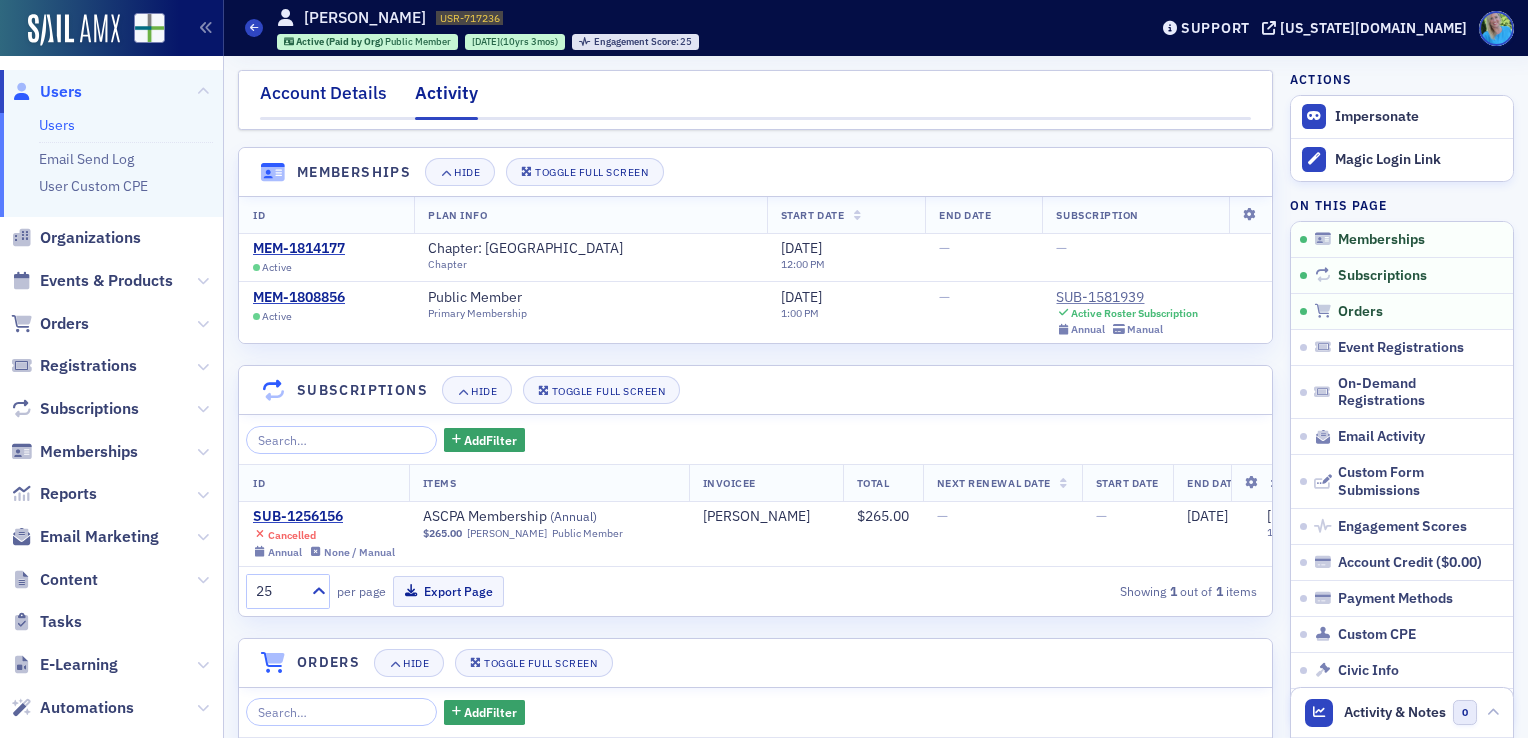 click on "Account Details" 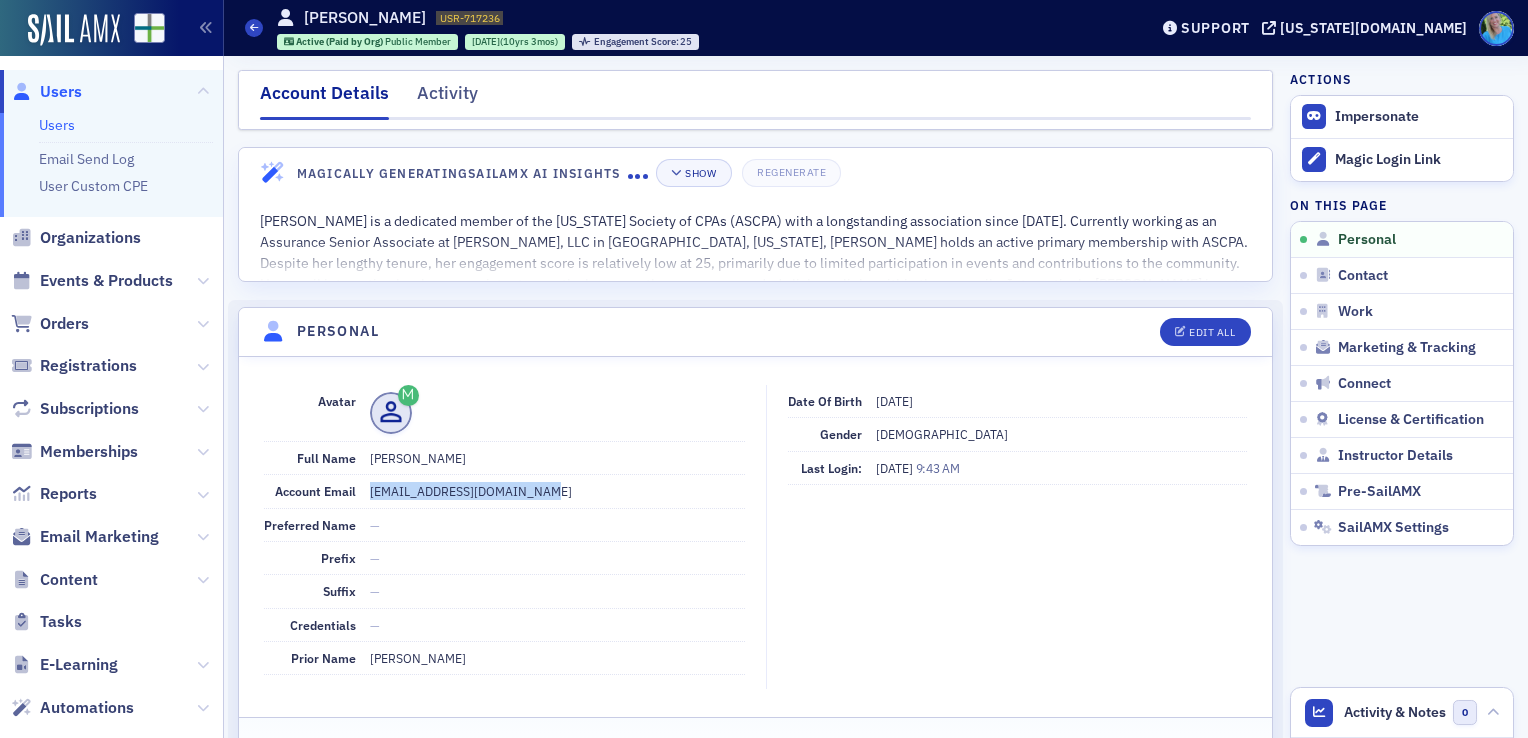 drag, startPoint x: 544, startPoint y: 492, endPoint x: 369, endPoint y: 488, distance: 175.04572 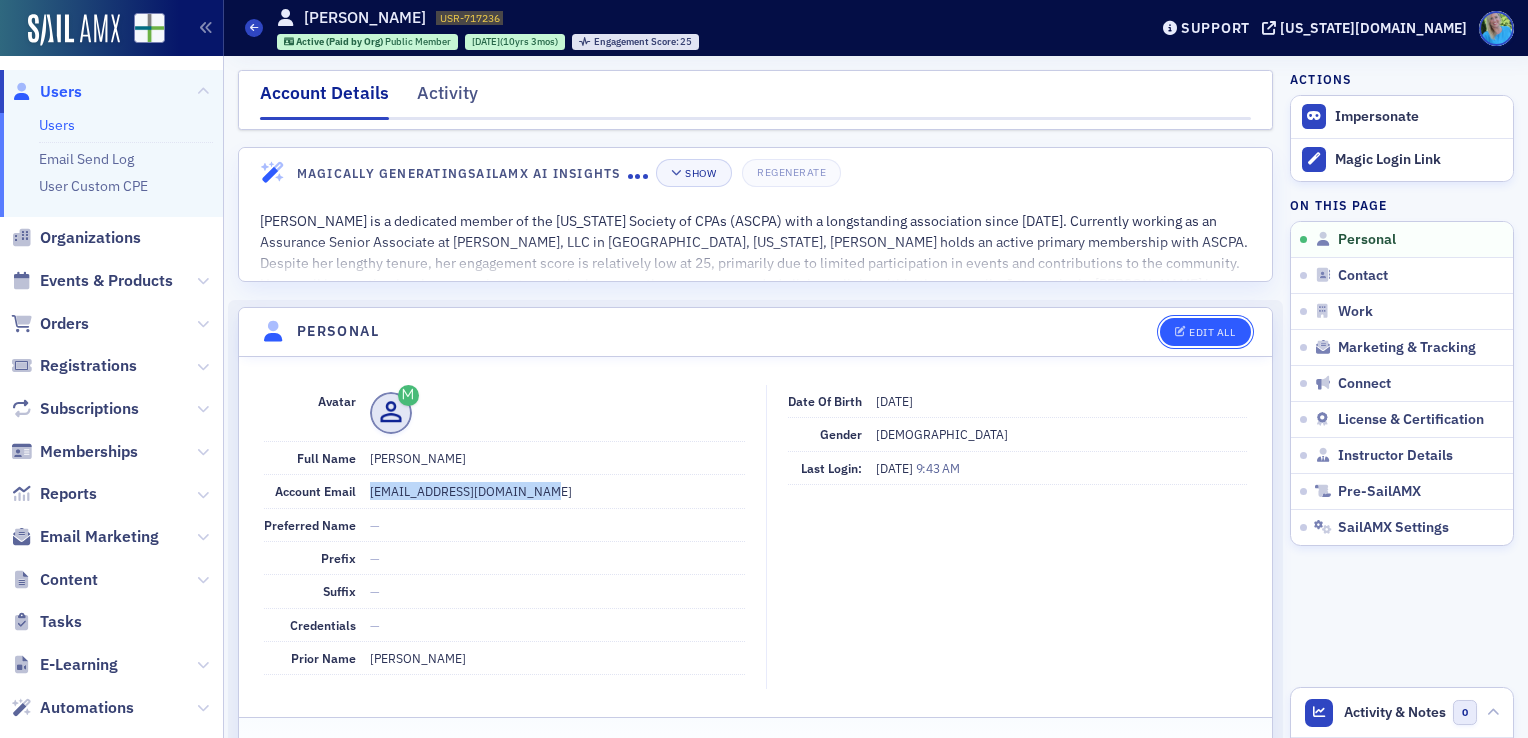 click on "Edit All" 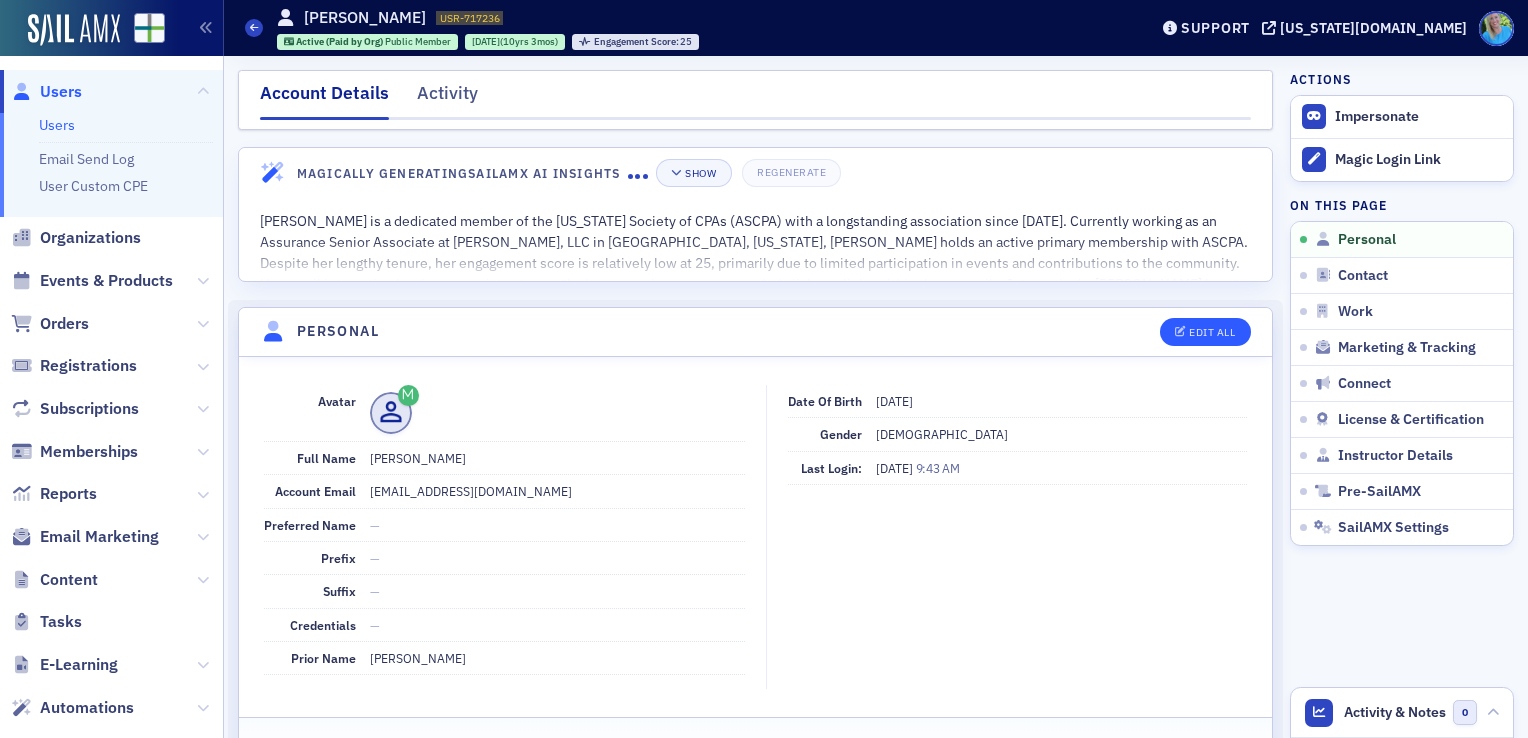 select on "US" 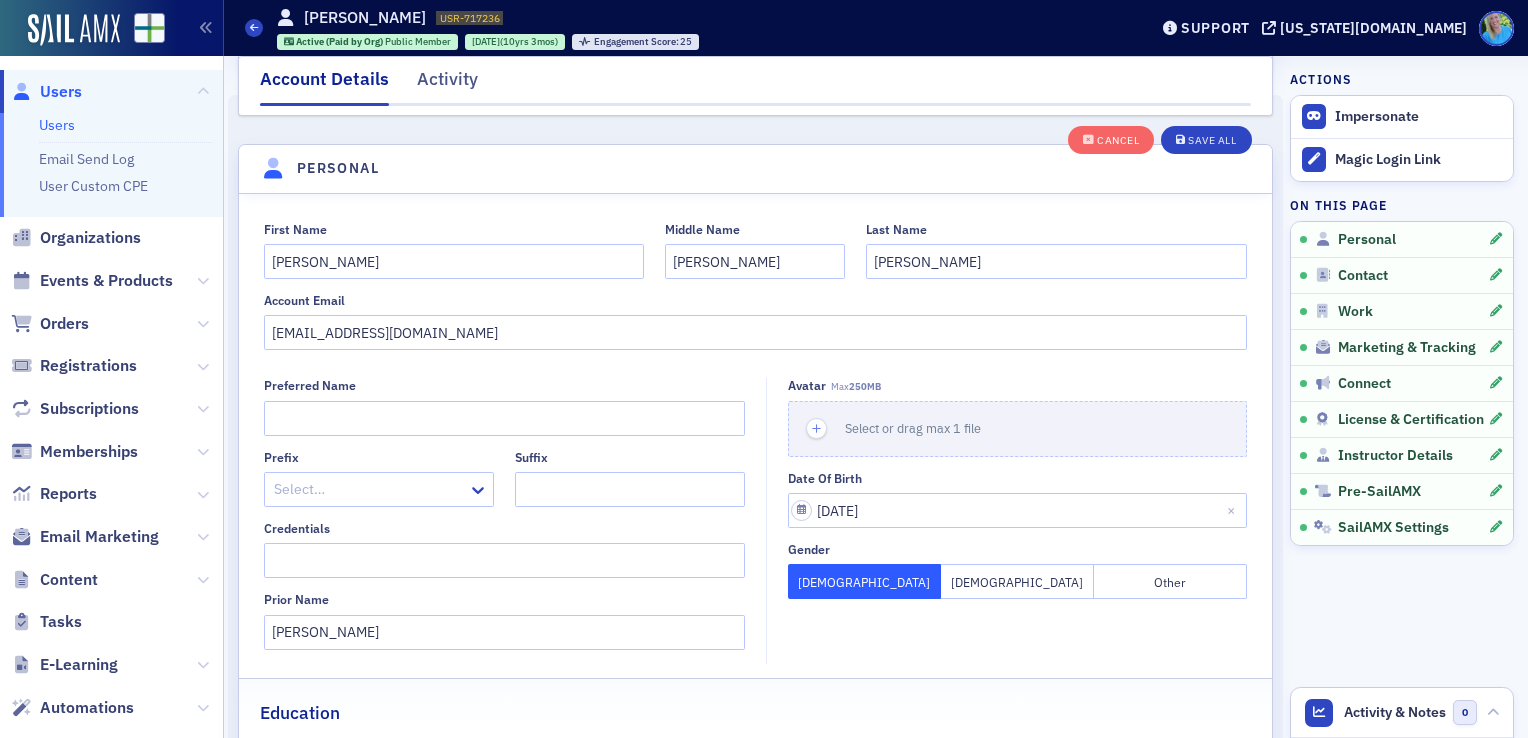 scroll, scrollTop: 232, scrollLeft: 0, axis: vertical 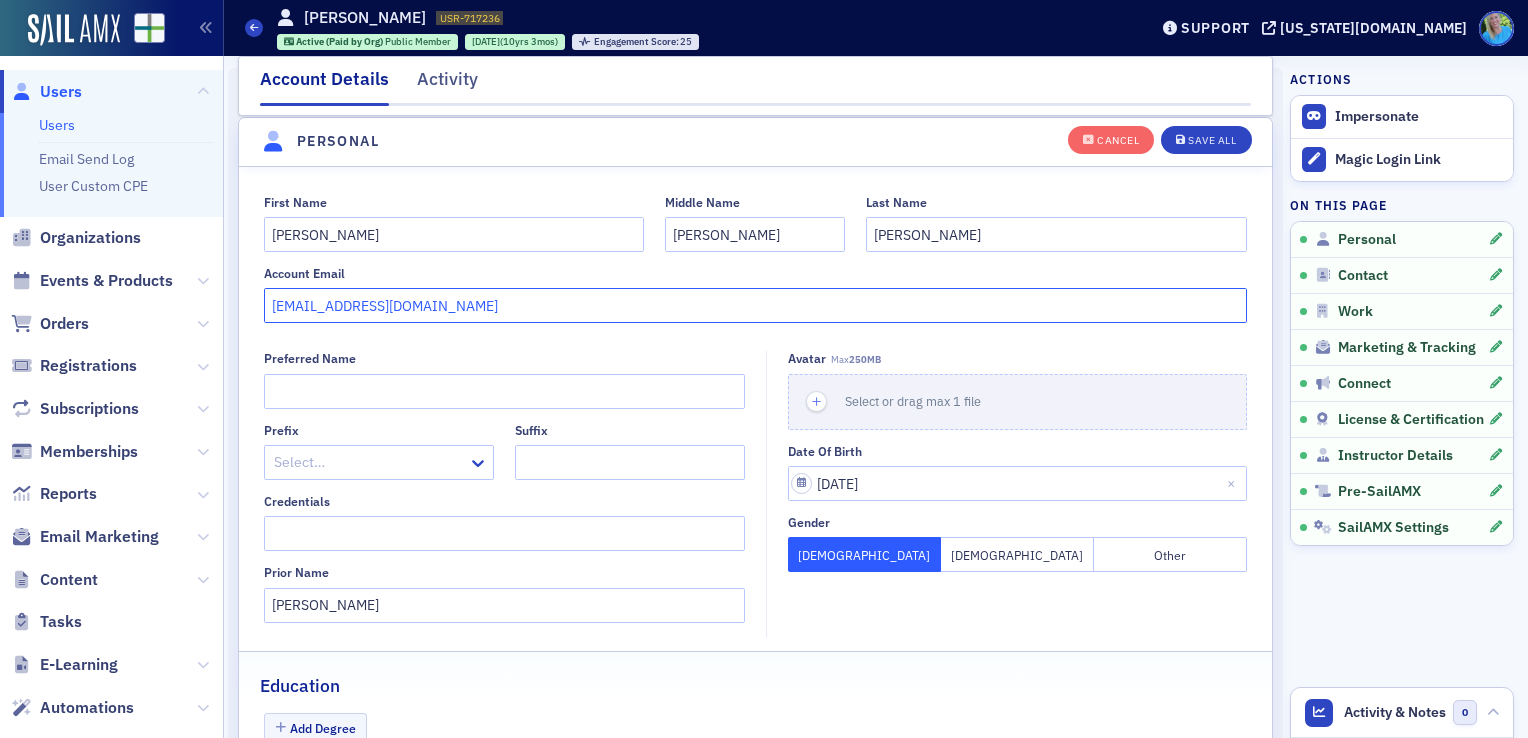 drag, startPoint x: 471, startPoint y: 294, endPoint x: 220, endPoint y: 308, distance: 251.39014 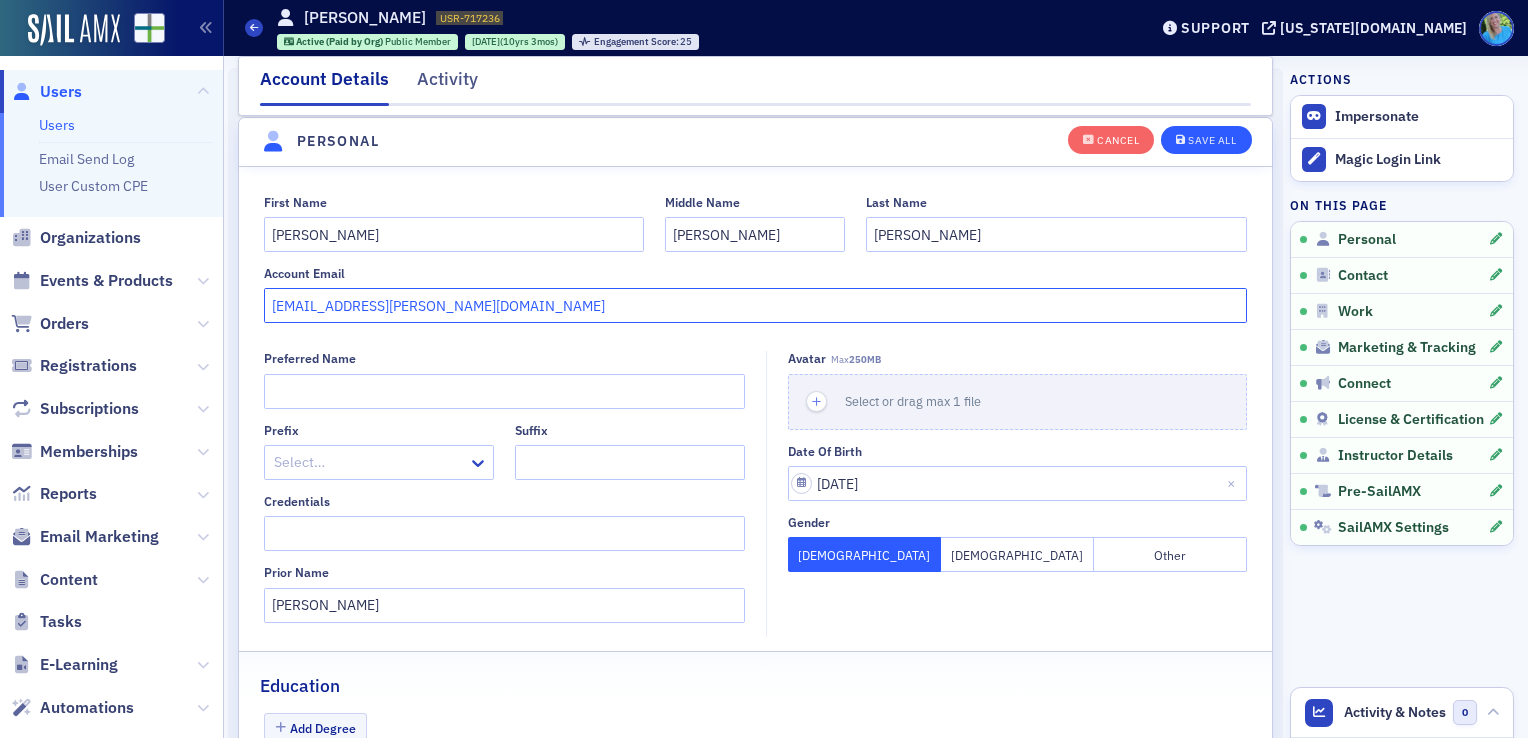 type on "[EMAIL_ADDRESS][PERSON_NAME][DOMAIN_NAME]" 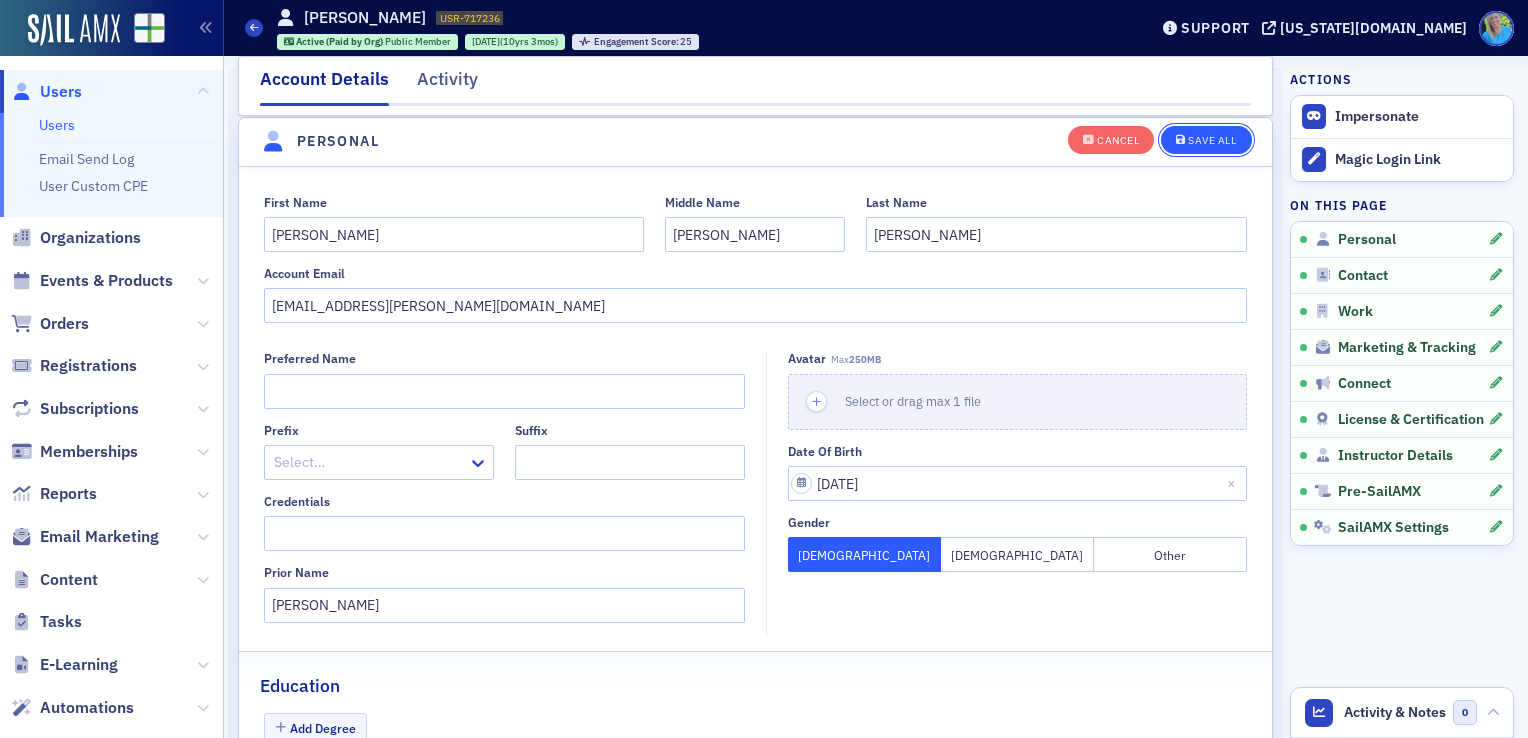 click on "Save All" 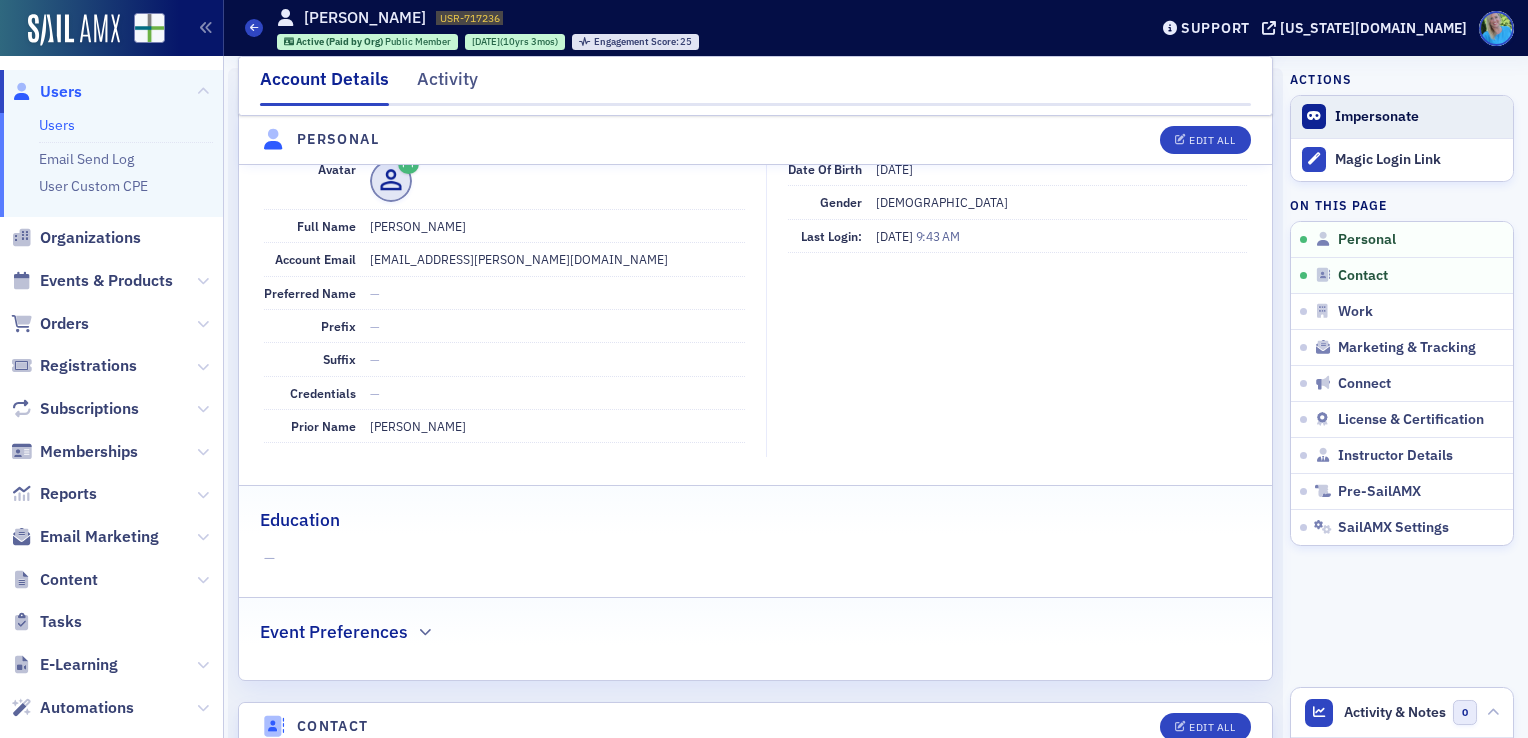 click 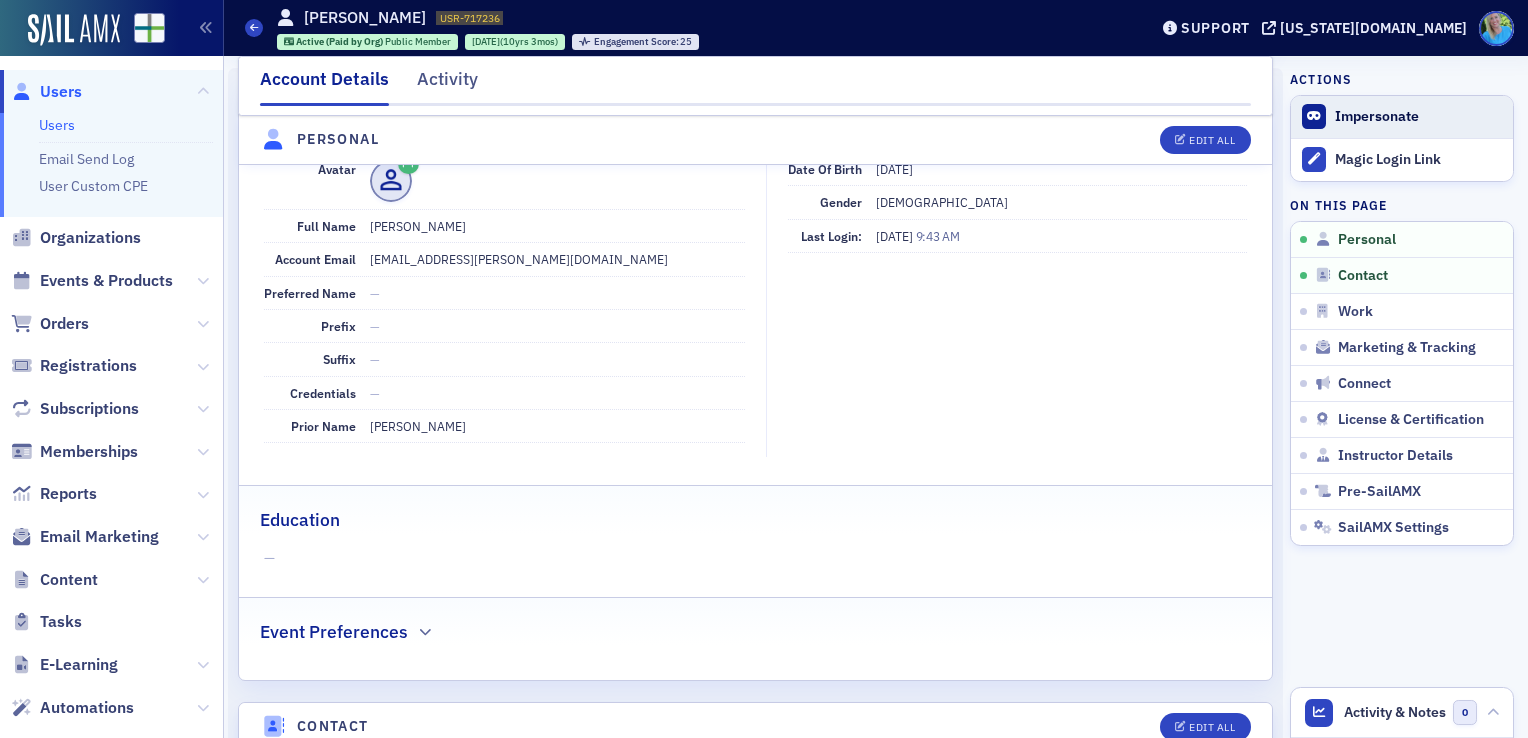 click on "Impersonate" 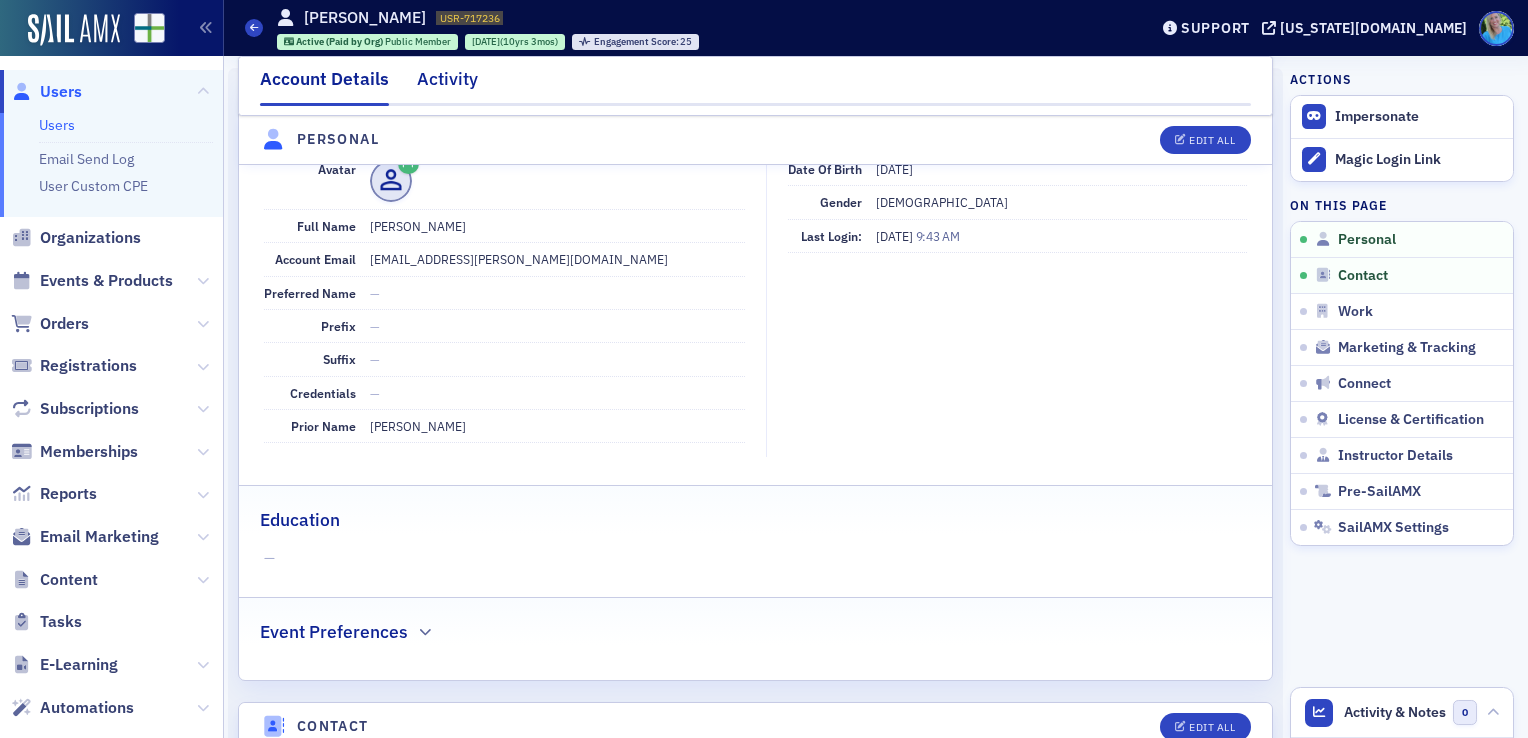 click on "Activity" 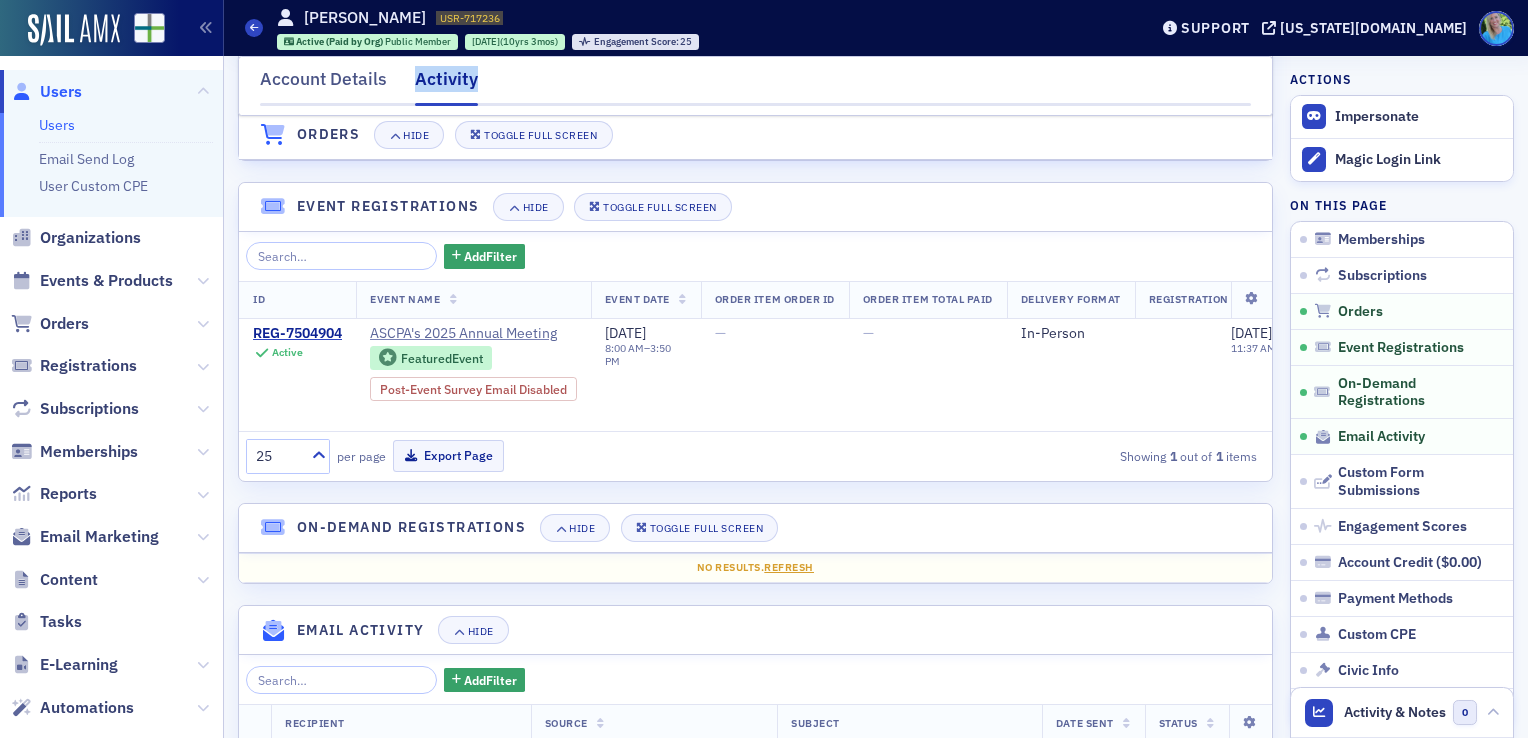 scroll, scrollTop: 732, scrollLeft: 0, axis: vertical 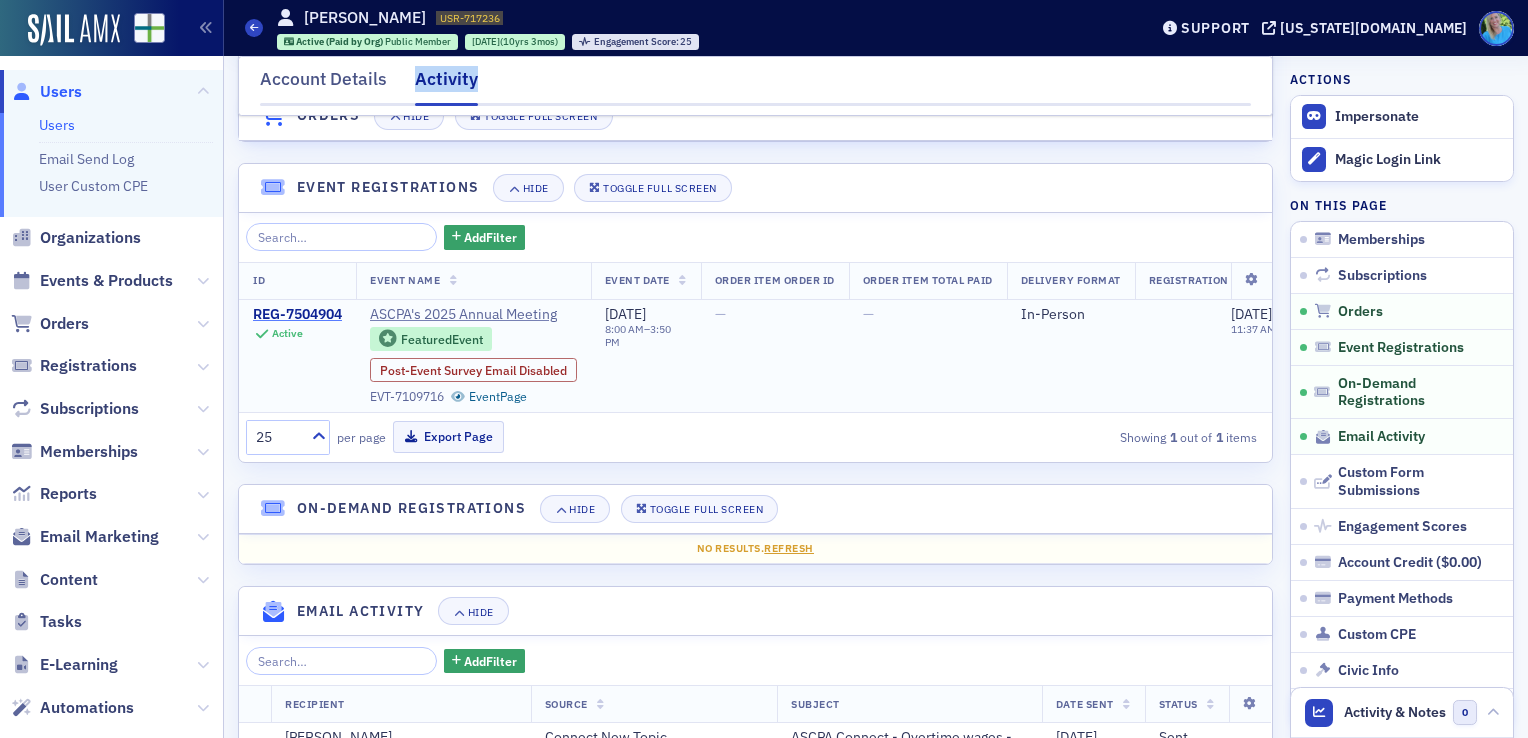 click on "REG-7504904" 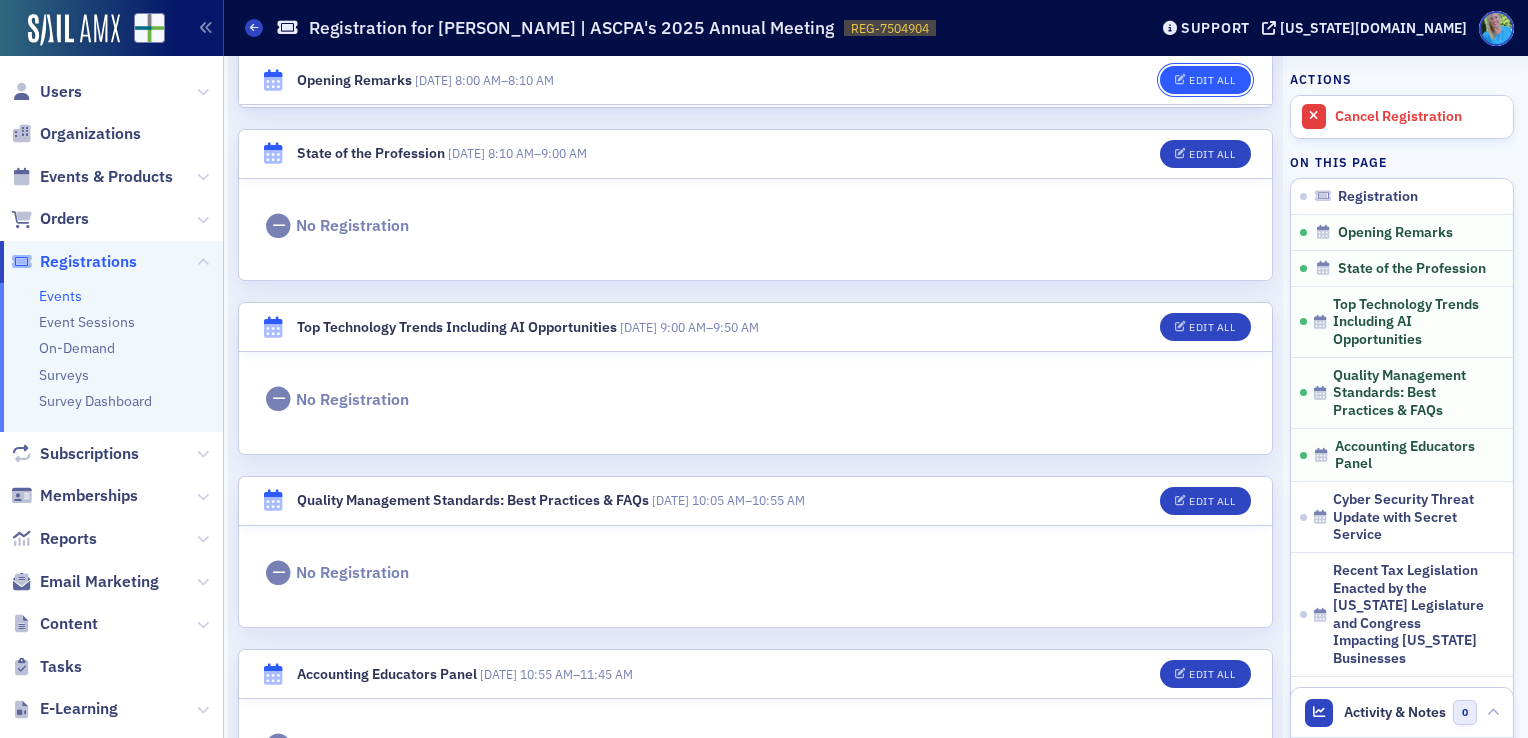 click on "Edit All" 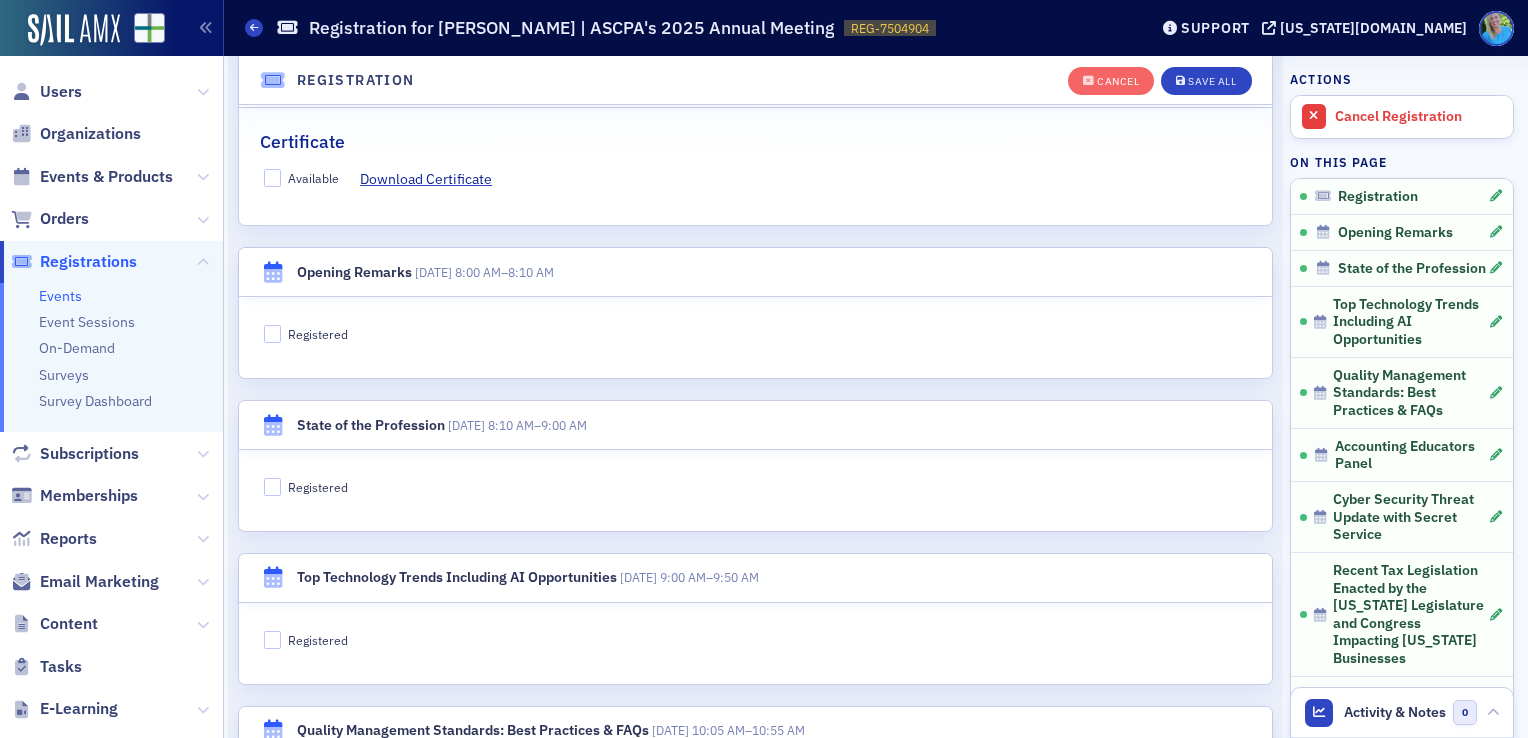scroll, scrollTop: 0, scrollLeft: 0, axis: both 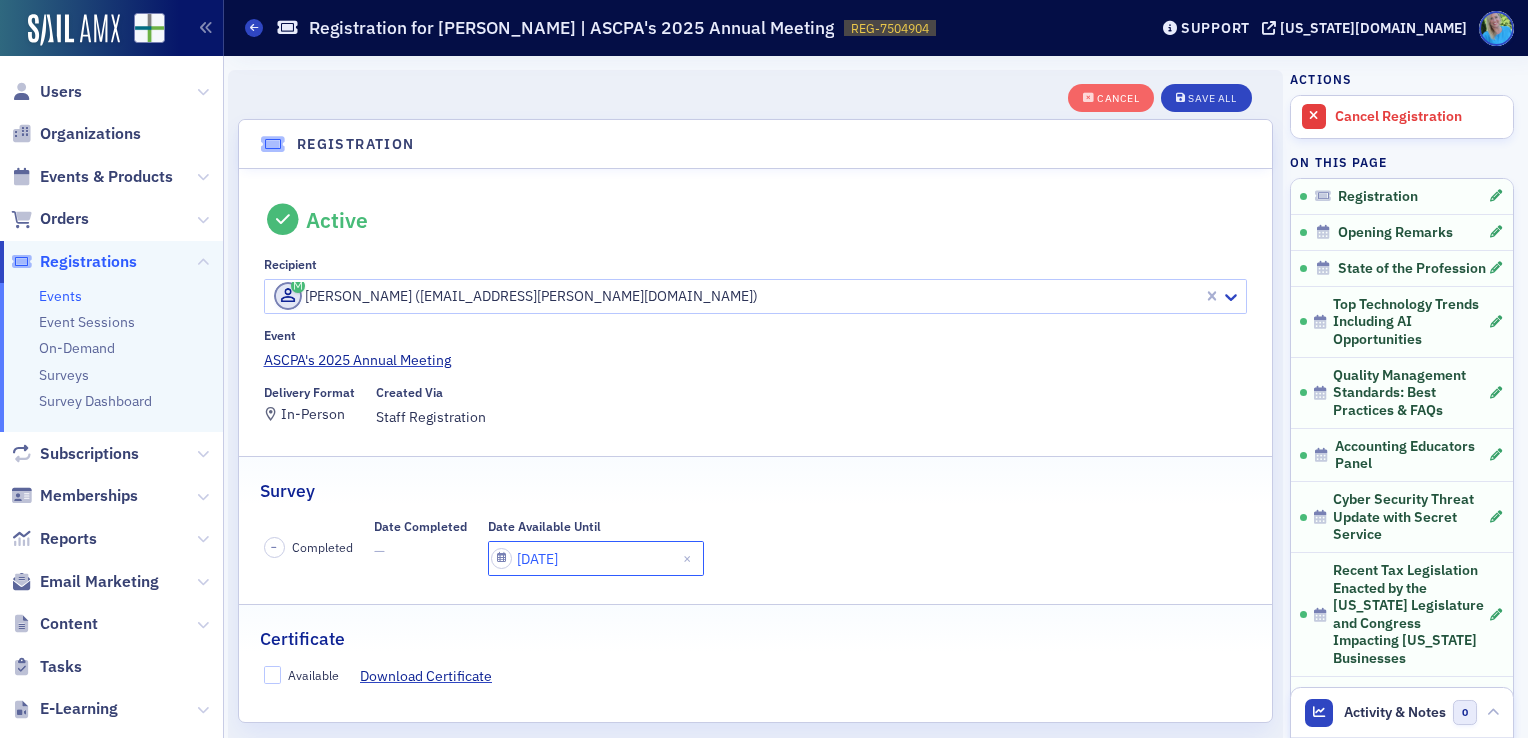 click on "[DATE]" 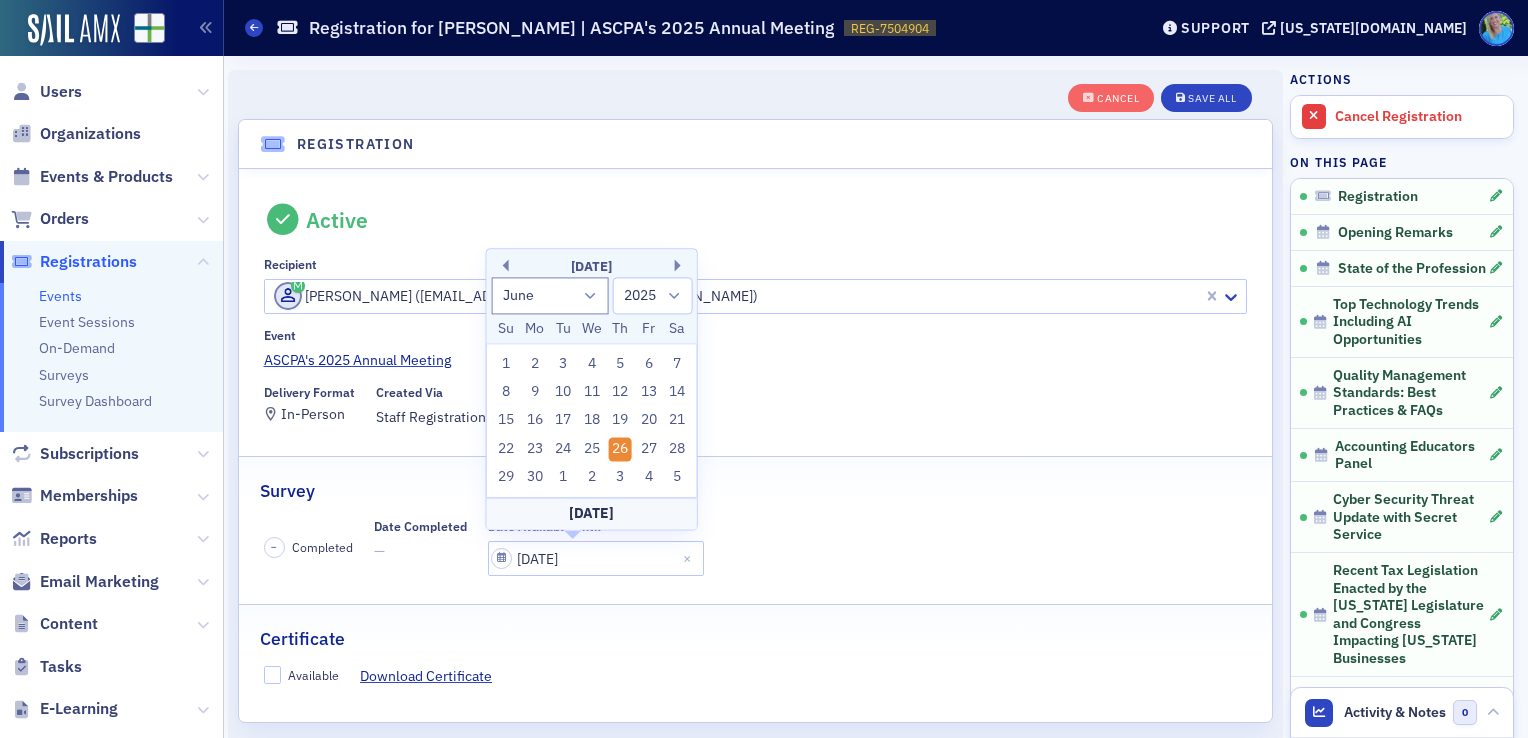 click on "[DATE]" at bounding box center (592, 268) 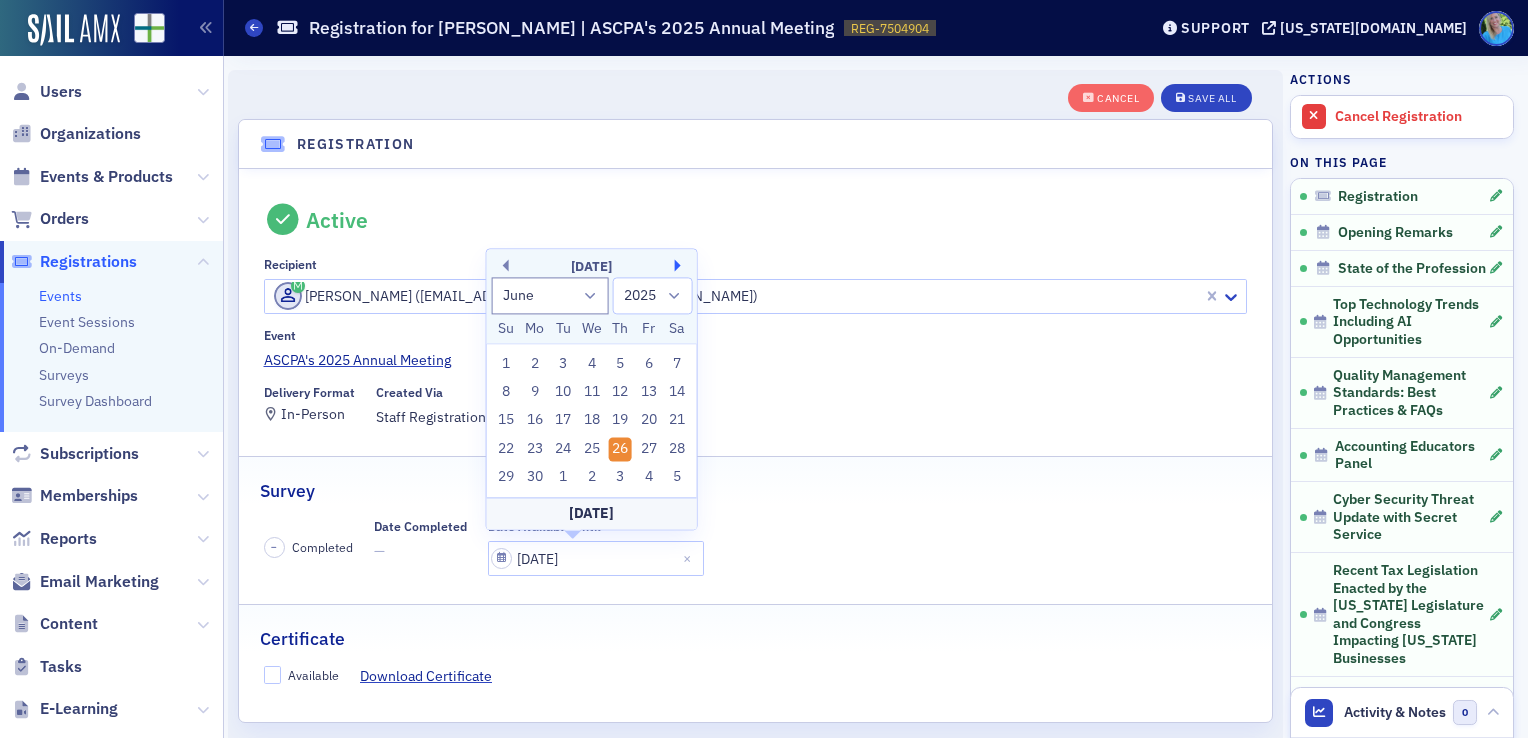 click on "Next Month" at bounding box center (681, 266) 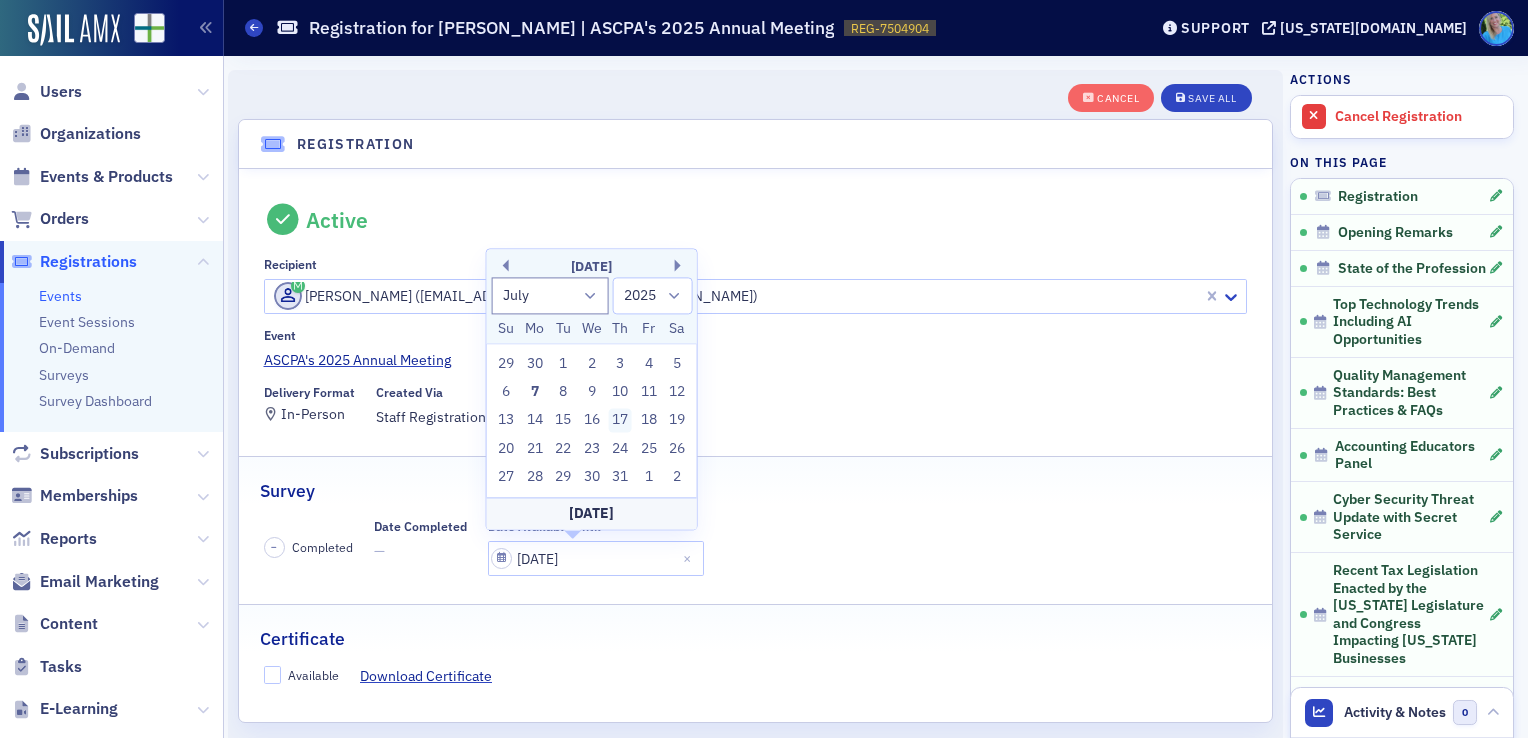 click on "17" at bounding box center [620, 421] 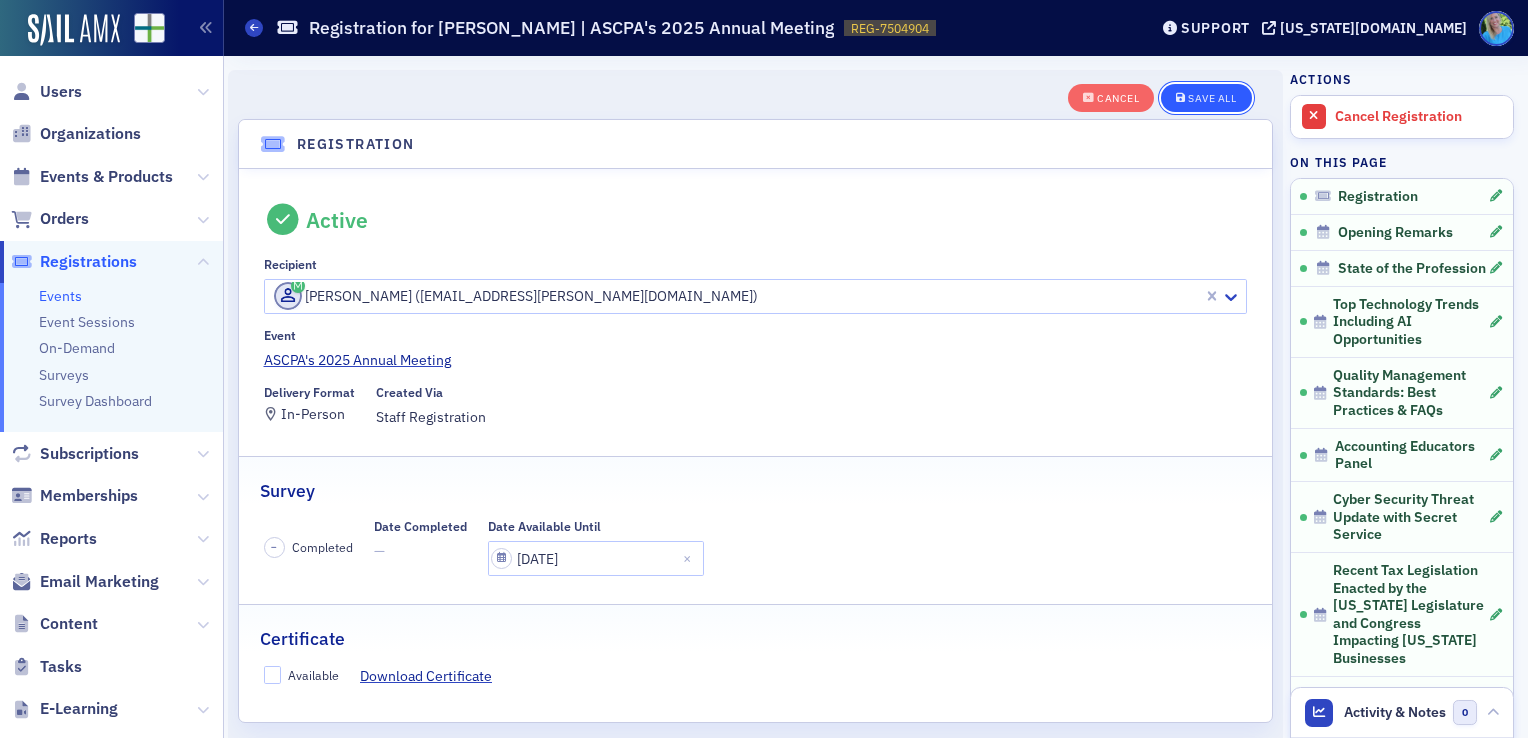 click on "Save All" 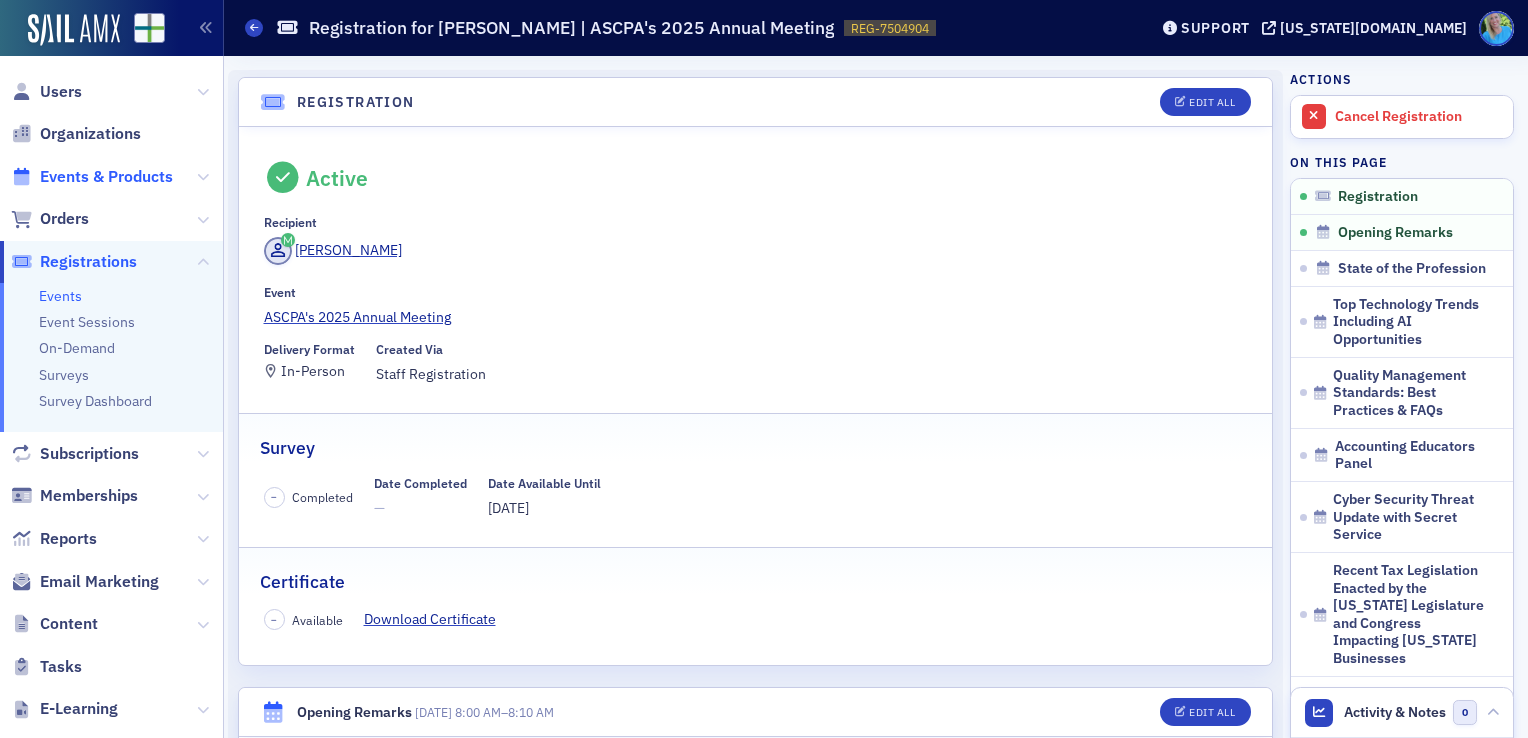 click on "Events & Products" 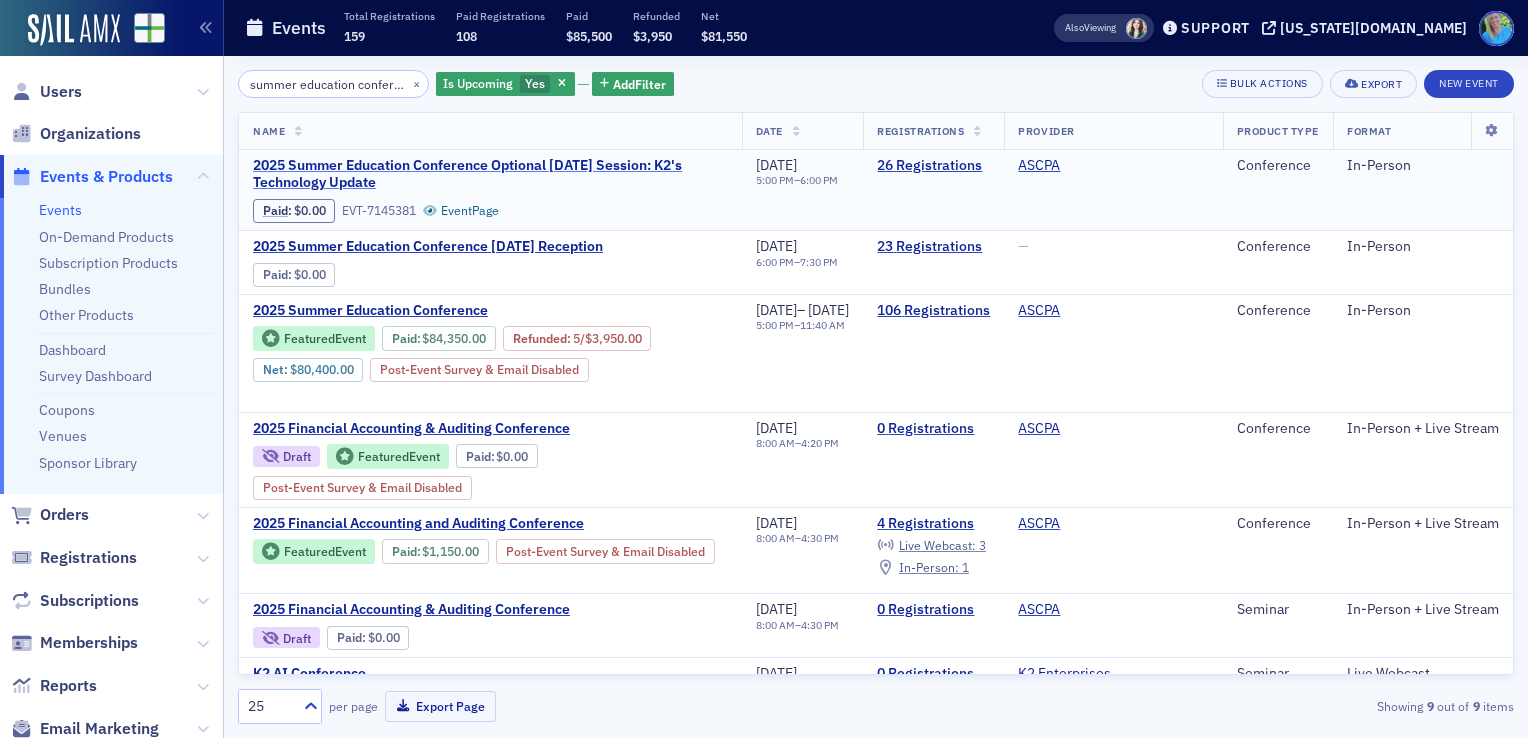 scroll, scrollTop: 0, scrollLeft: 31, axis: horizontal 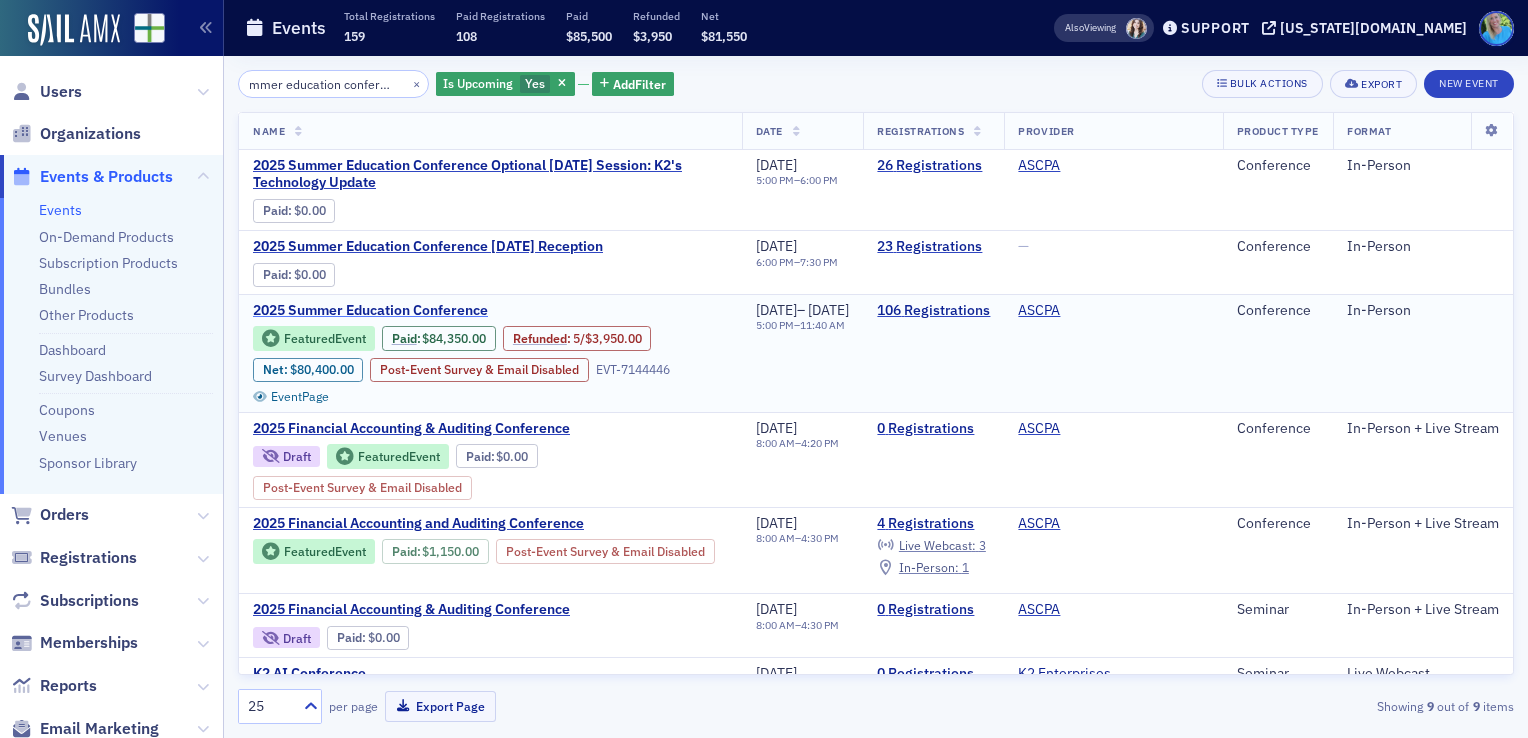 click on "2025 Summer Education Conference" 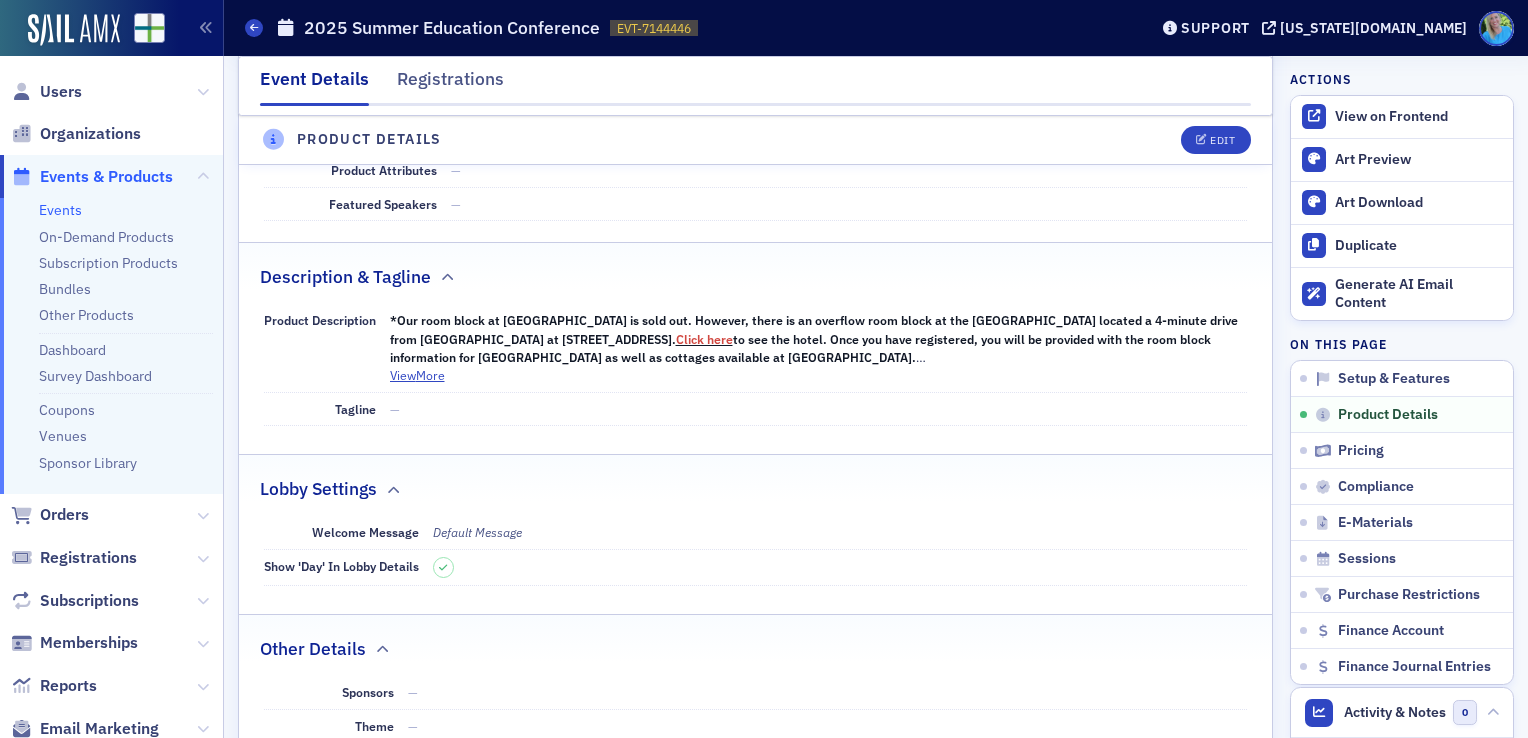 scroll, scrollTop: 700, scrollLeft: 0, axis: vertical 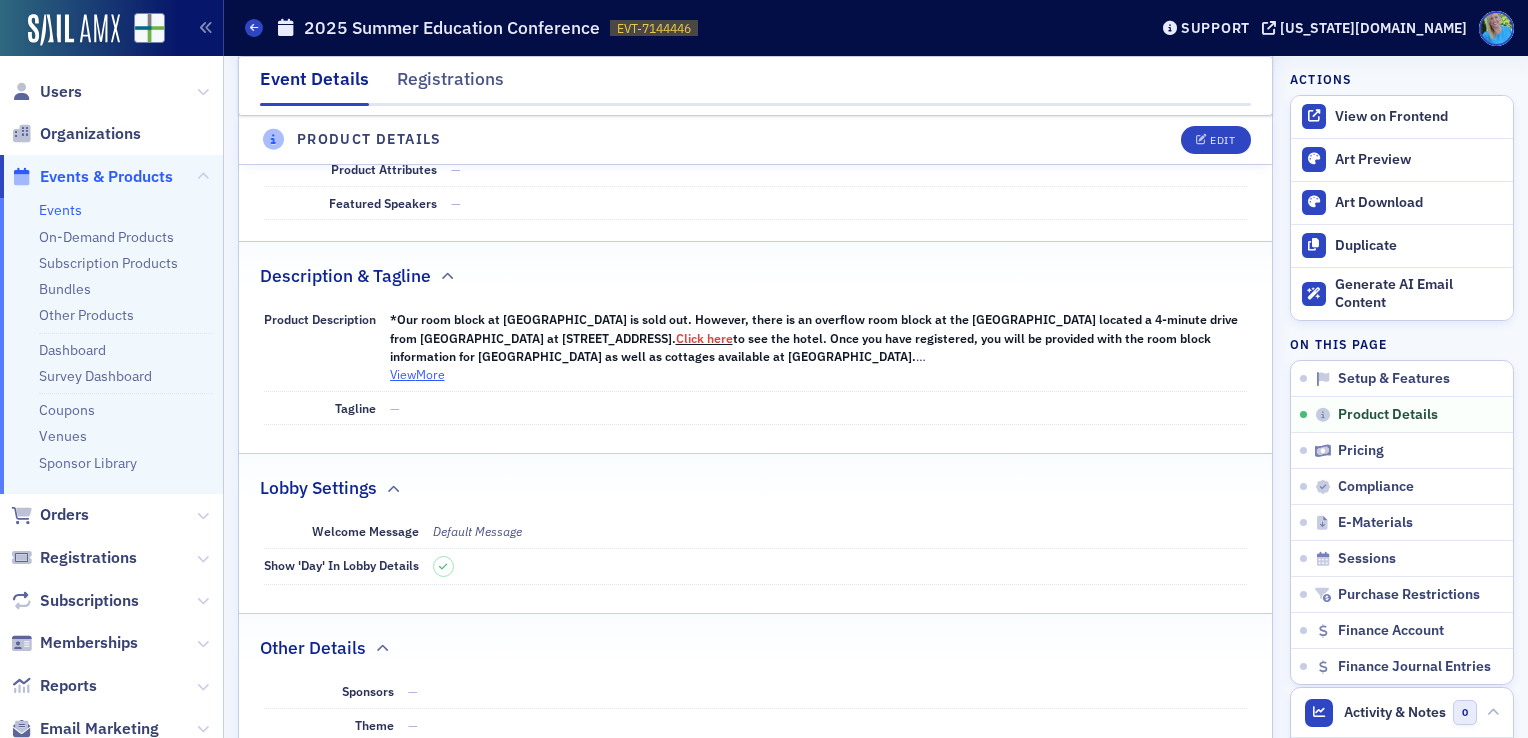 click on "View  More" 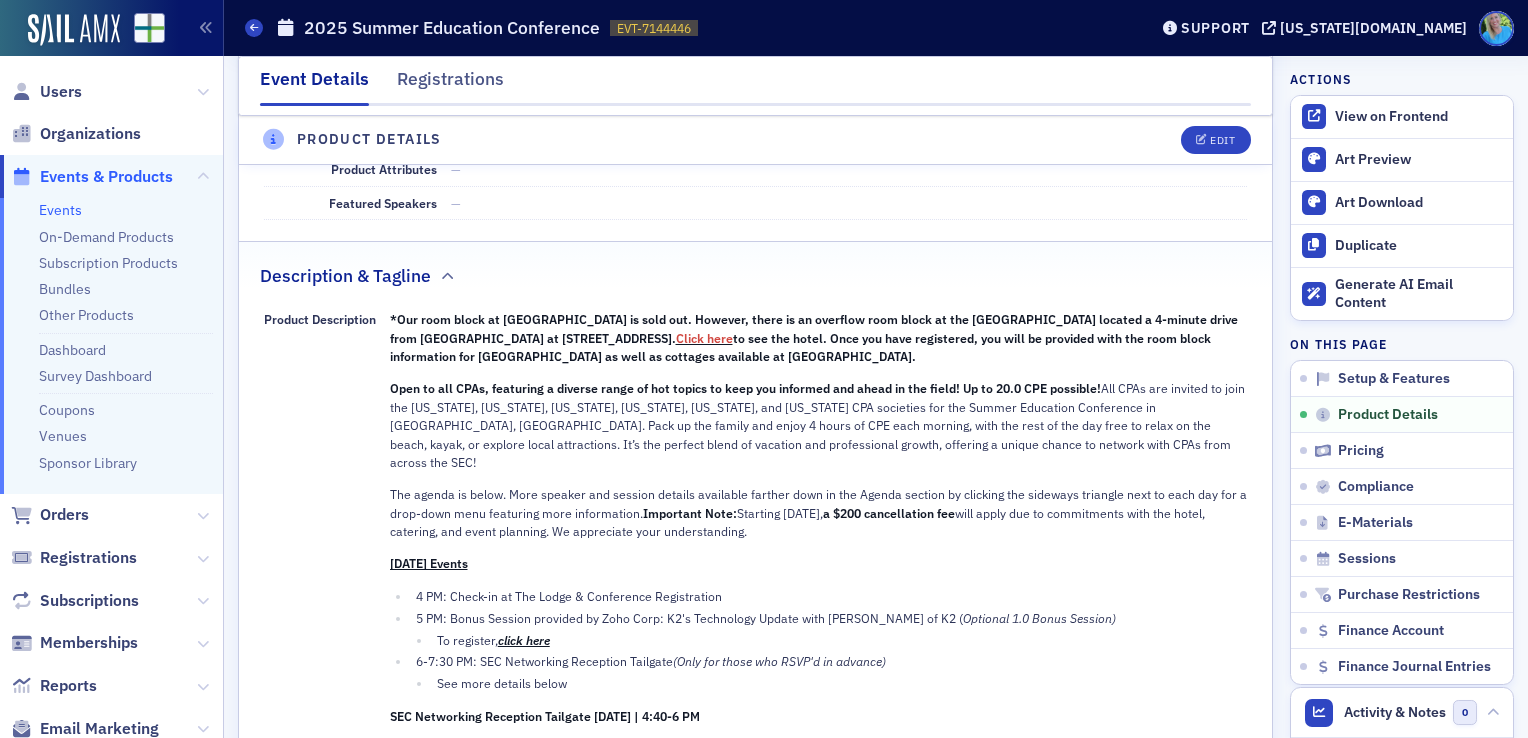click on "The agenda is below. More speaker and session details available farther down in the Agenda section by clicking the sideways triangle next to each day for a drop-down menu featuring more information.  Important Note:  Starting [DATE],  a $200 cancellation fee  will apply due to commitments with the hotel, catering, and event planning. We appreciate your understanding." 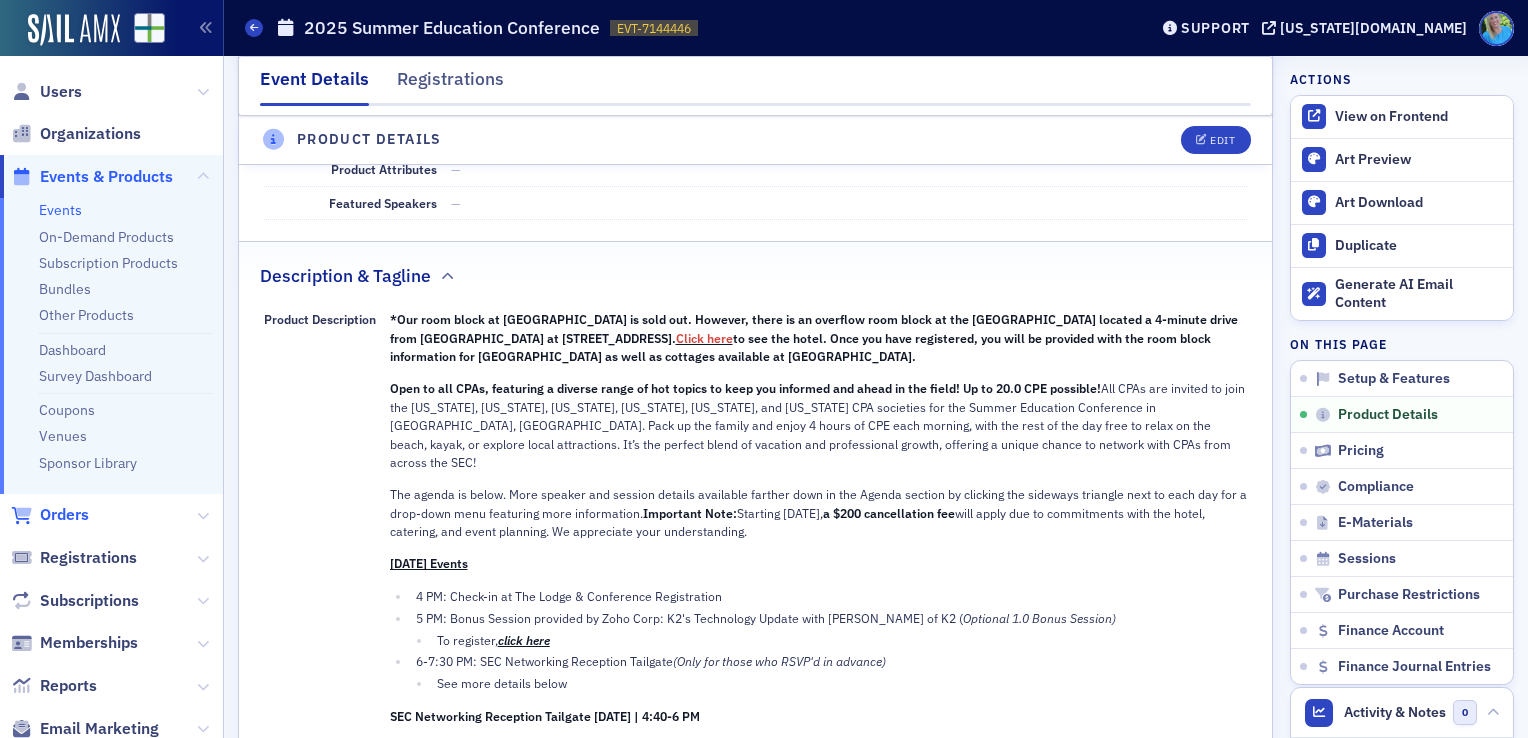 click on "Orders" 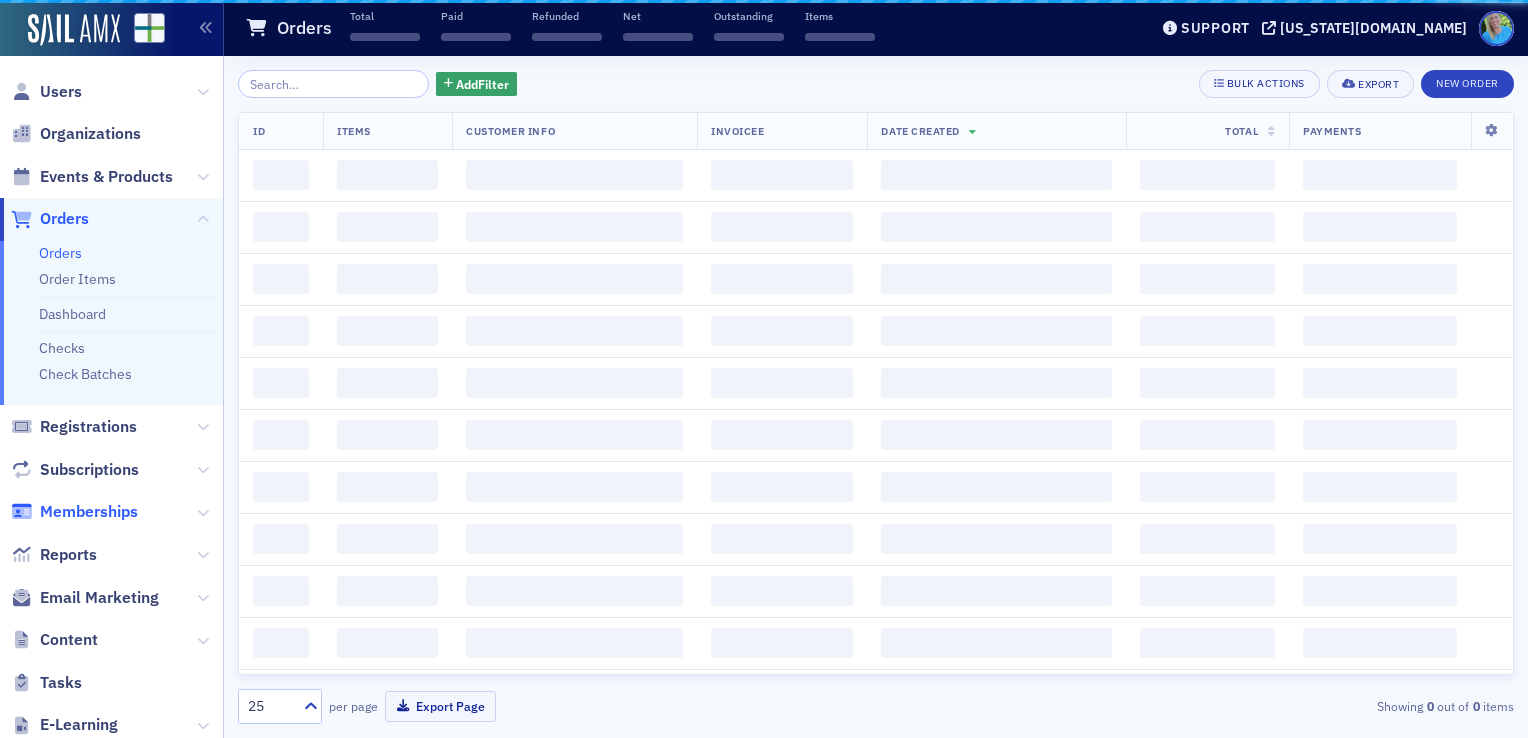 scroll, scrollTop: 0, scrollLeft: 0, axis: both 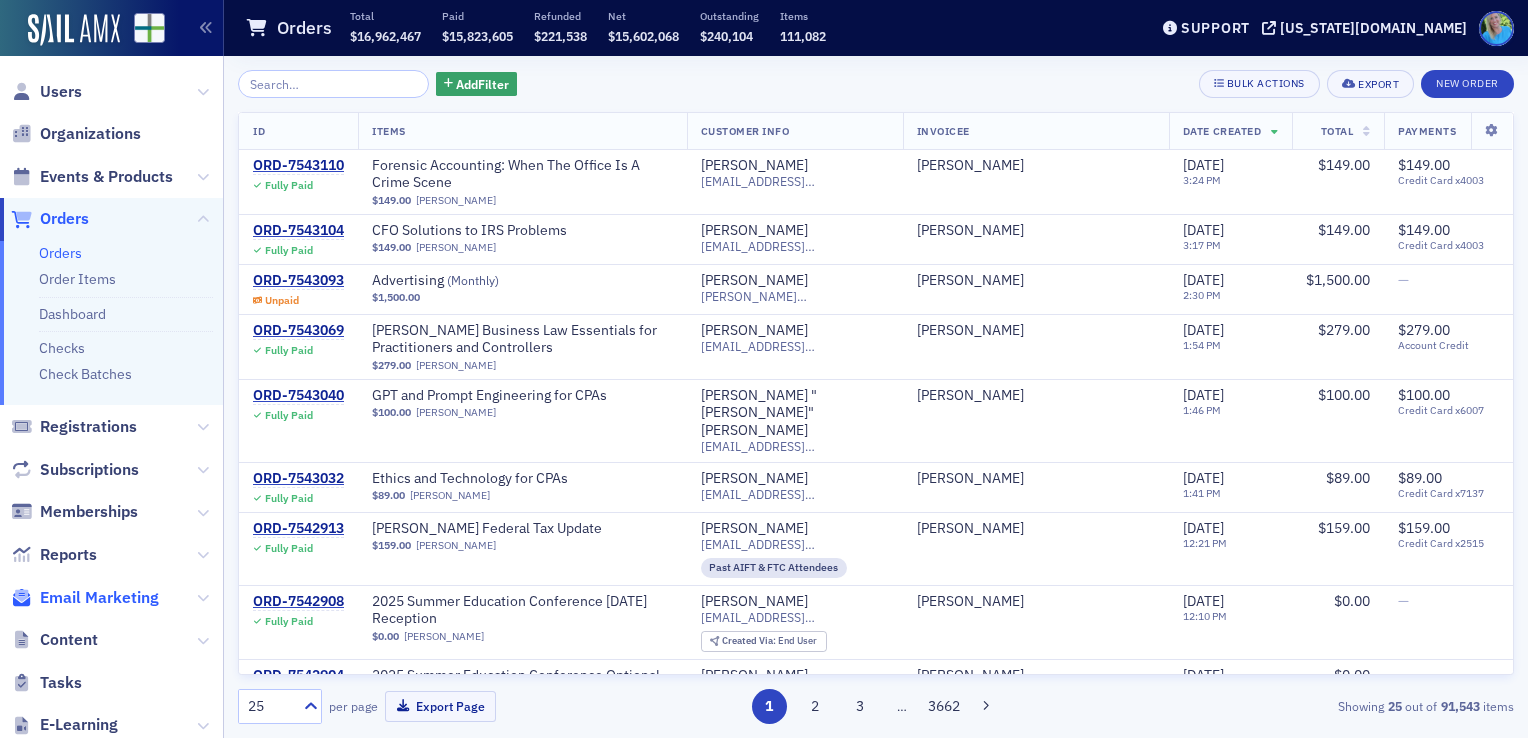 click on "Email Marketing" 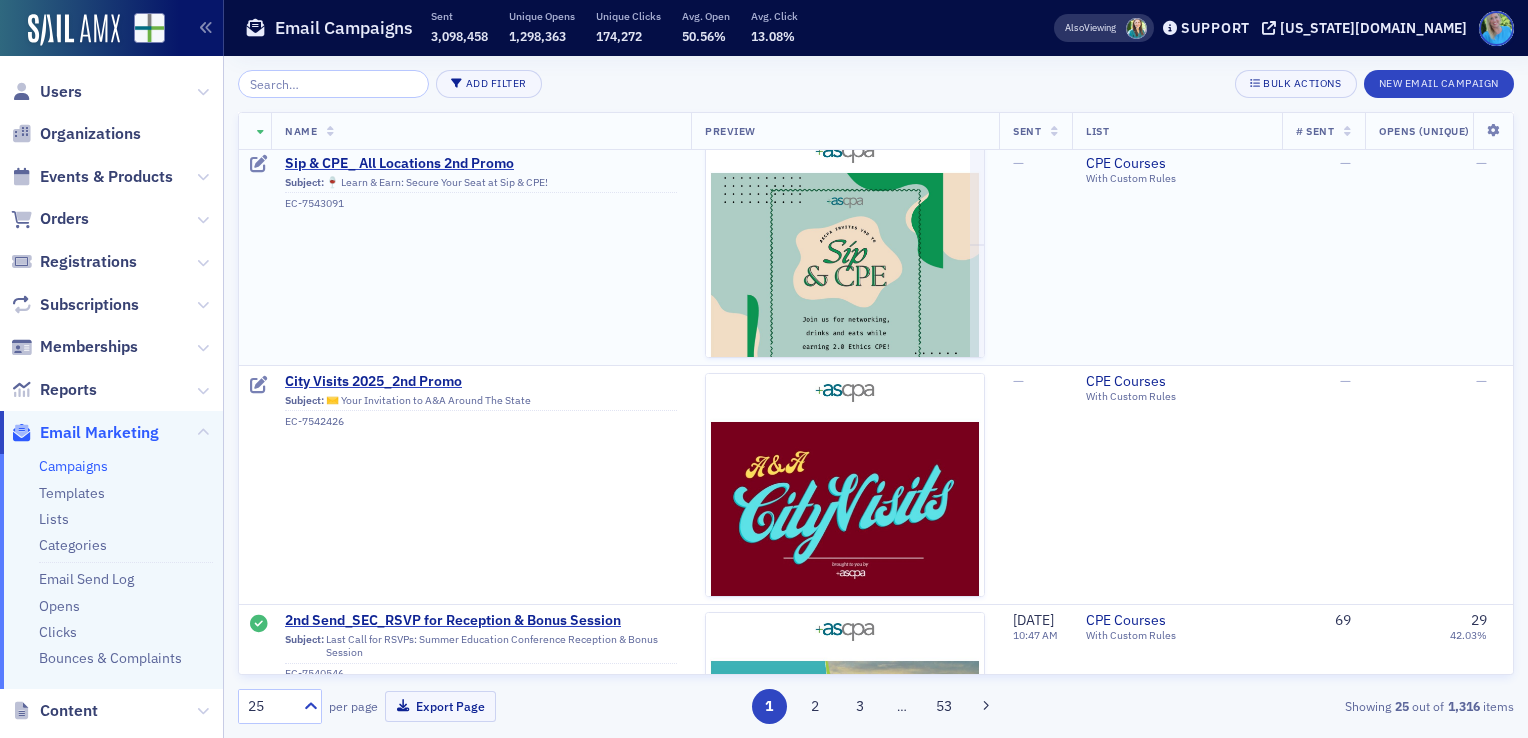 scroll, scrollTop: 300, scrollLeft: 0, axis: vertical 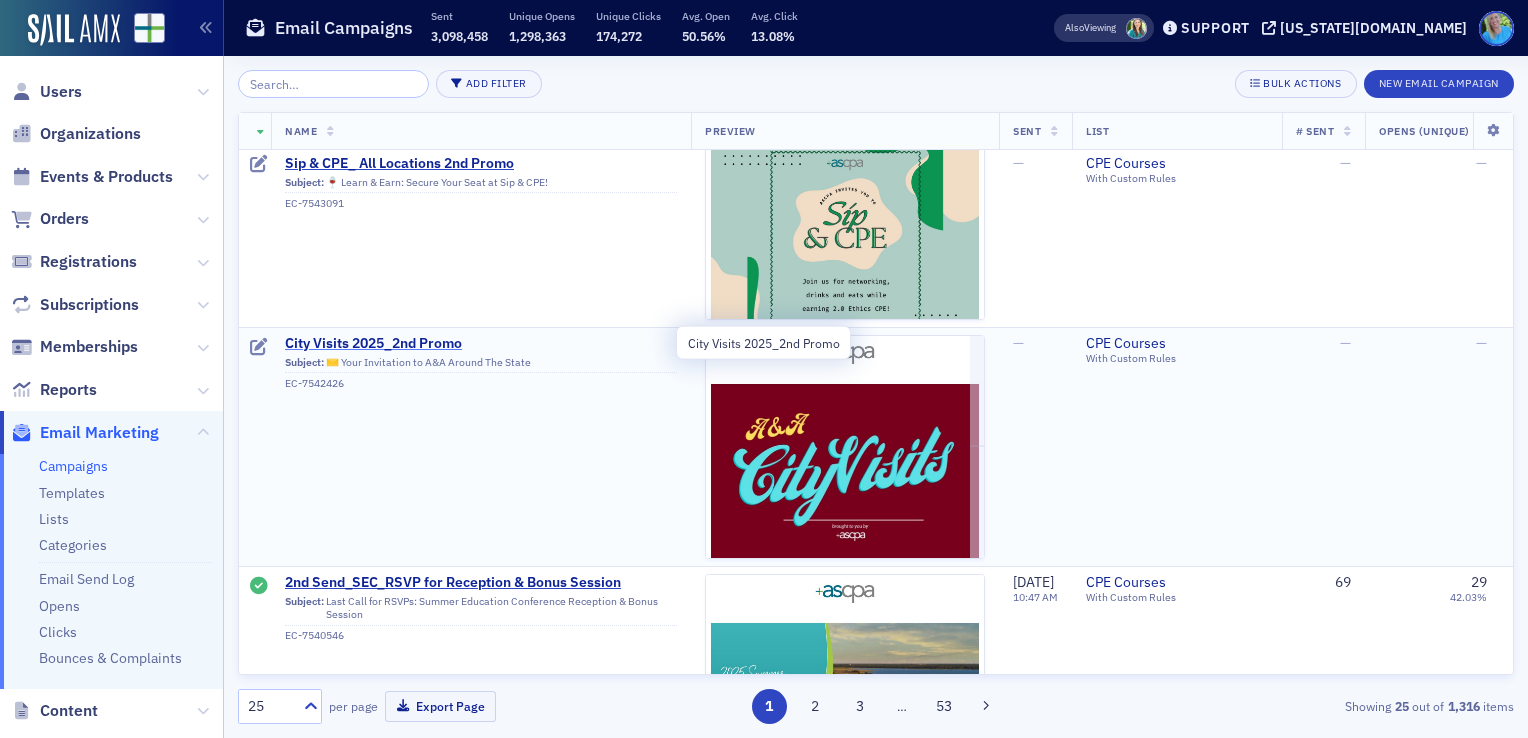 click on "City Visits 2025_2nd Promo" 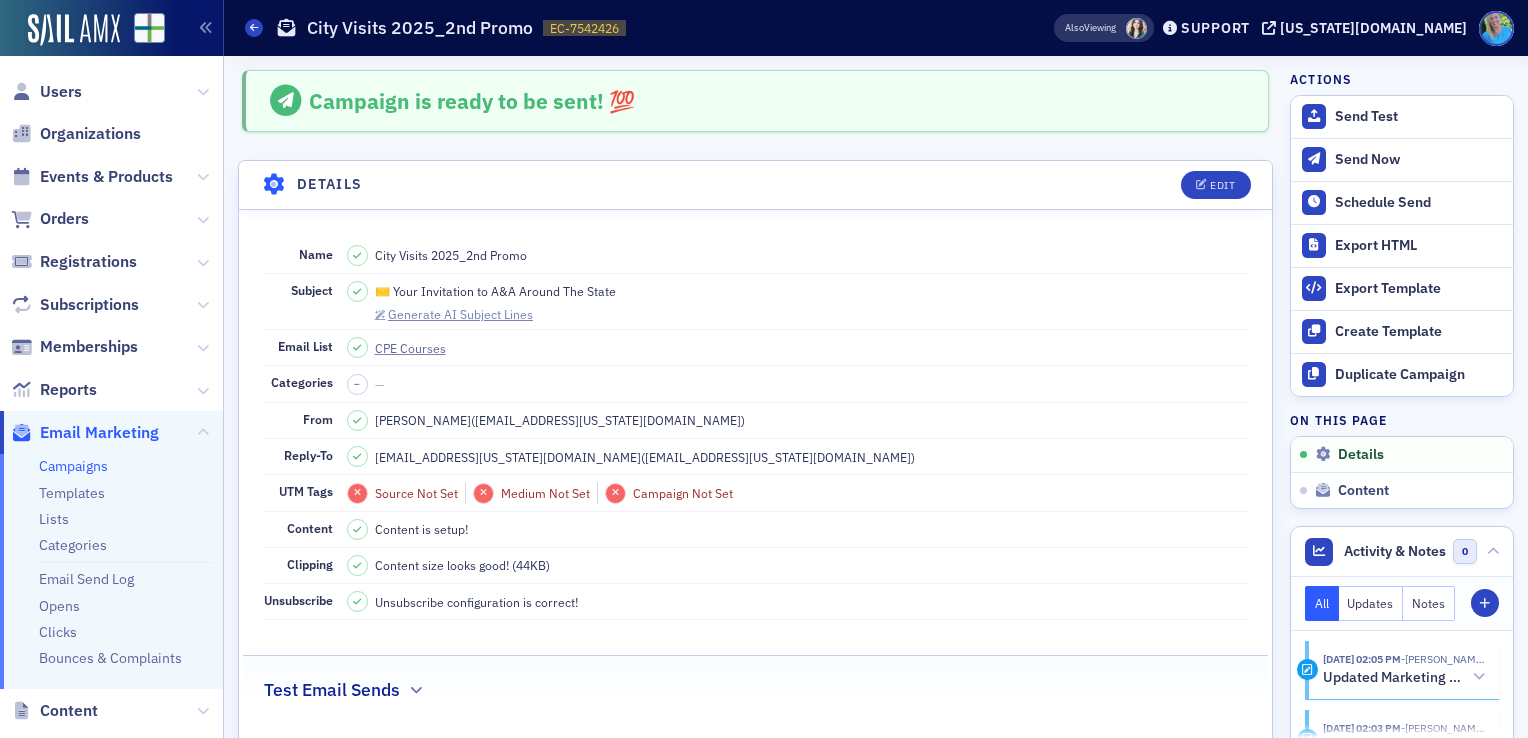 click on "Generate AI Subject Lines" 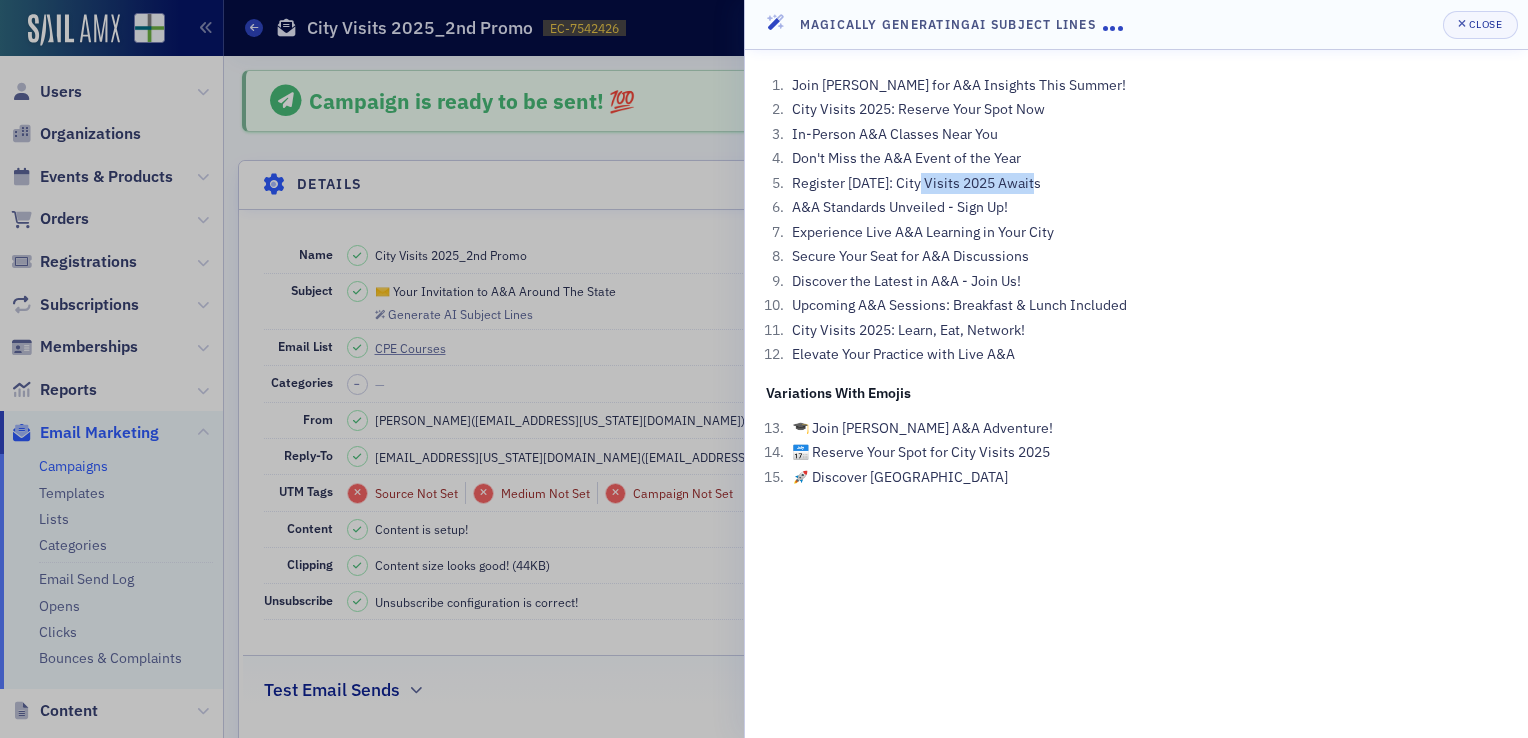 drag, startPoint x: 1036, startPoint y: 179, endPoint x: 888, endPoint y: 190, distance: 148.40822 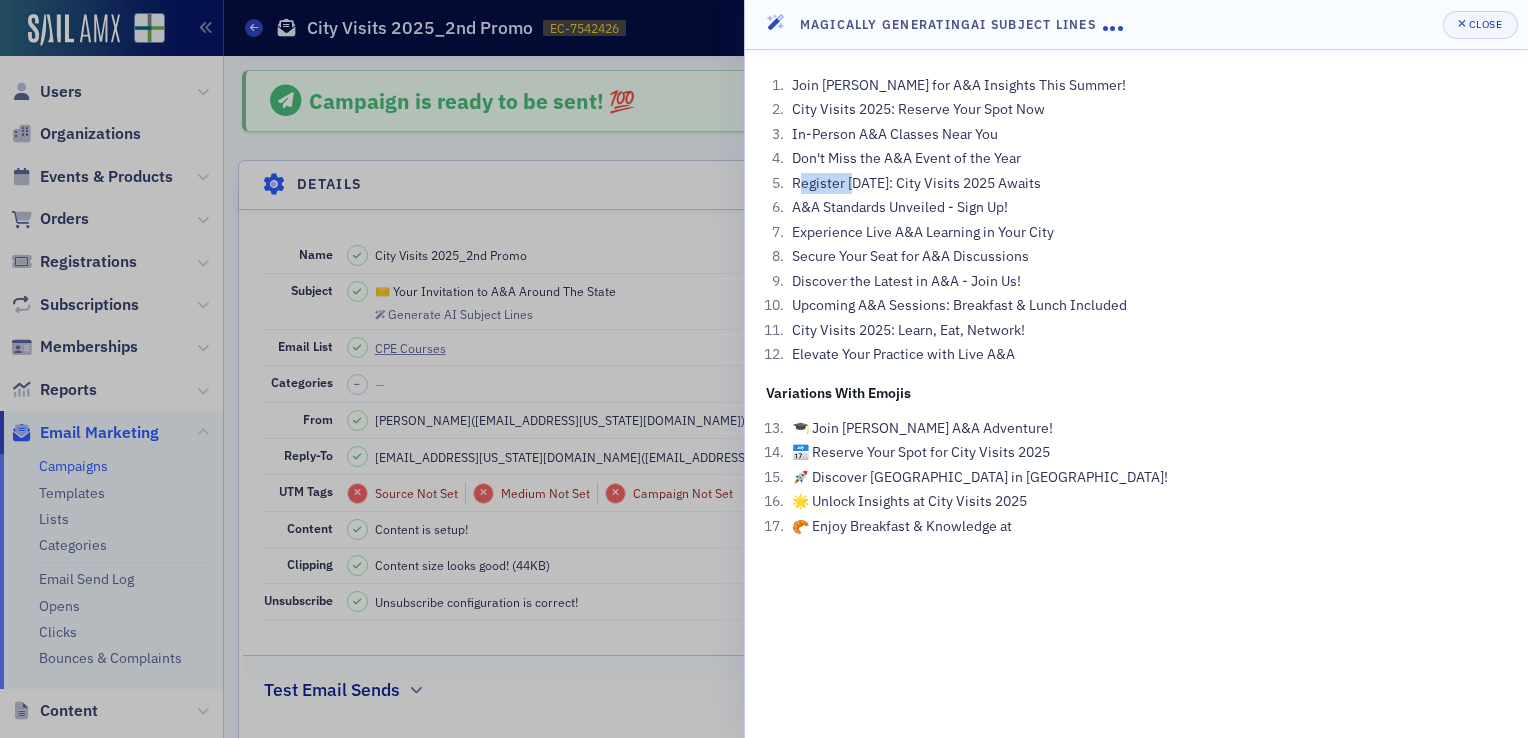 drag, startPoint x: 888, startPoint y: 190, endPoint x: 796, endPoint y: 182, distance: 92.34717 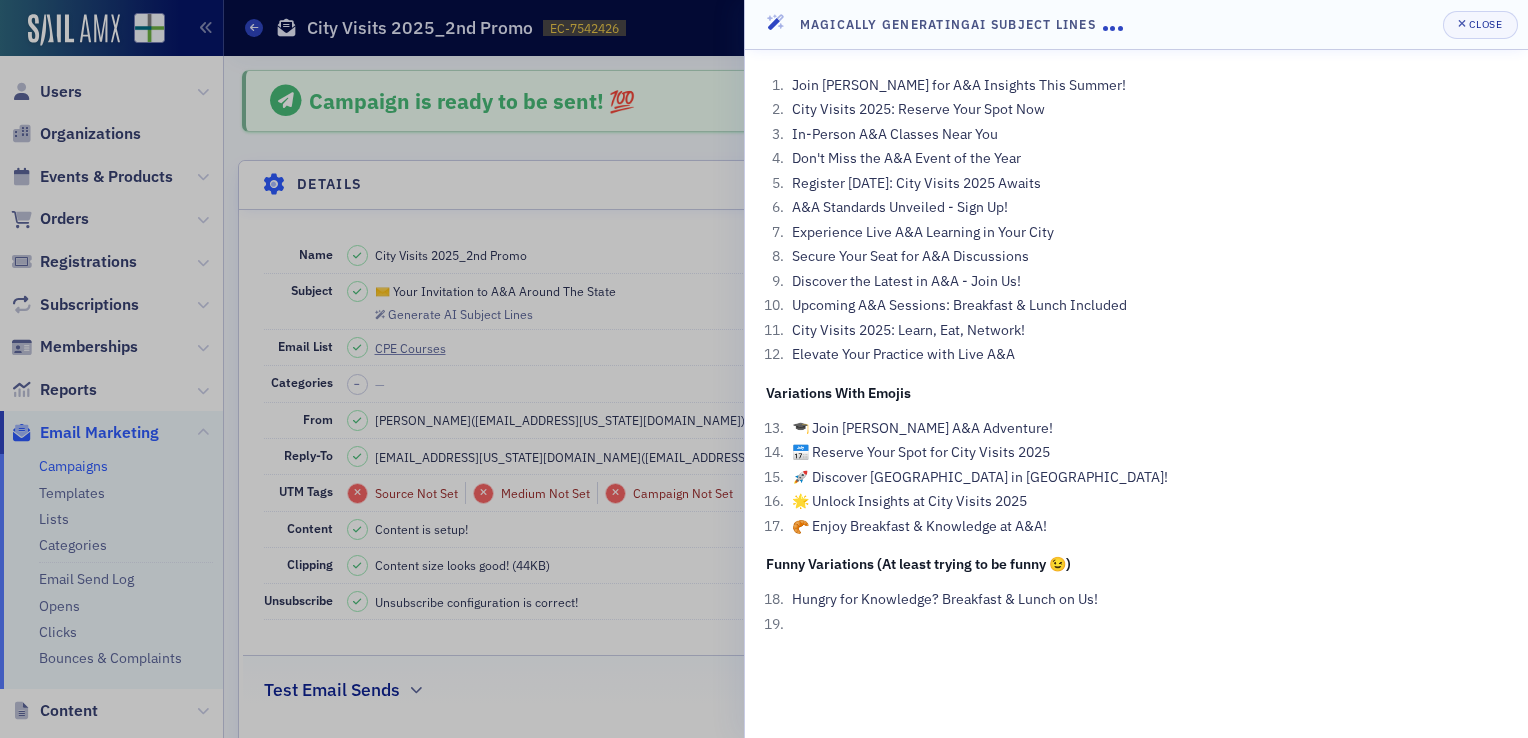 click on "Register Today: City Visits 2025 Awaits" at bounding box center (1147, 183) 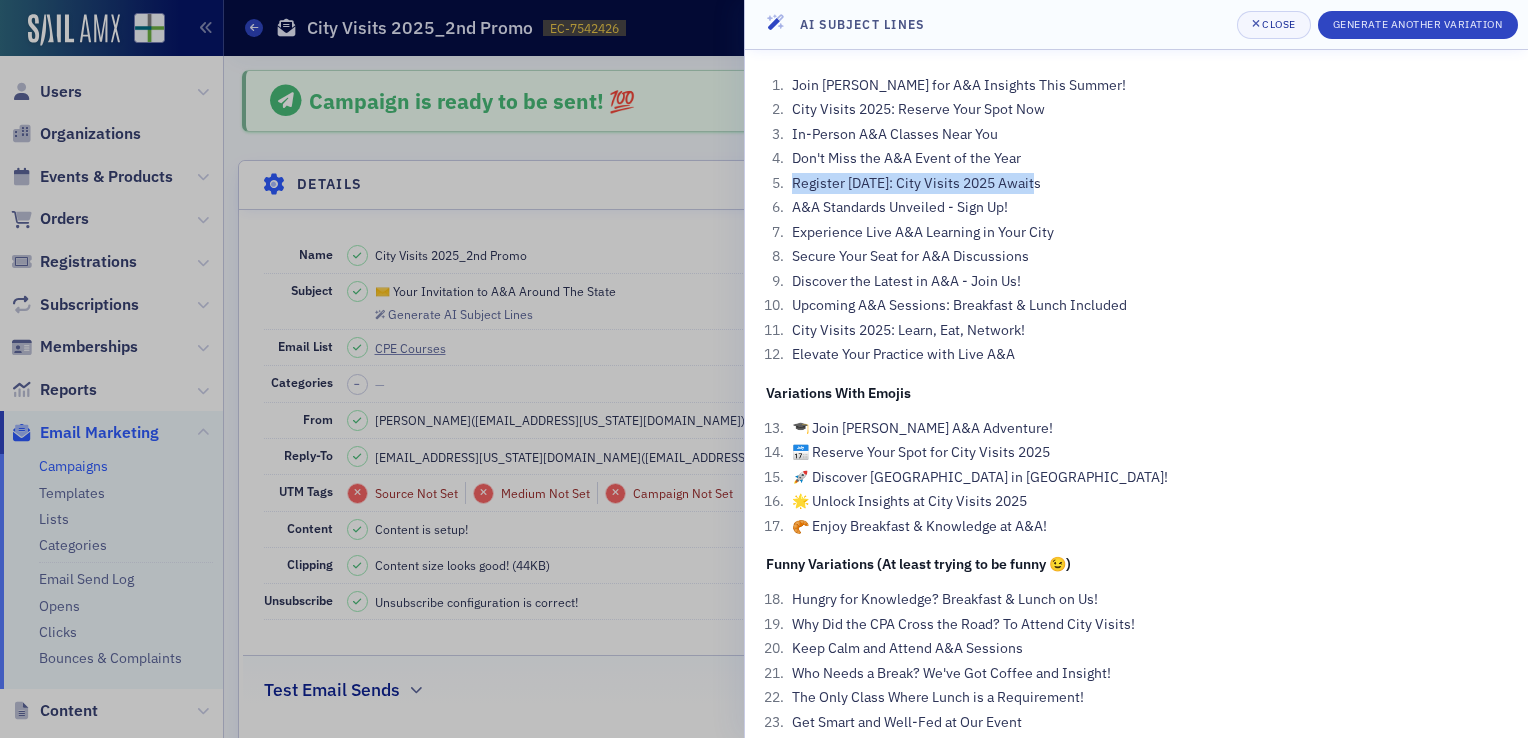 drag, startPoint x: 793, startPoint y: 181, endPoint x: 1037, endPoint y: 178, distance: 244.01845 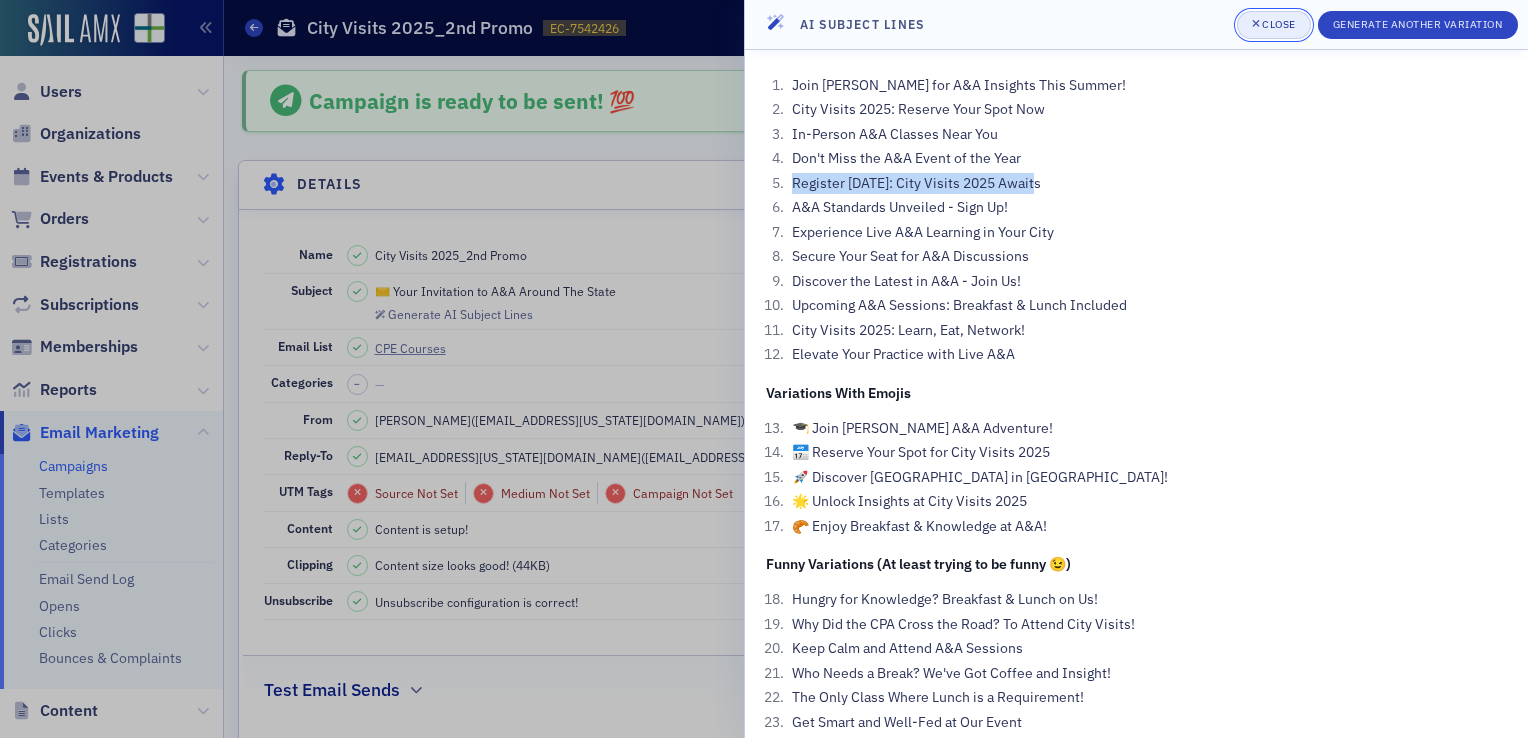 click on "Close" at bounding box center [1279, 24] 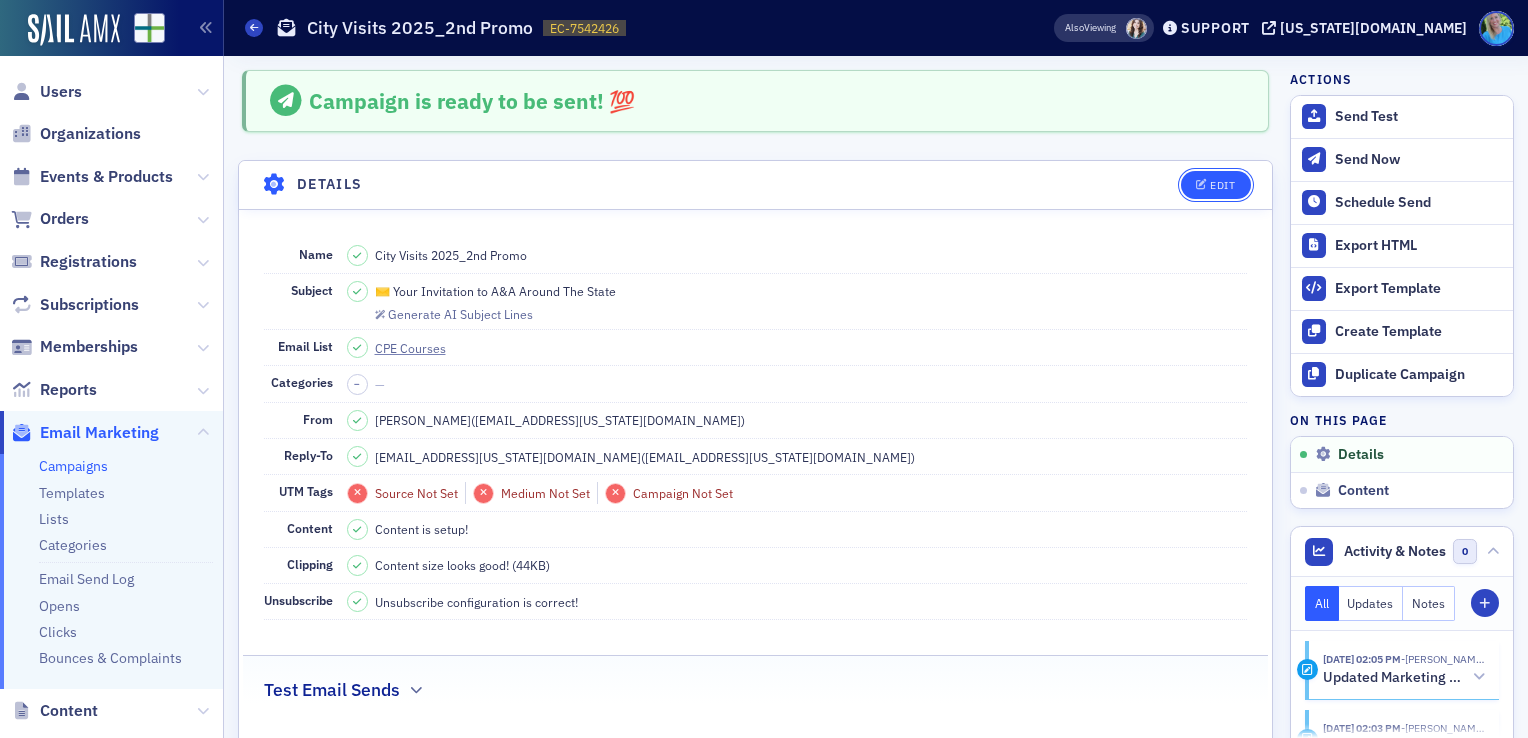 click on "Edit" 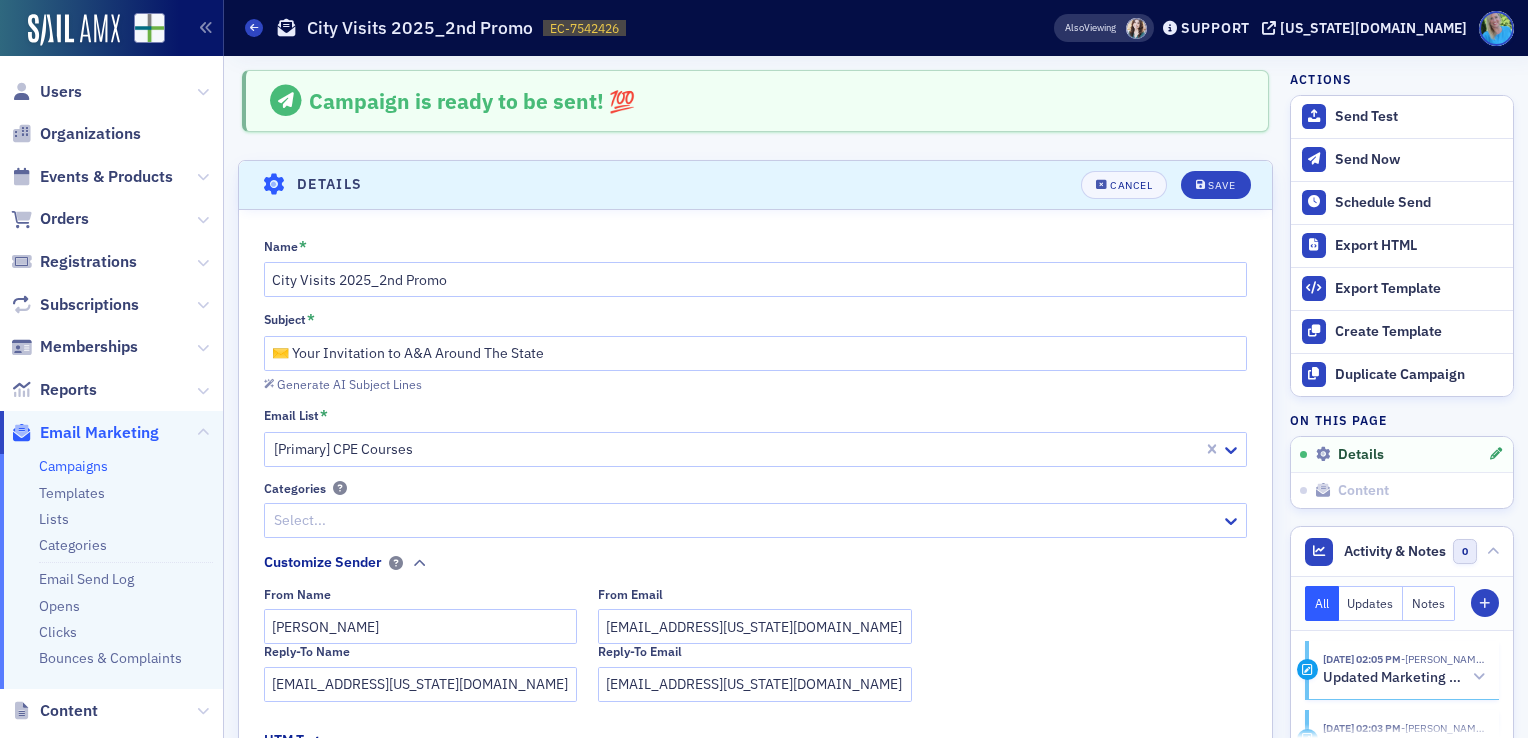 scroll, scrollTop: 92, scrollLeft: 0, axis: vertical 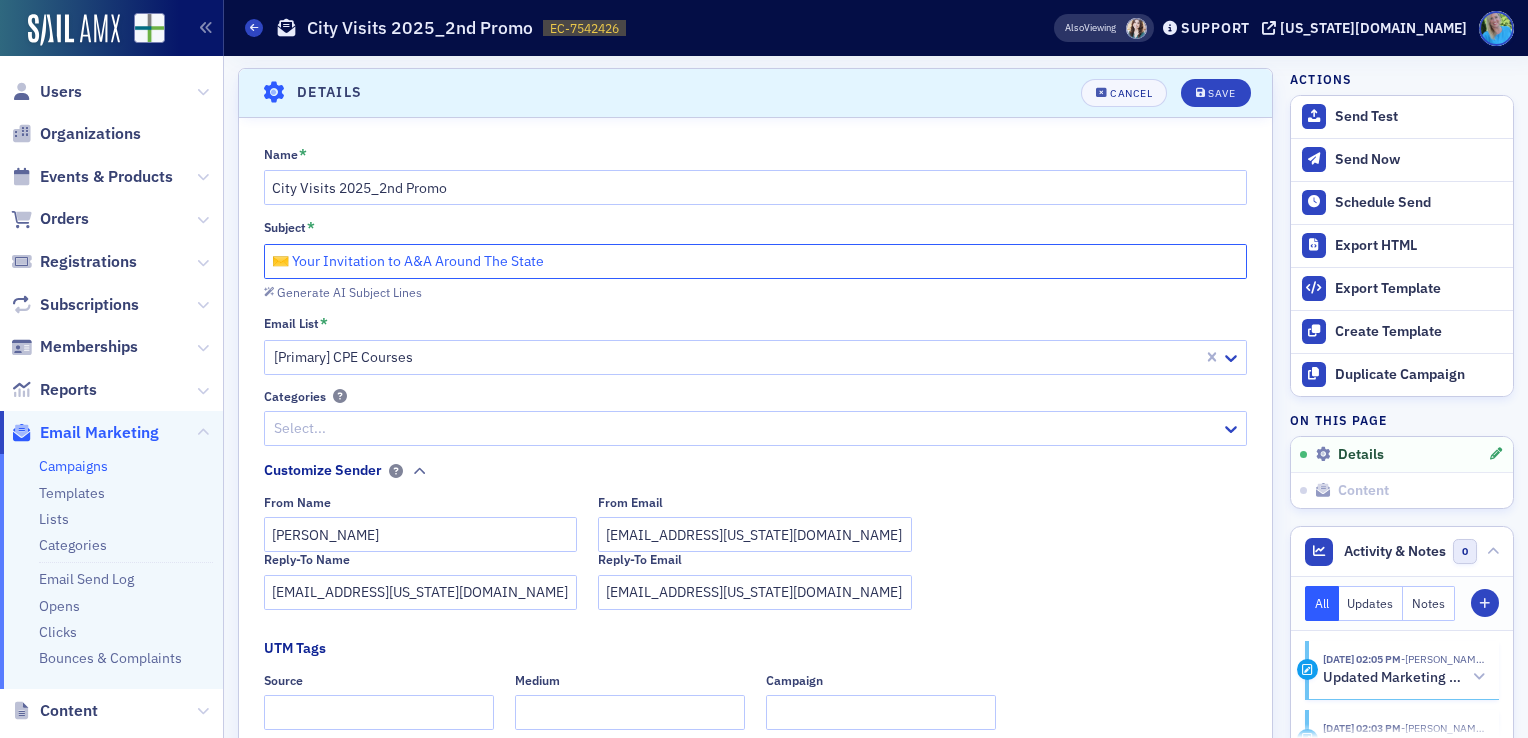 drag, startPoint x: 584, startPoint y: 265, endPoint x: 294, endPoint y: 252, distance: 290.29123 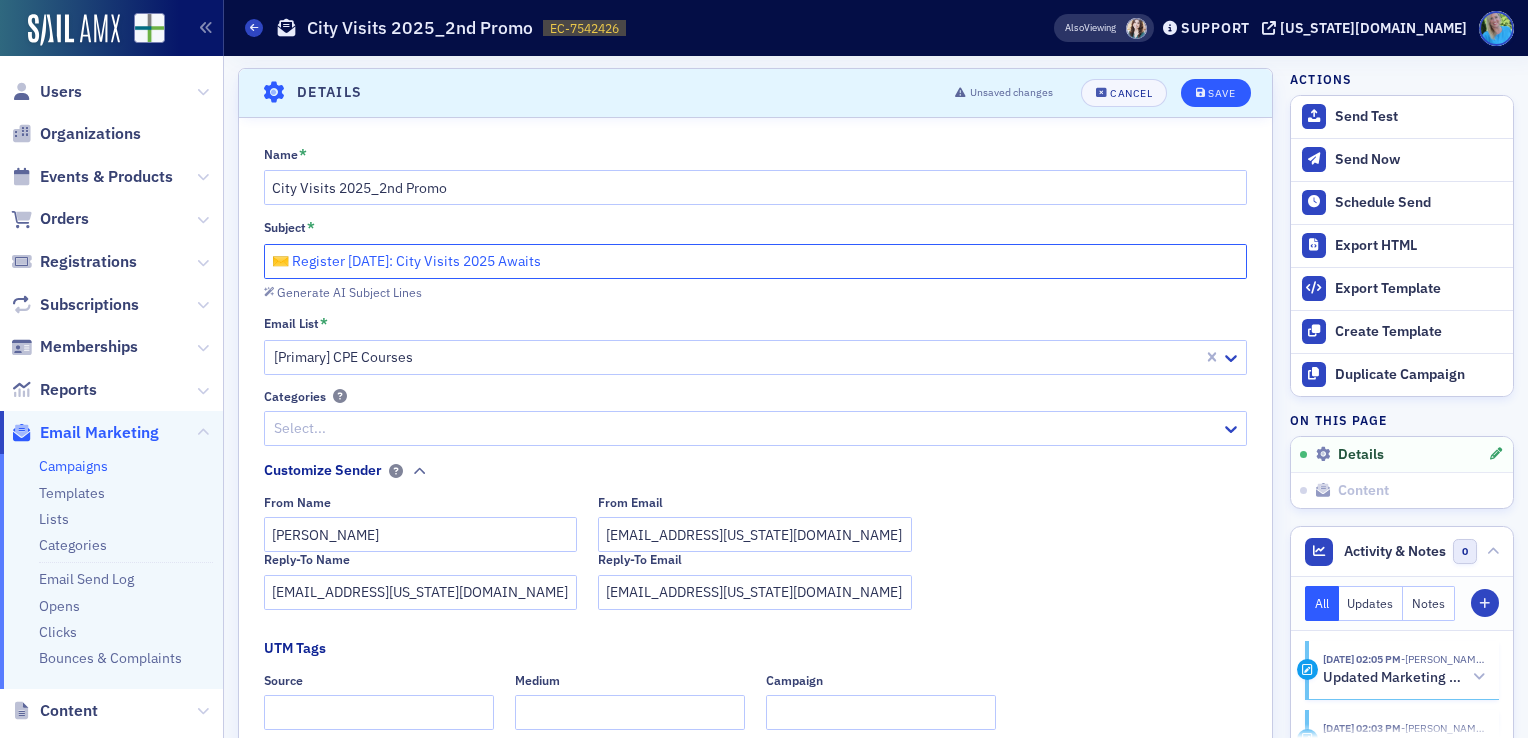 type on "✉ Register Today: City Visits 2025 Awaits" 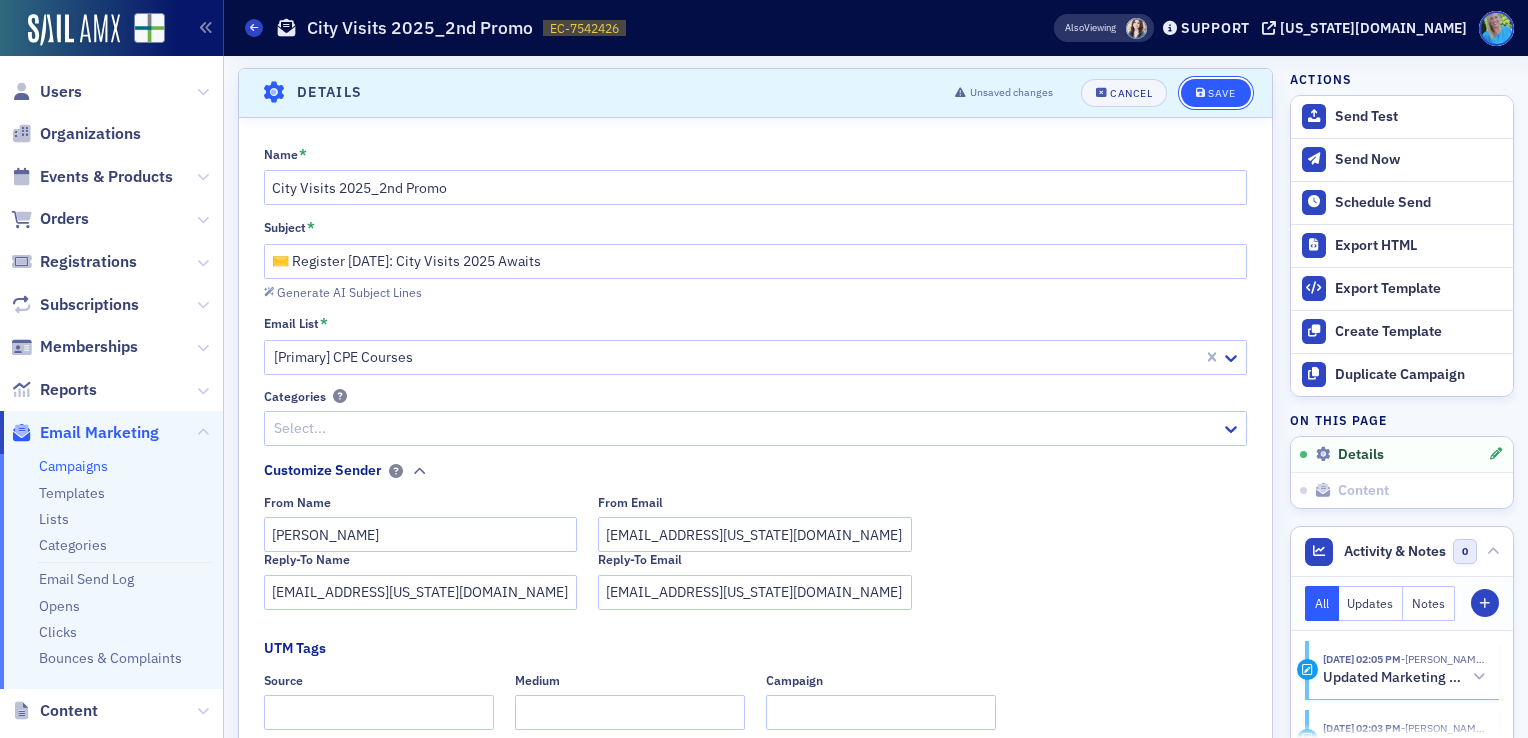 click on "Save" 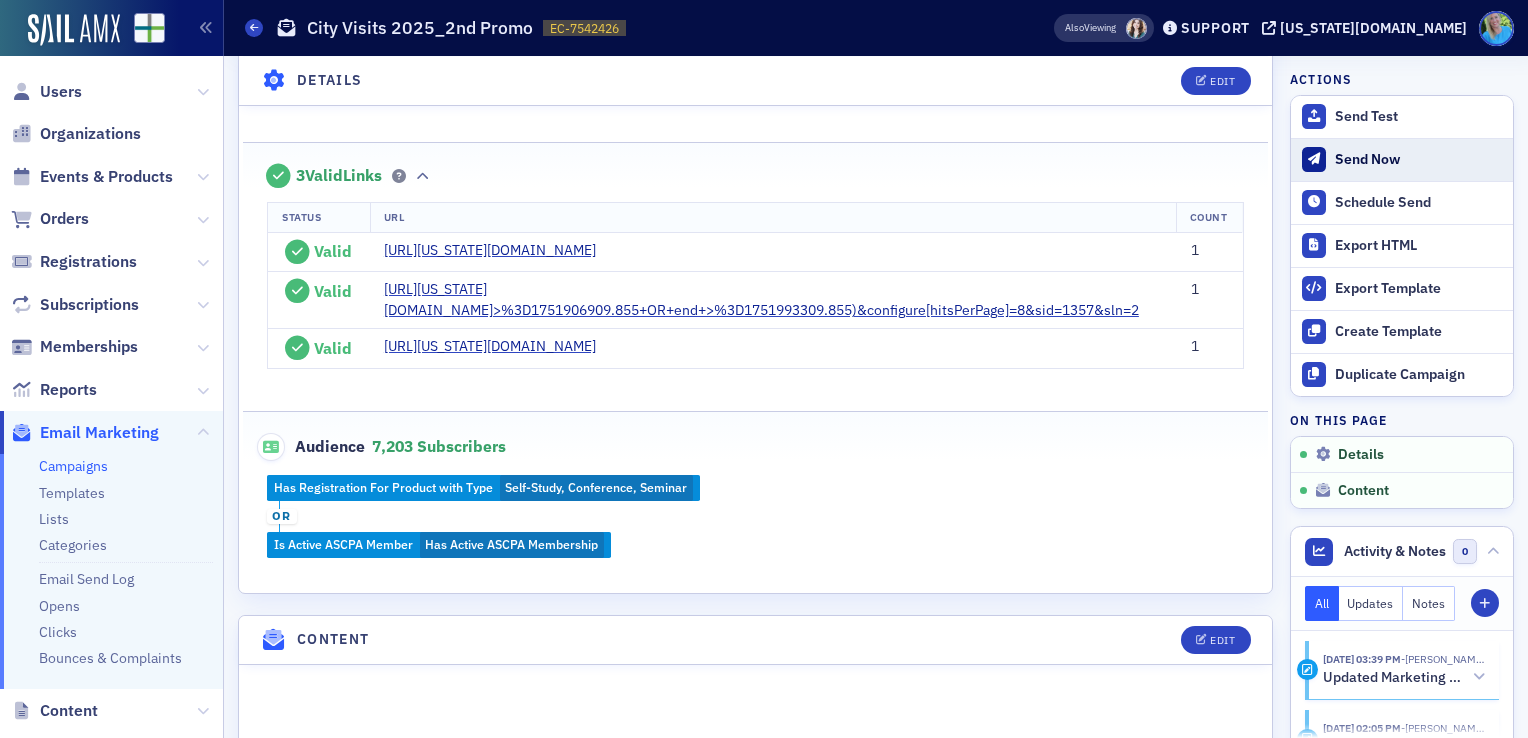 scroll, scrollTop: 592, scrollLeft: 0, axis: vertical 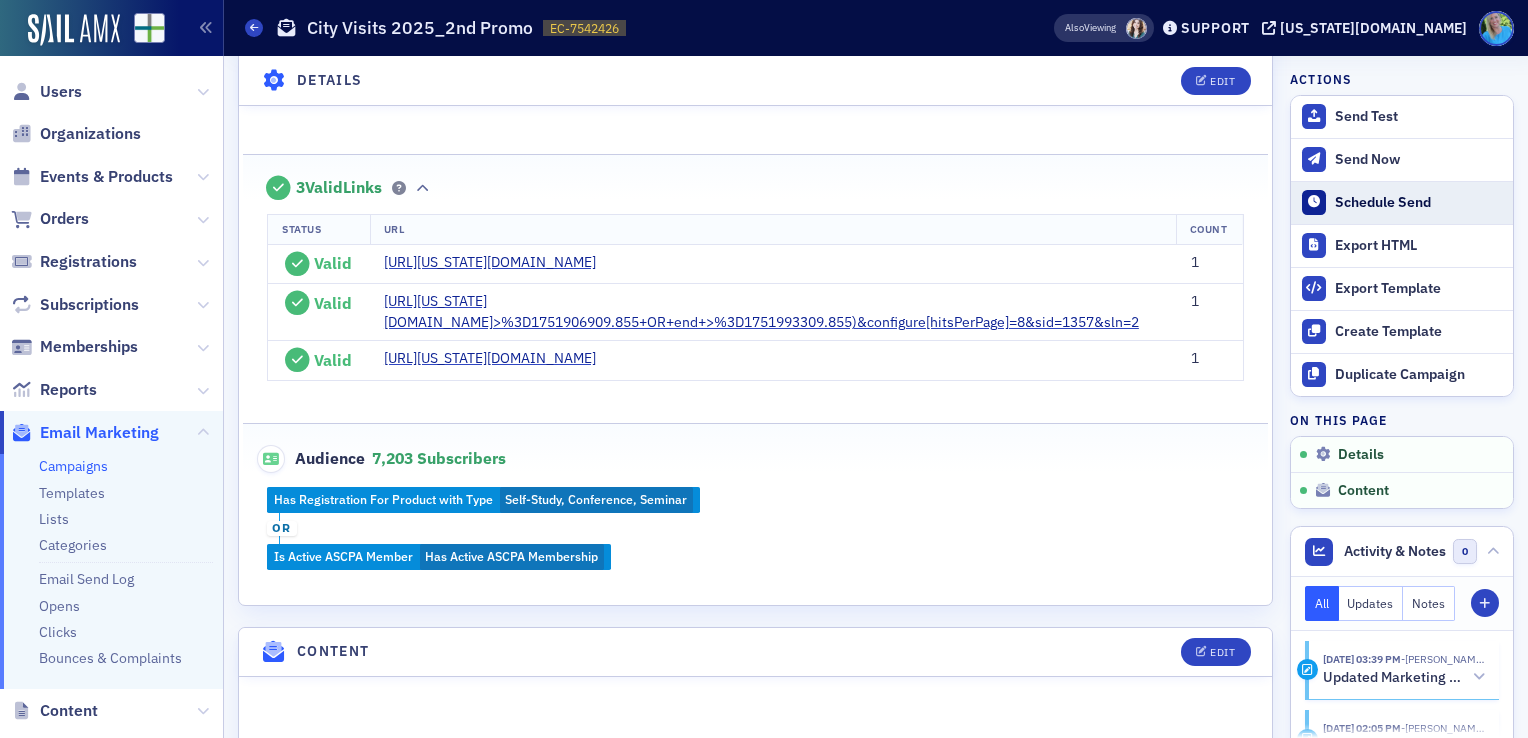 click on "Schedule Send" 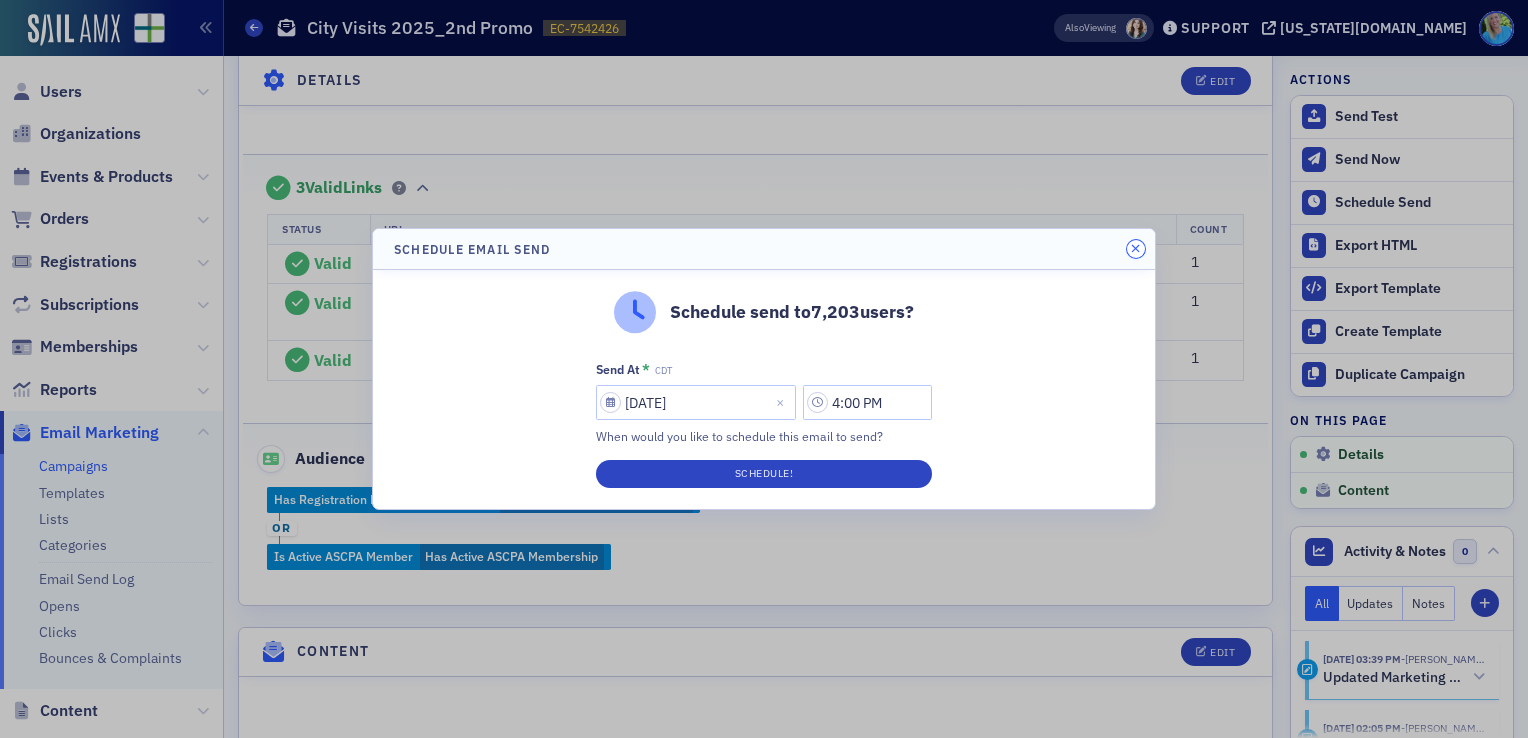click at bounding box center [1135, 249] 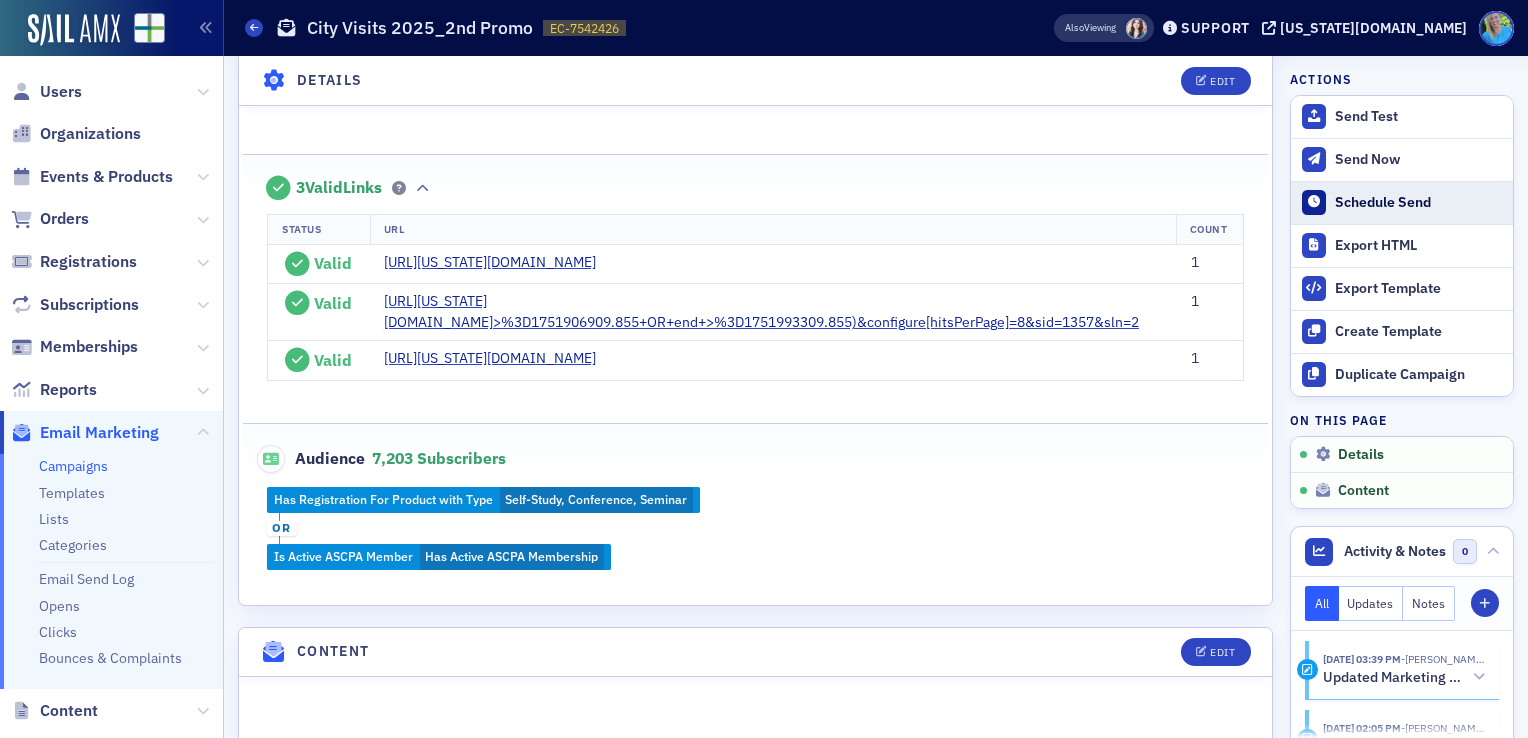 click on "Schedule Send" 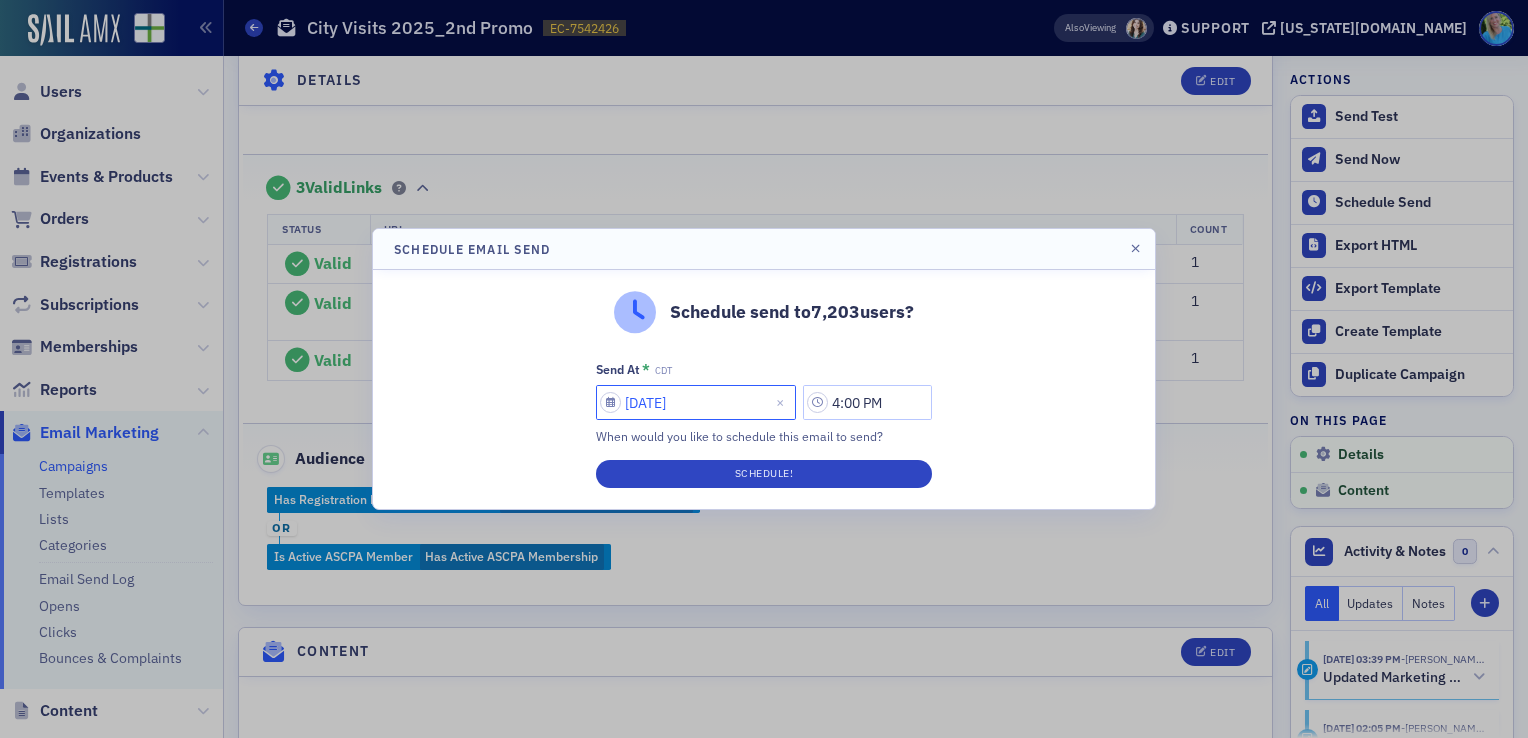 select on "6" 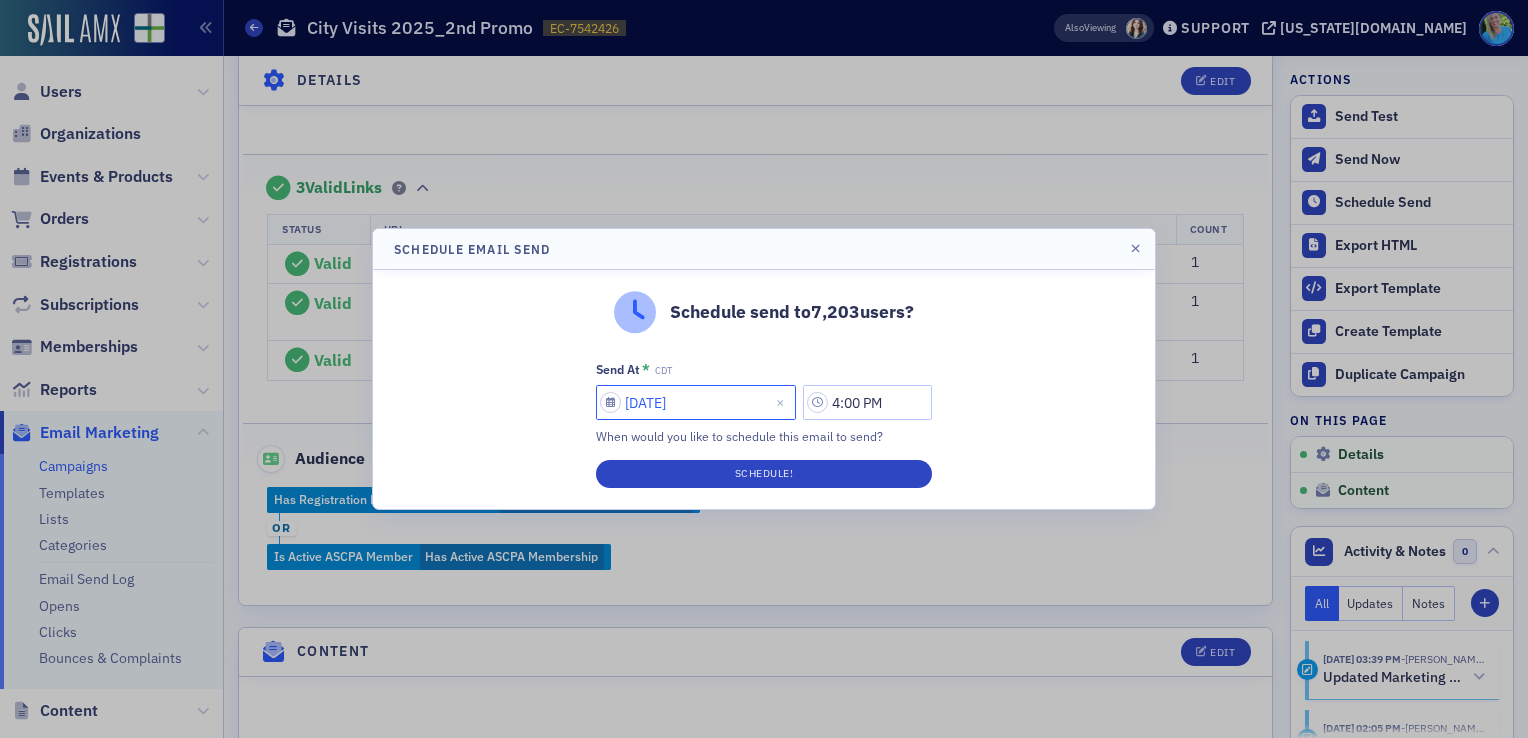 select on "2025" 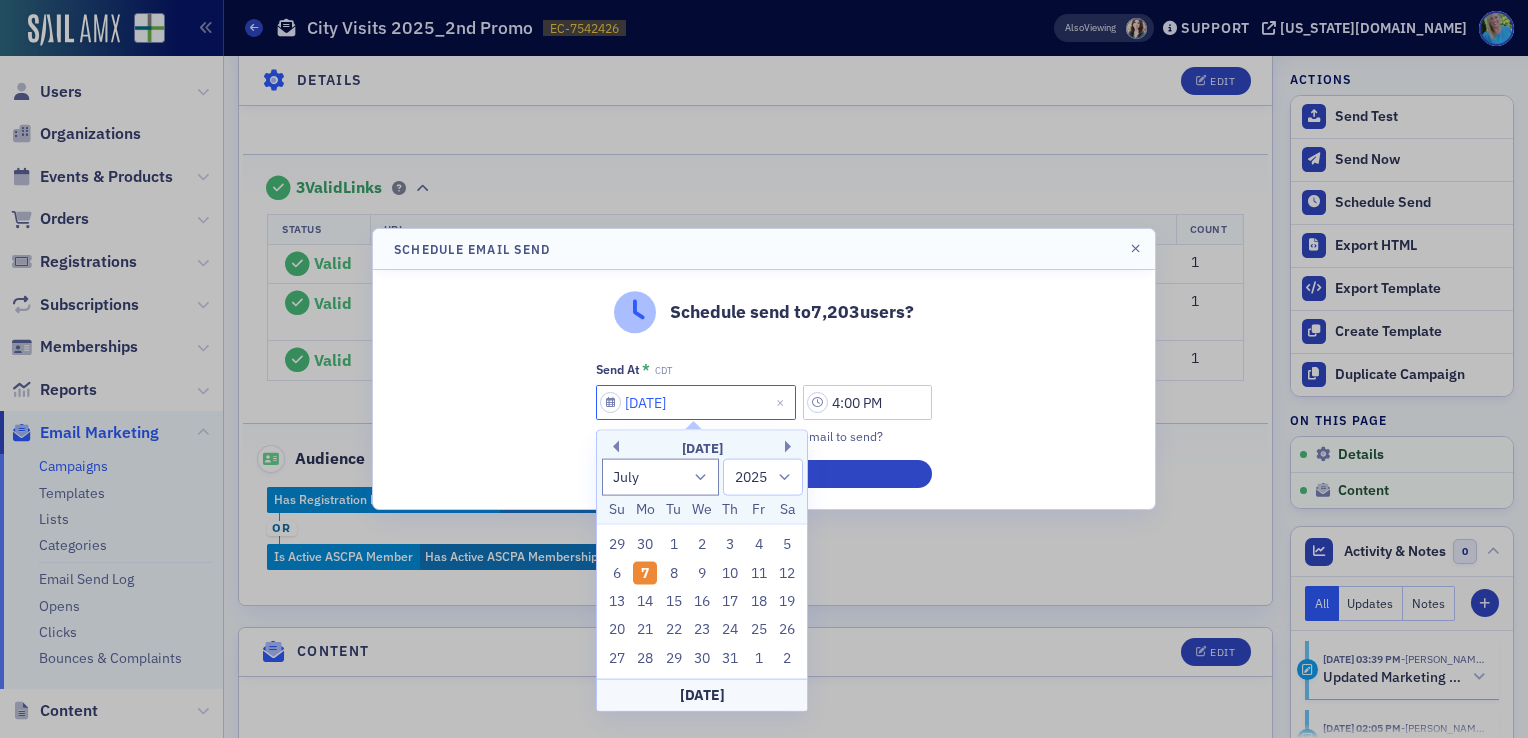 click on "07/07/2025" at bounding box center (696, 402) 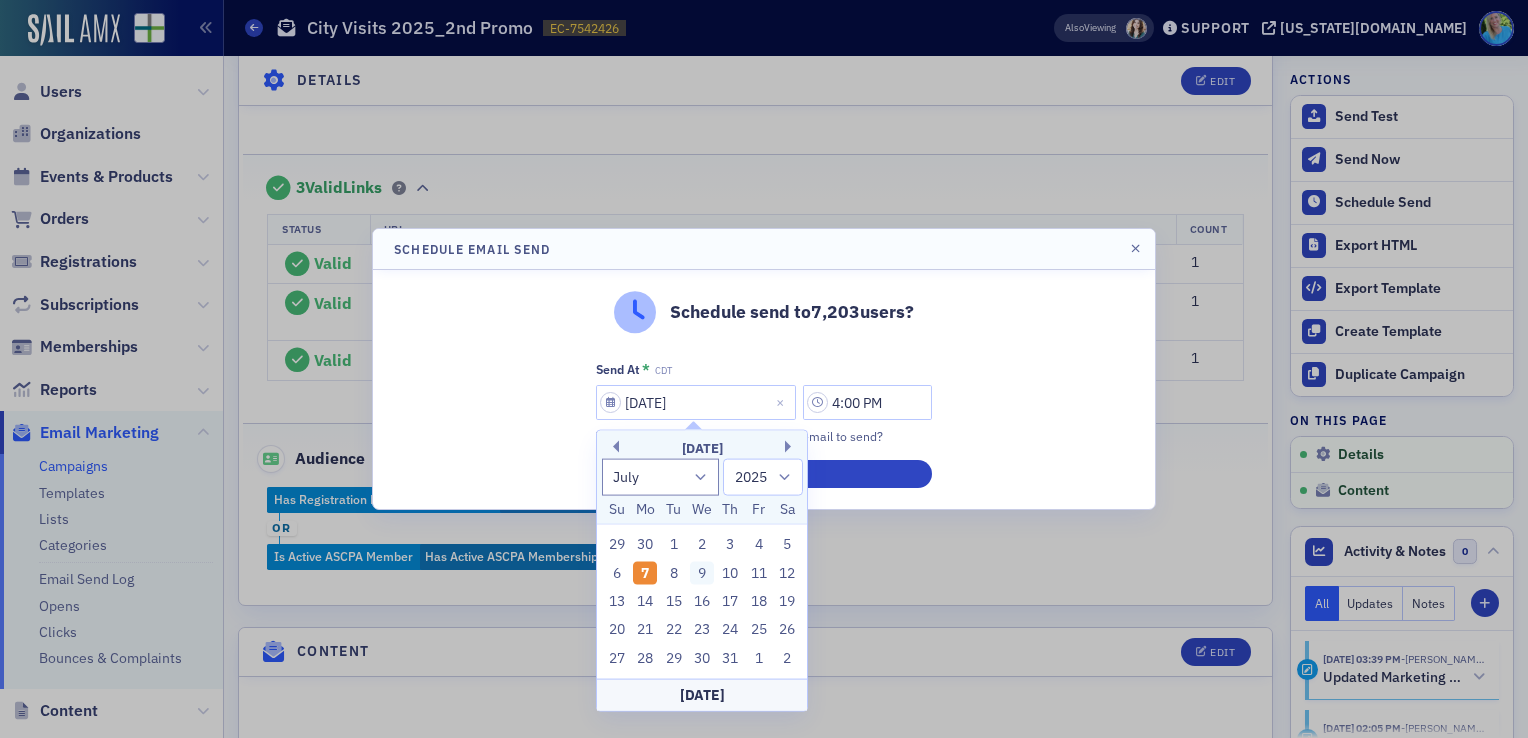 click on "9" at bounding box center [702, 573] 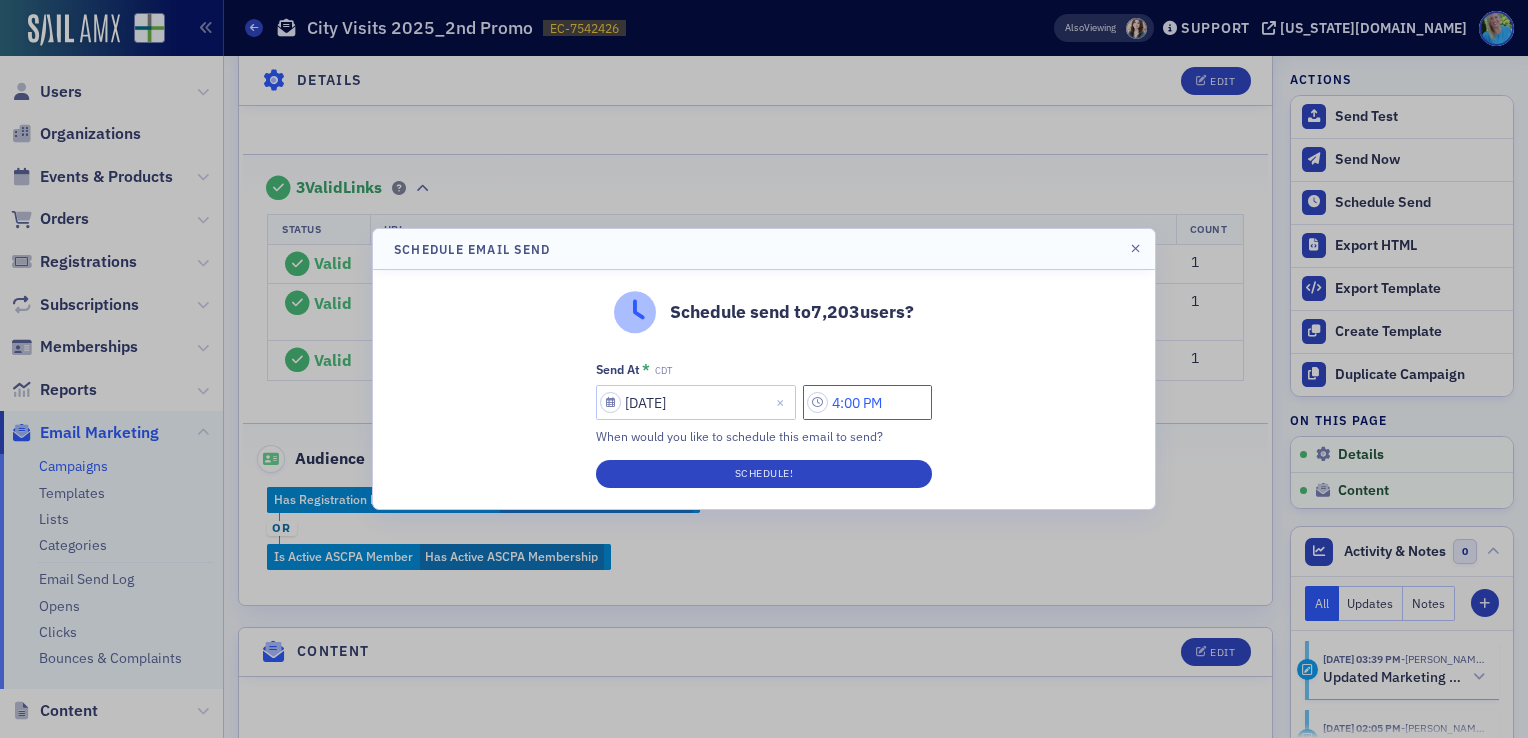 click on "4:00 PM" at bounding box center (867, 402) 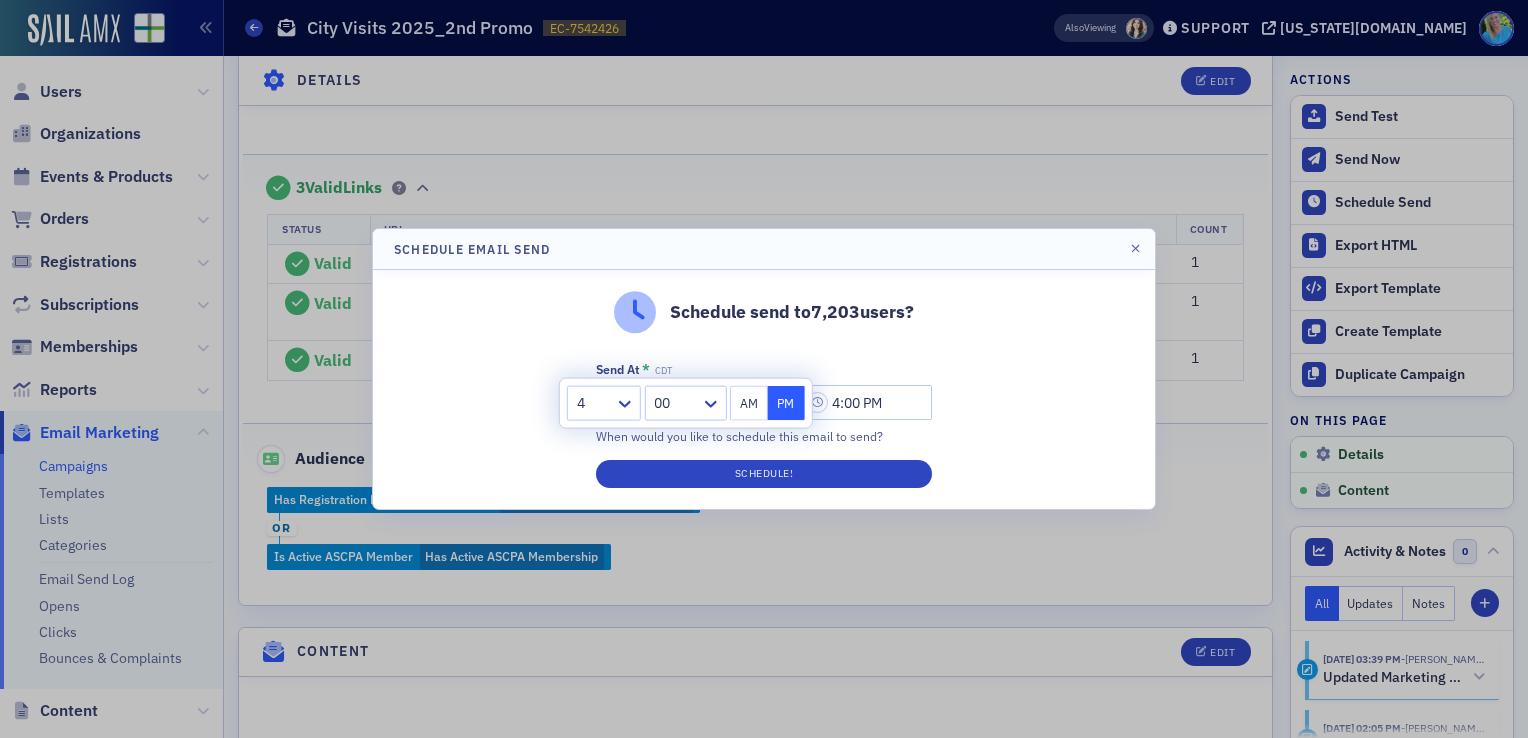 click at bounding box center [594, 403] 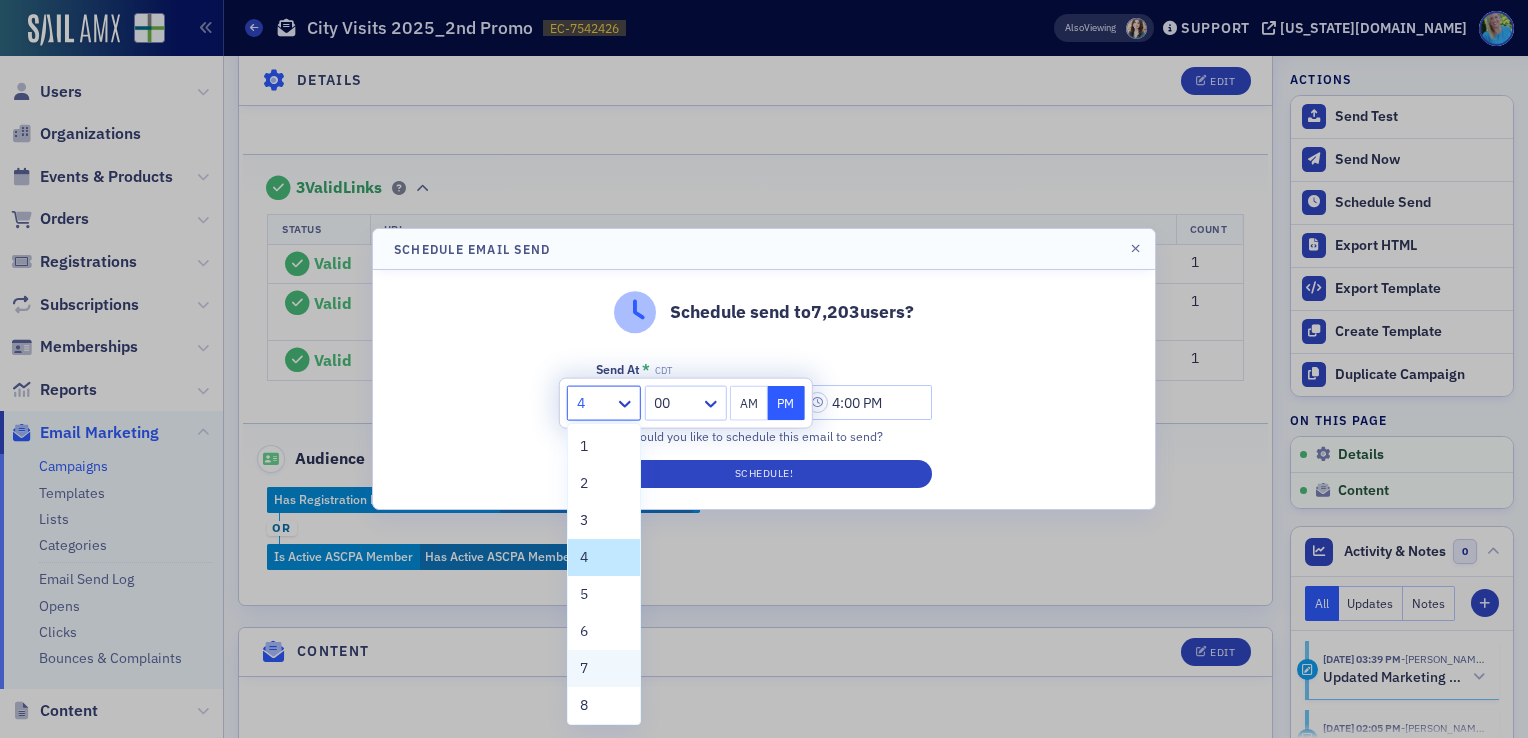 click on "7" at bounding box center (604, 668) 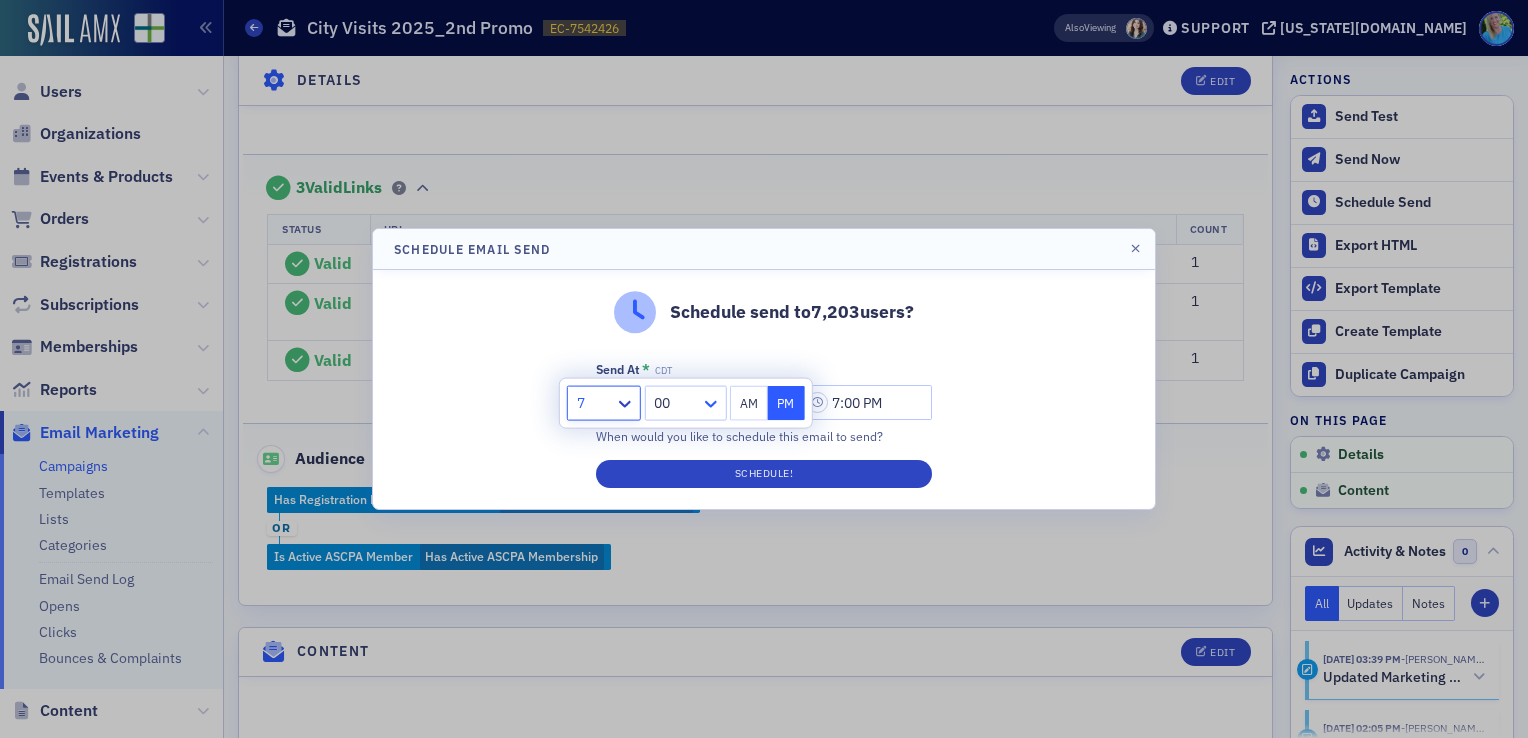 click 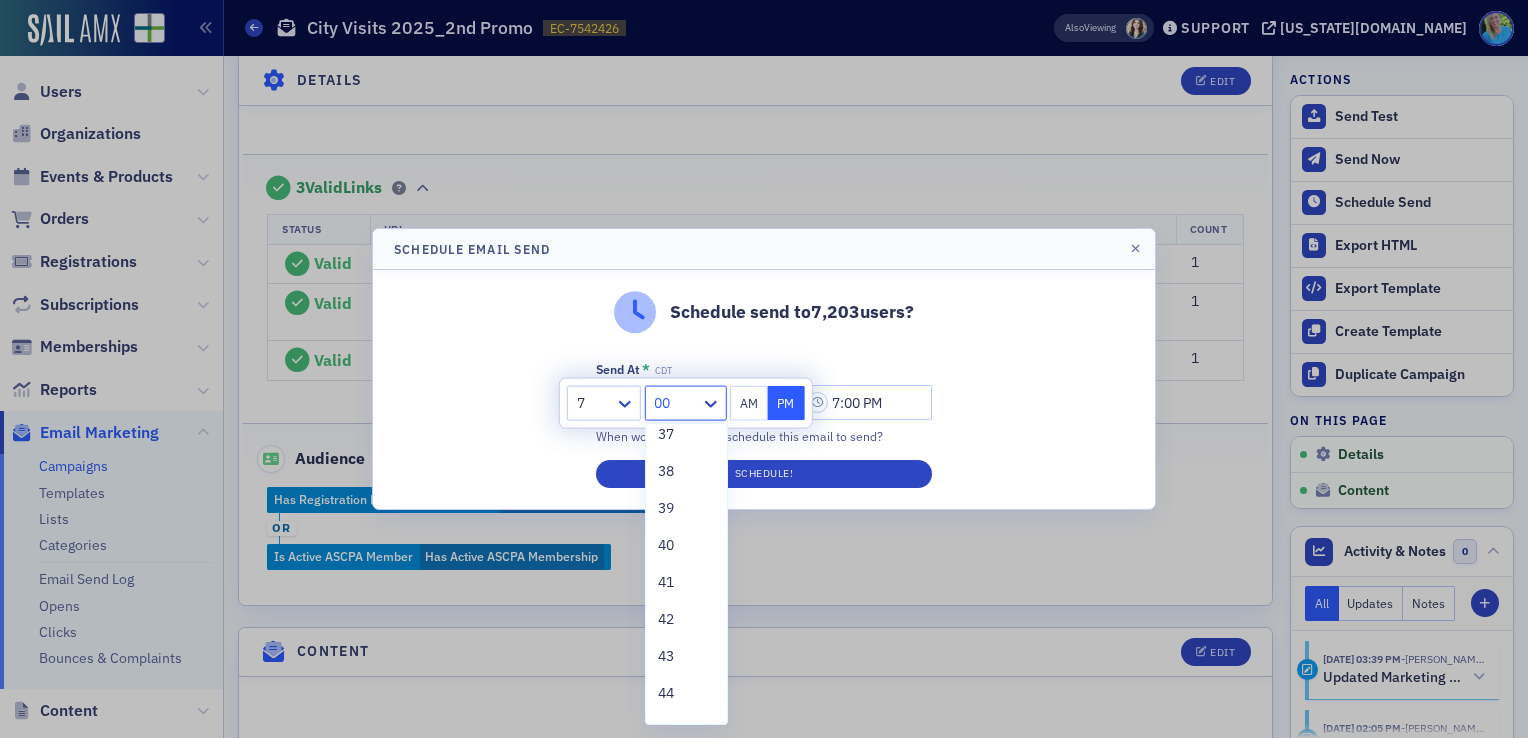 scroll, scrollTop: 1400, scrollLeft: 0, axis: vertical 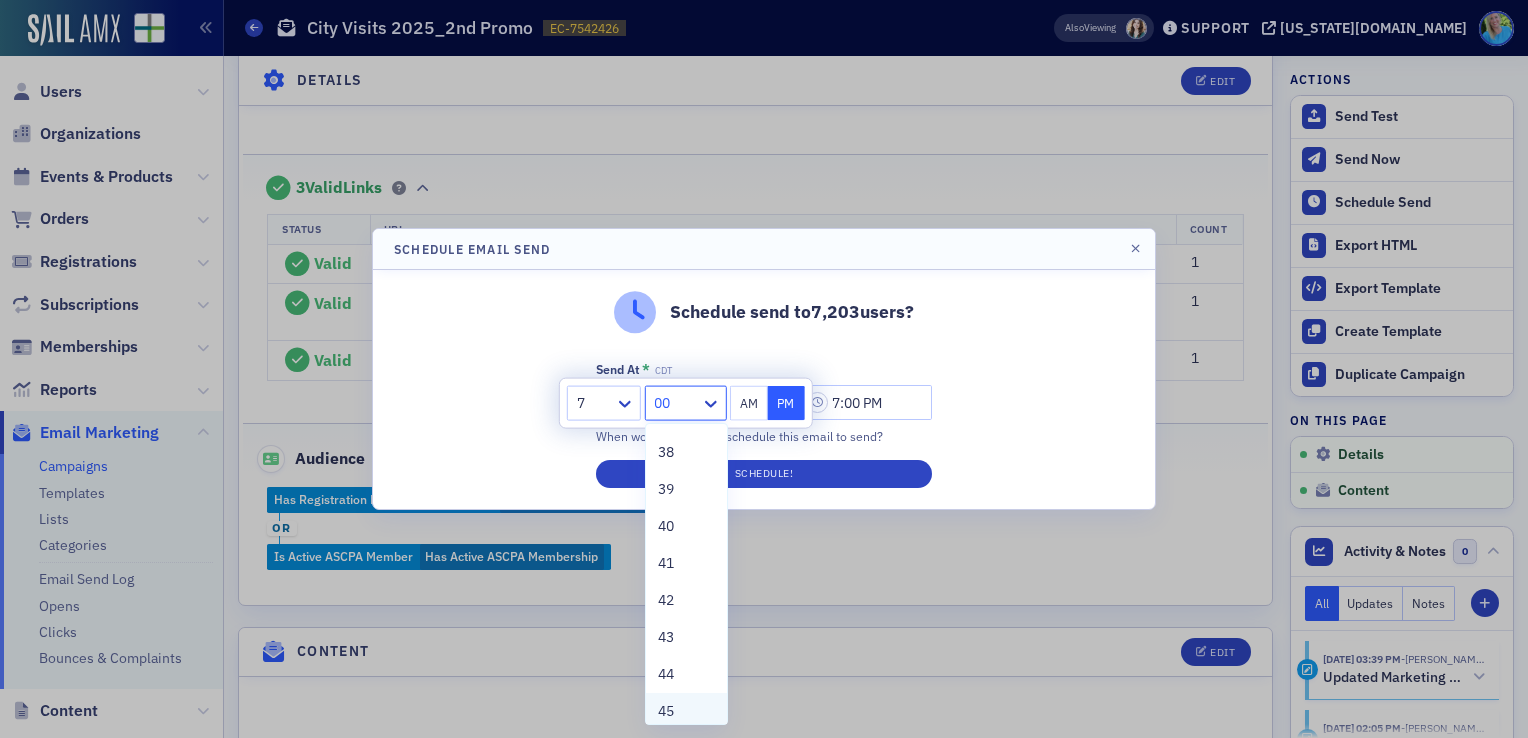 click on "45" at bounding box center (666, 711) 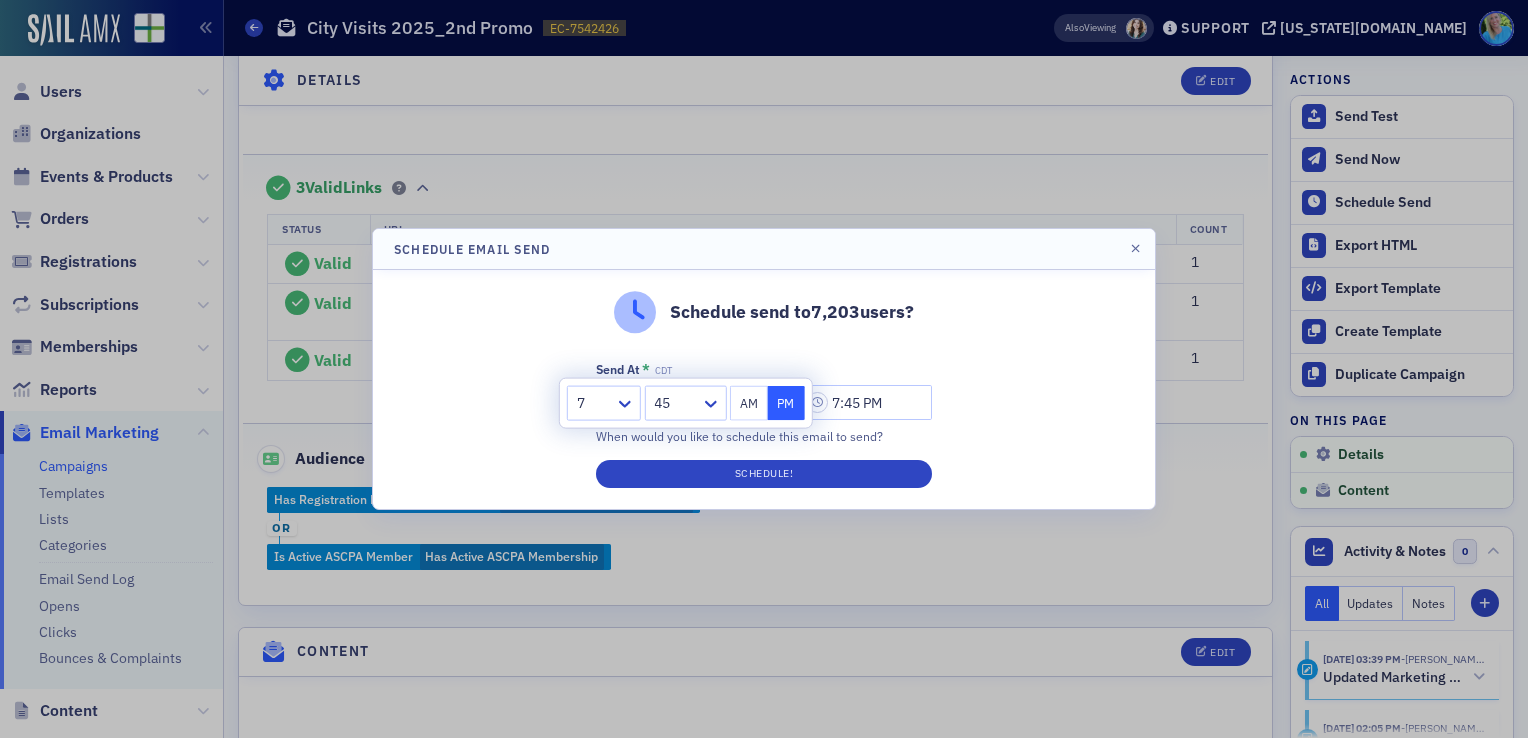 click on "AM" at bounding box center [749, 403] 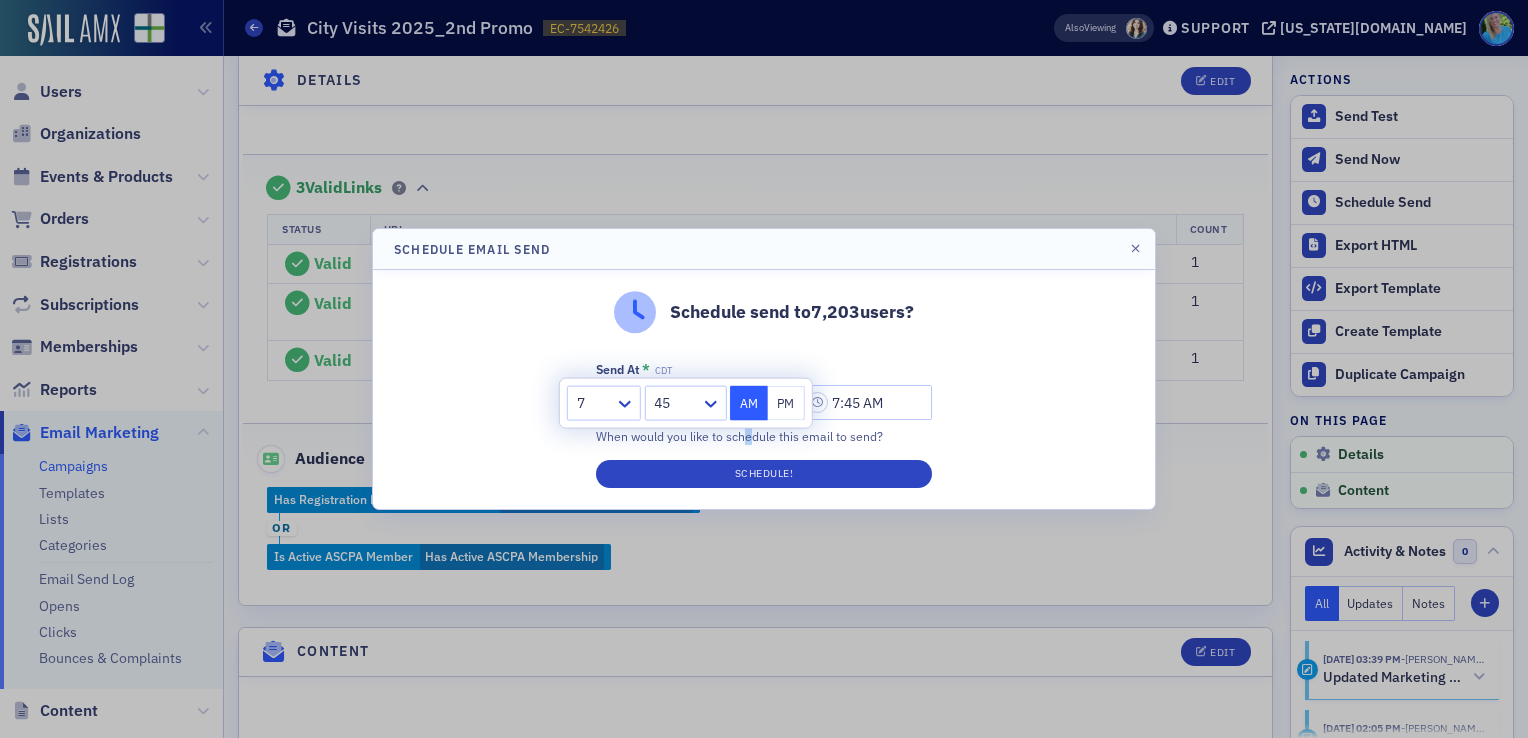 click on "Send At * CDT 07/09/2025 7:45 AM When would you like to schedule this email to send? Schedule!" at bounding box center [764, 424] 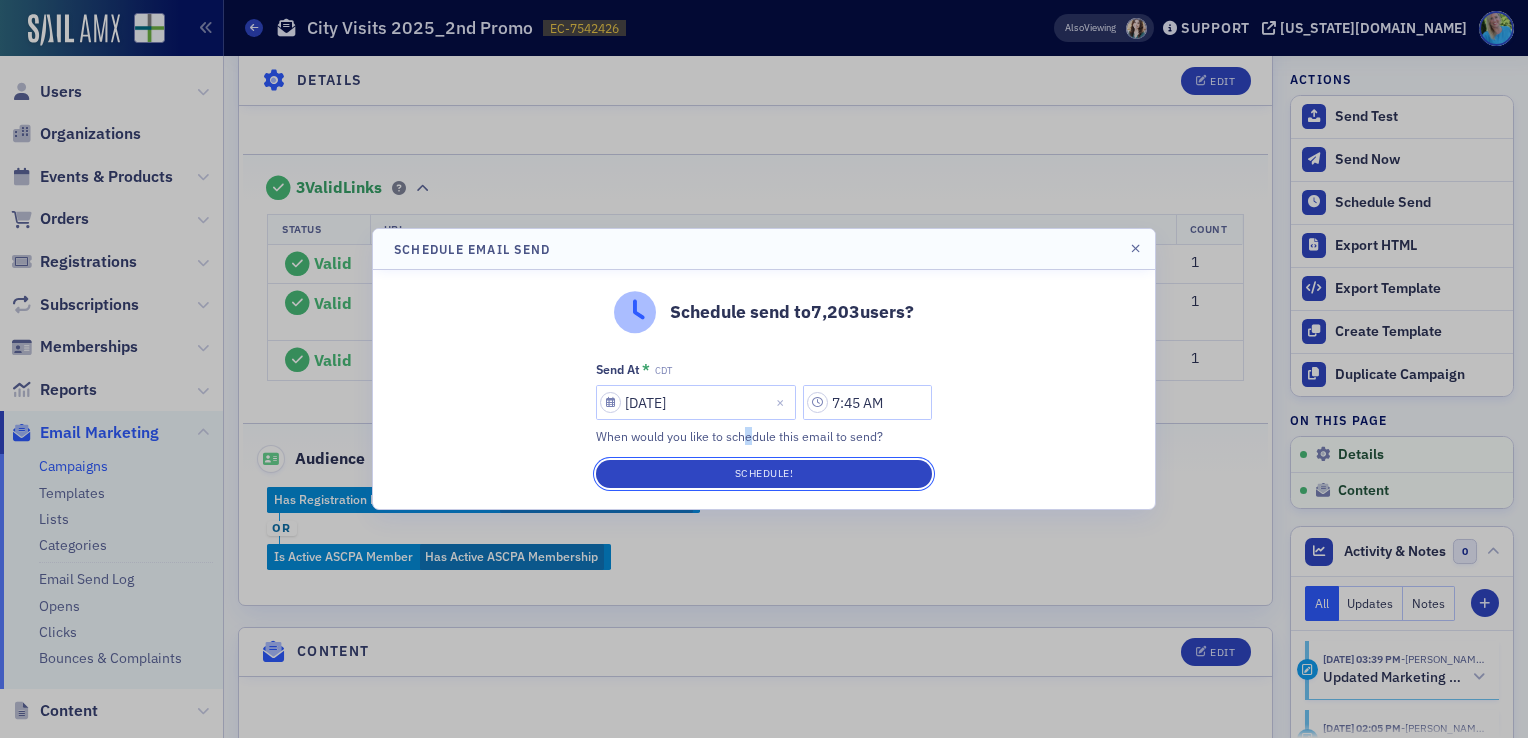 drag, startPoint x: 749, startPoint y: 451, endPoint x: 761, endPoint y: 474, distance: 25.942244 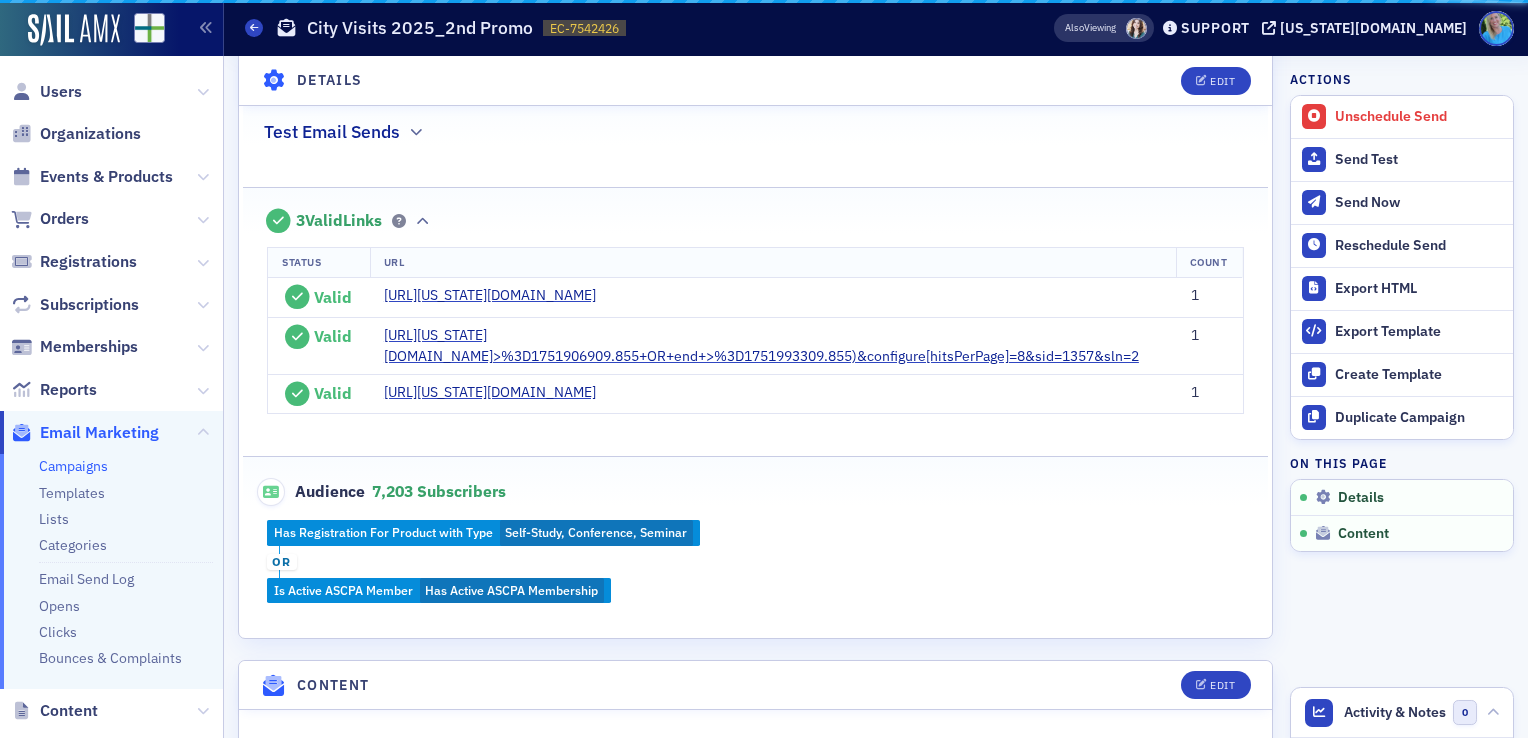scroll, scrollTop: 625, scrollLeft: 0, axis: vertical 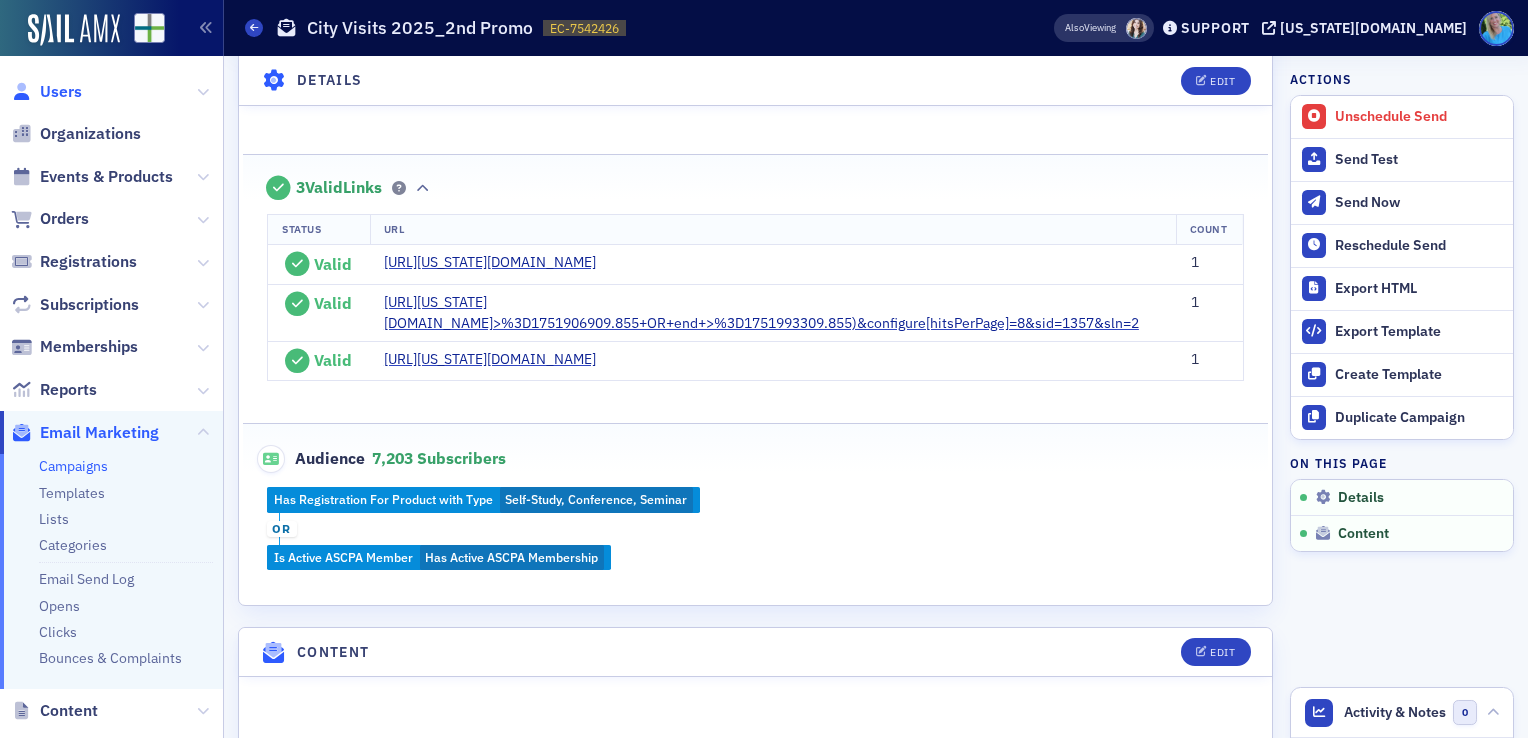 click on "Users" 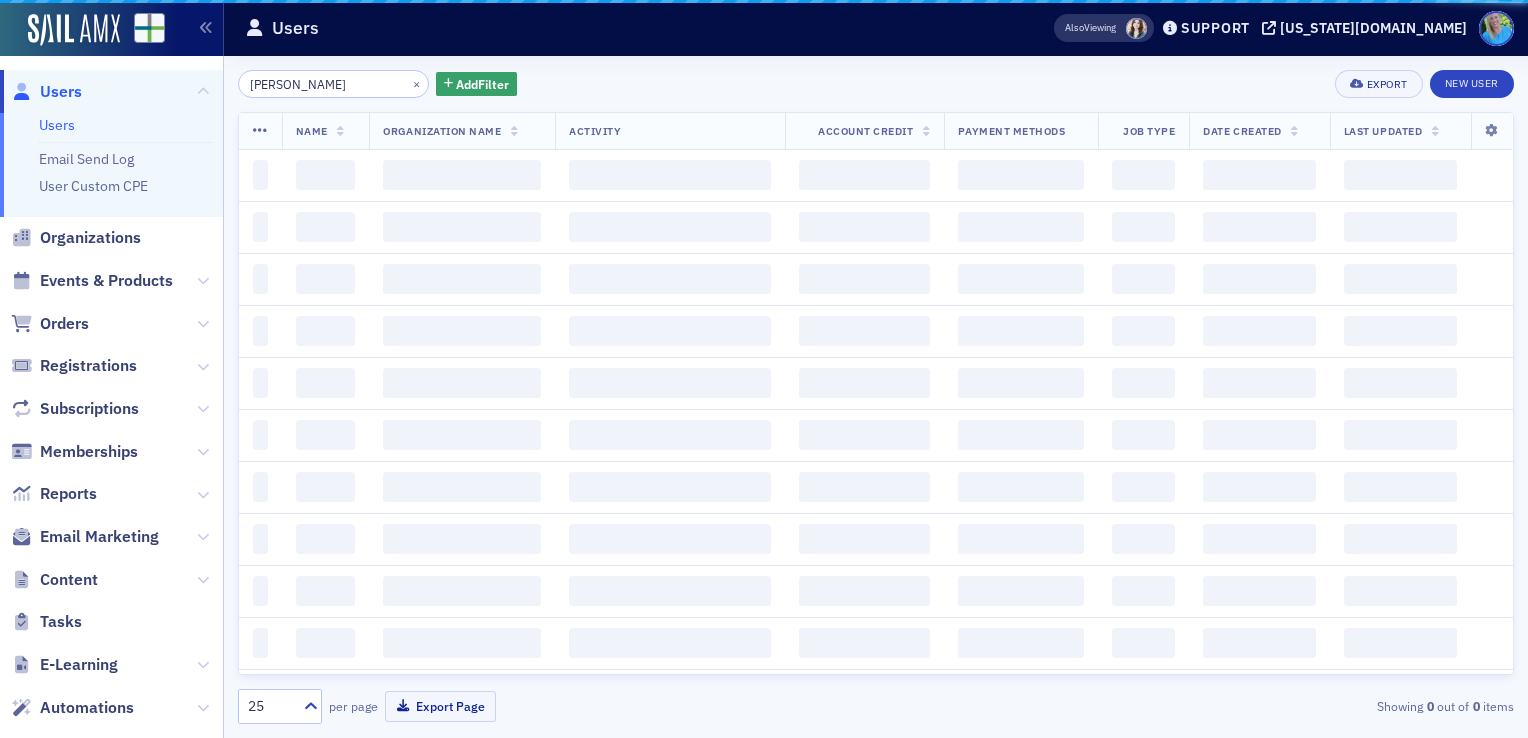 scroll, scrollTop: 0, scrollLeft: 0, axis: both 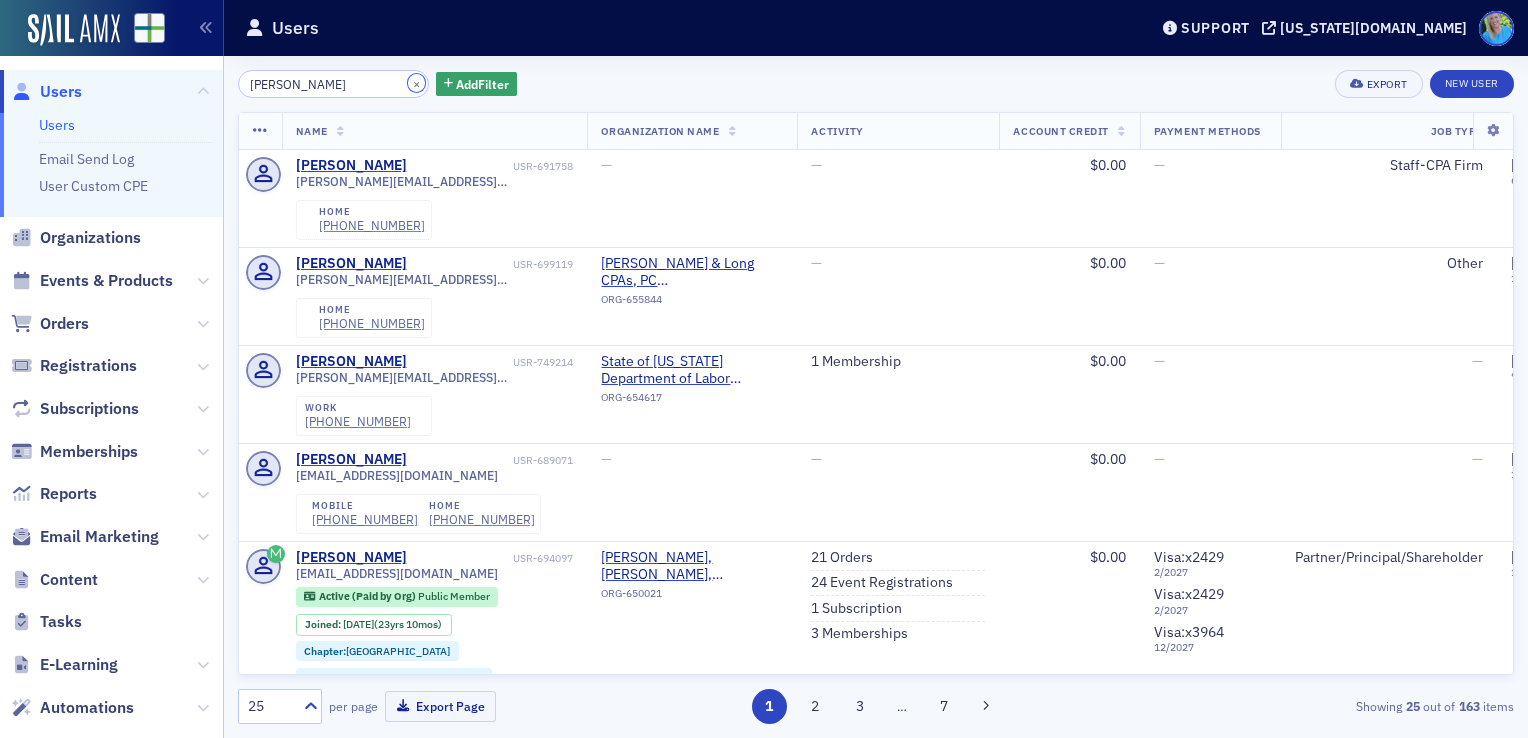 drag, startPoint x: 400, startPoint y: 85, endPoint x: 357, endPoint y: 85, distance: 43 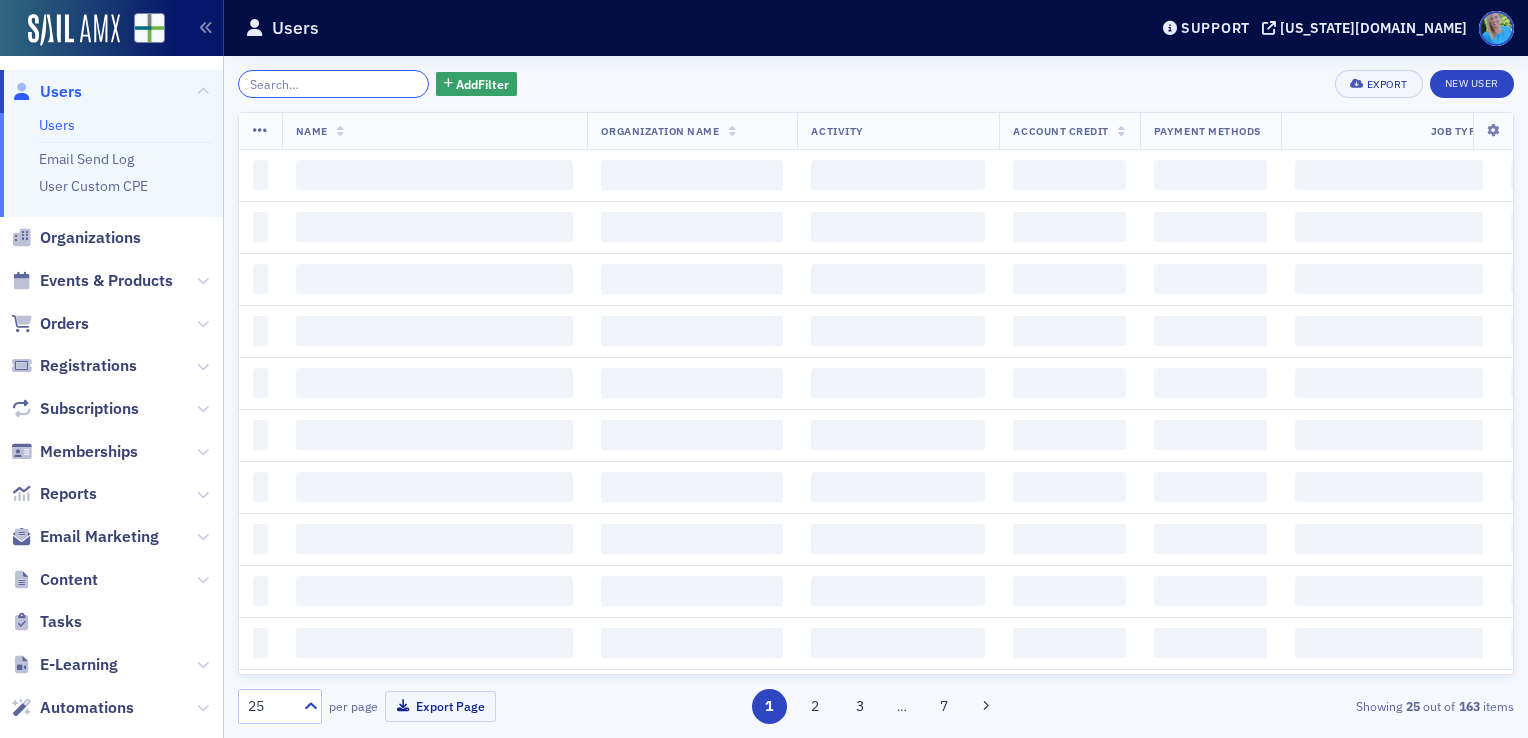 click 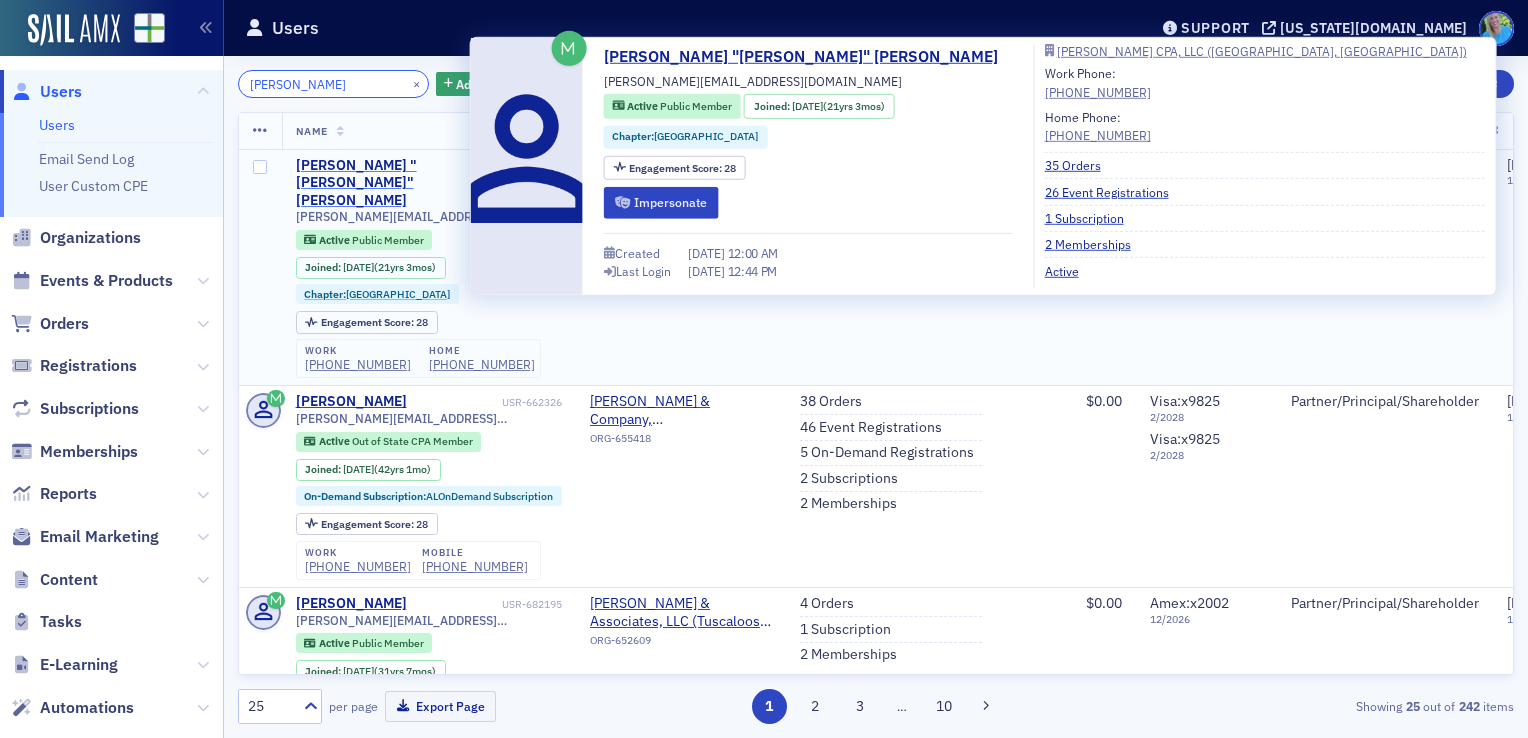 type on "scott barringer" 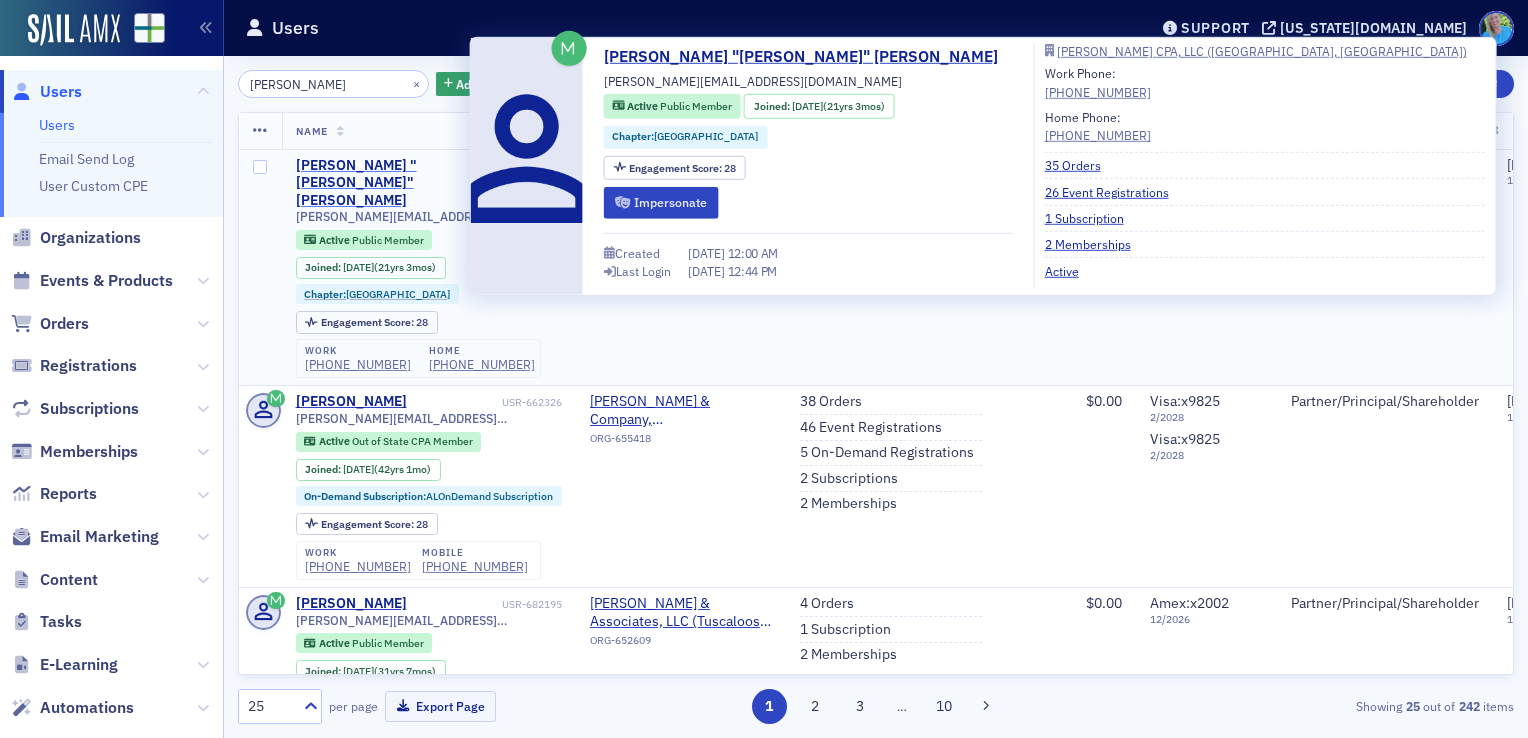 click on "Laurence "Scott" Barringer" 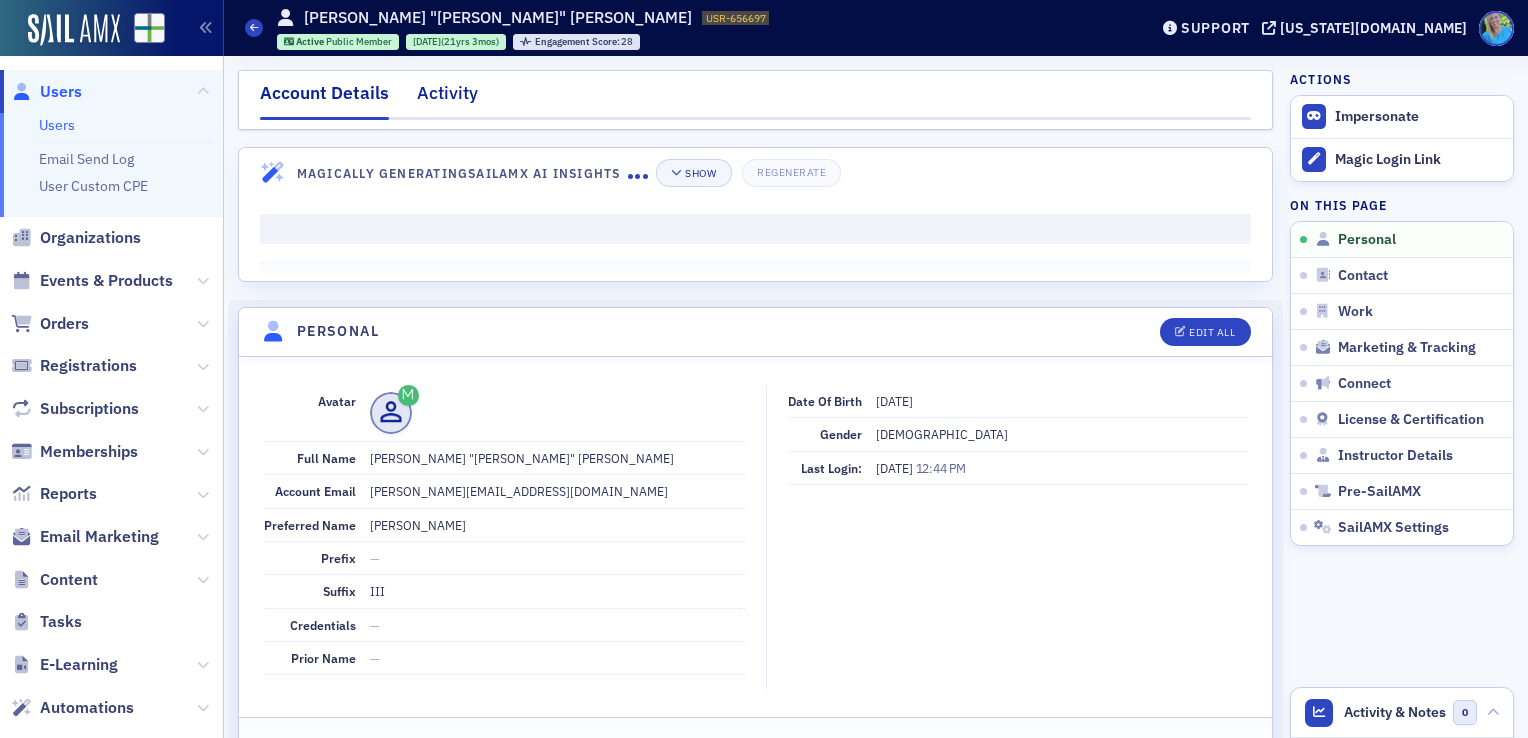 click on "Activity" 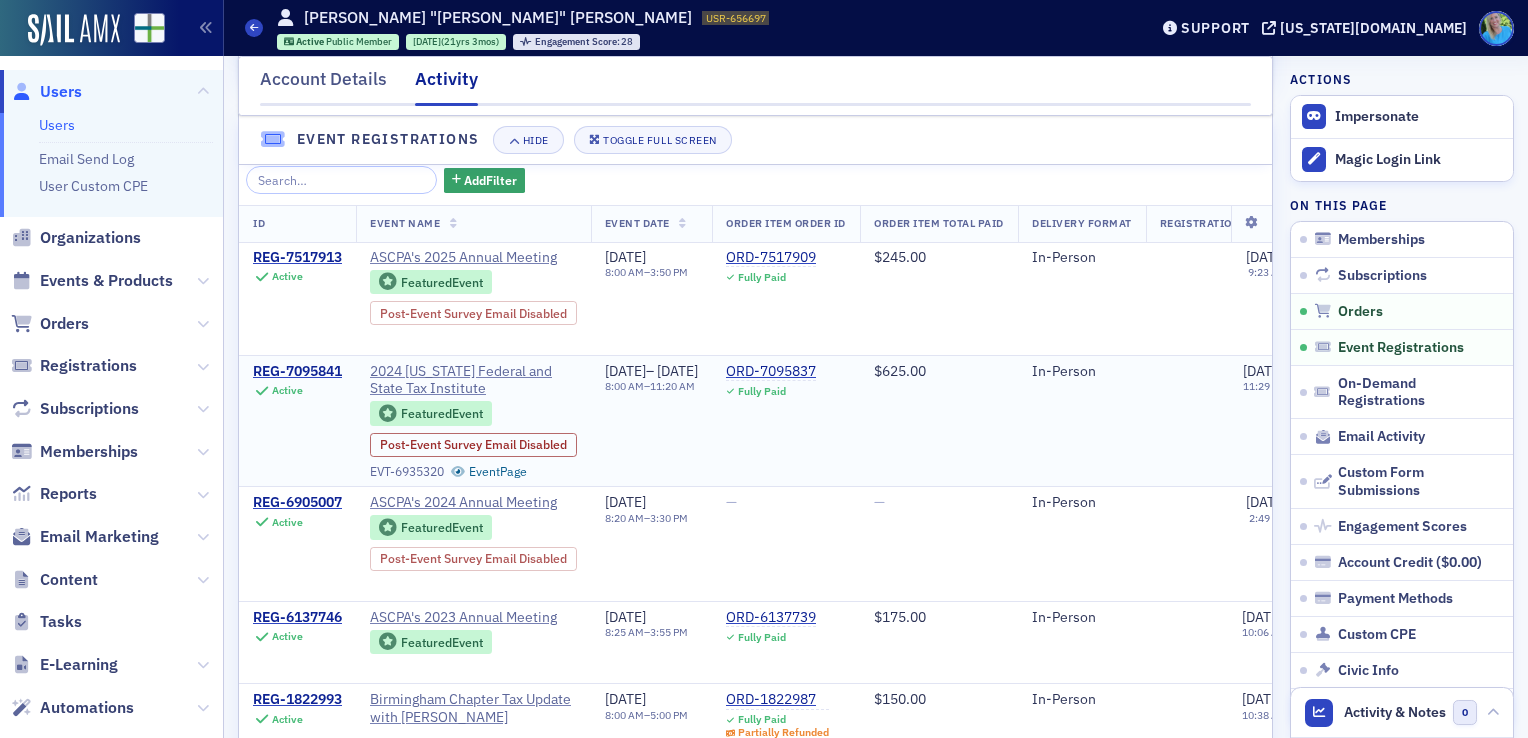 scroll, scrollTop: 1300, scrollLeft: 0, axis: vertical 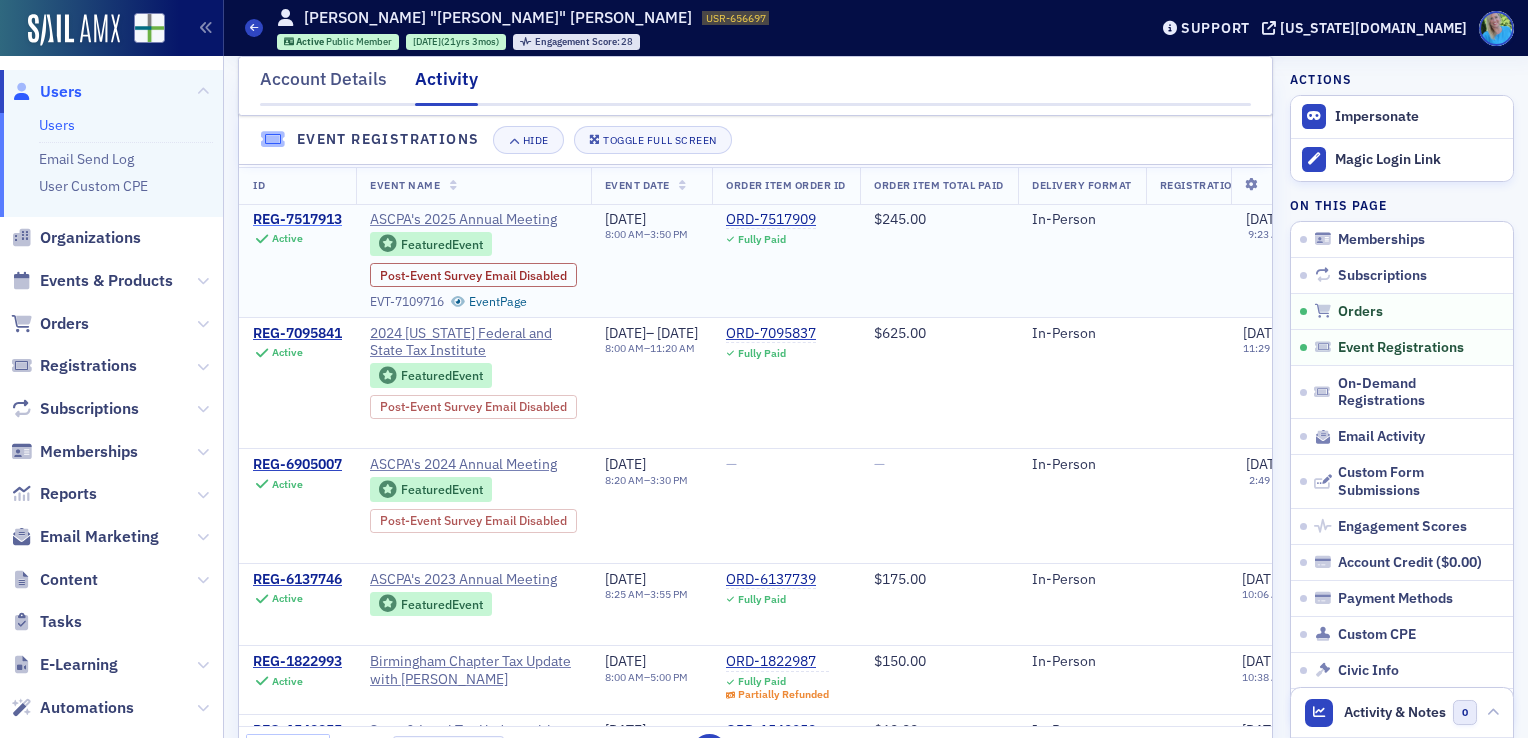 click on "REG-7517913" 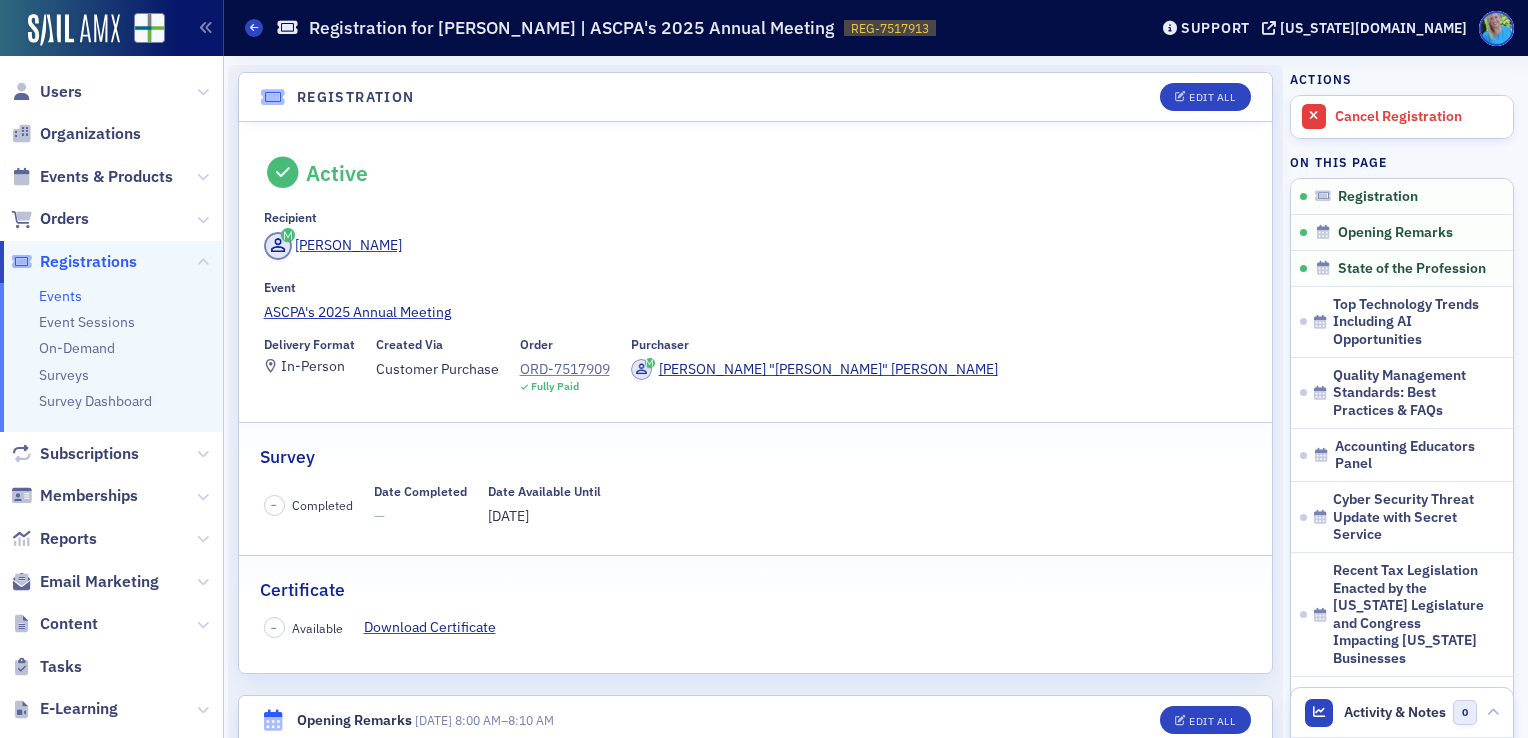 scroll, scrollTop: 0, scrollLeft: 0, axis: both 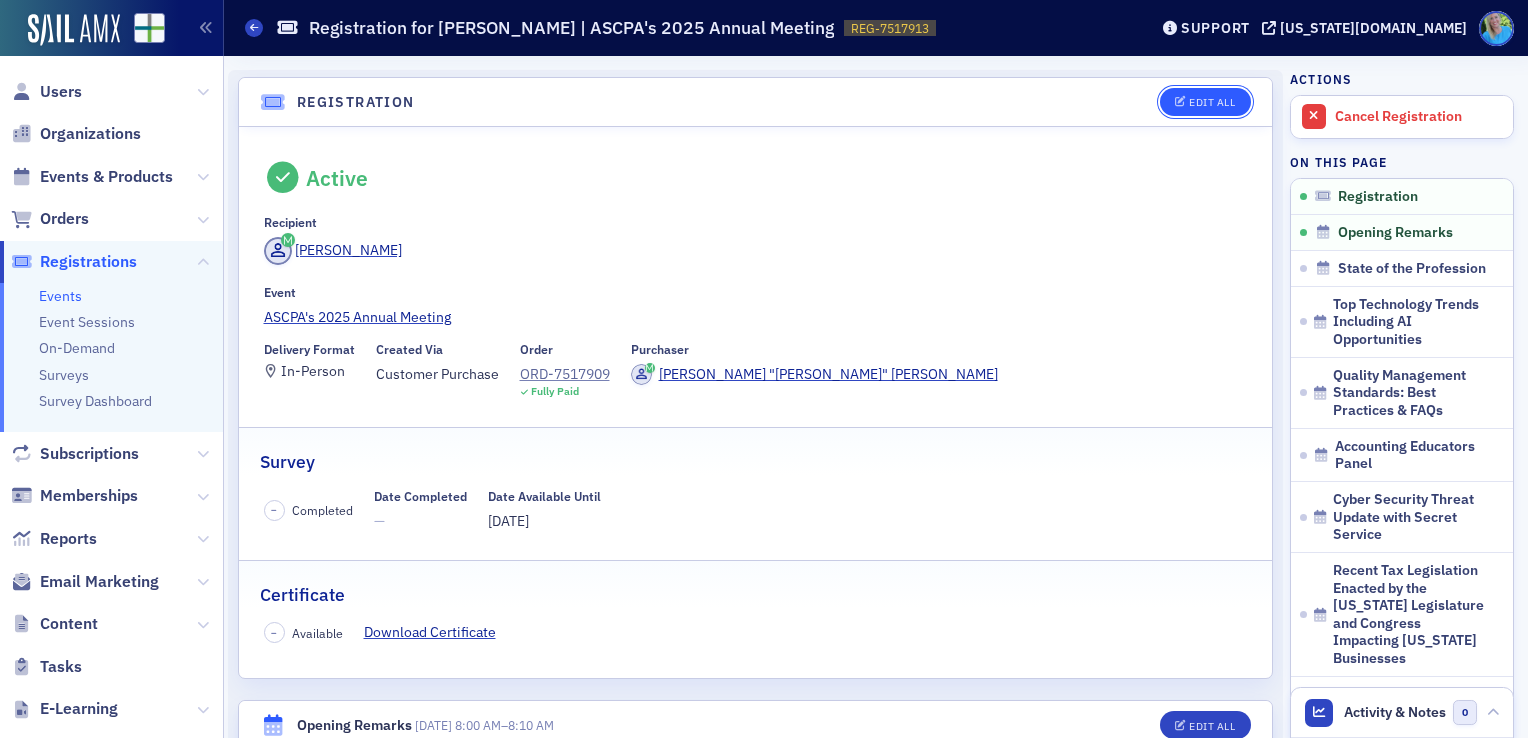 click on "Edit All" 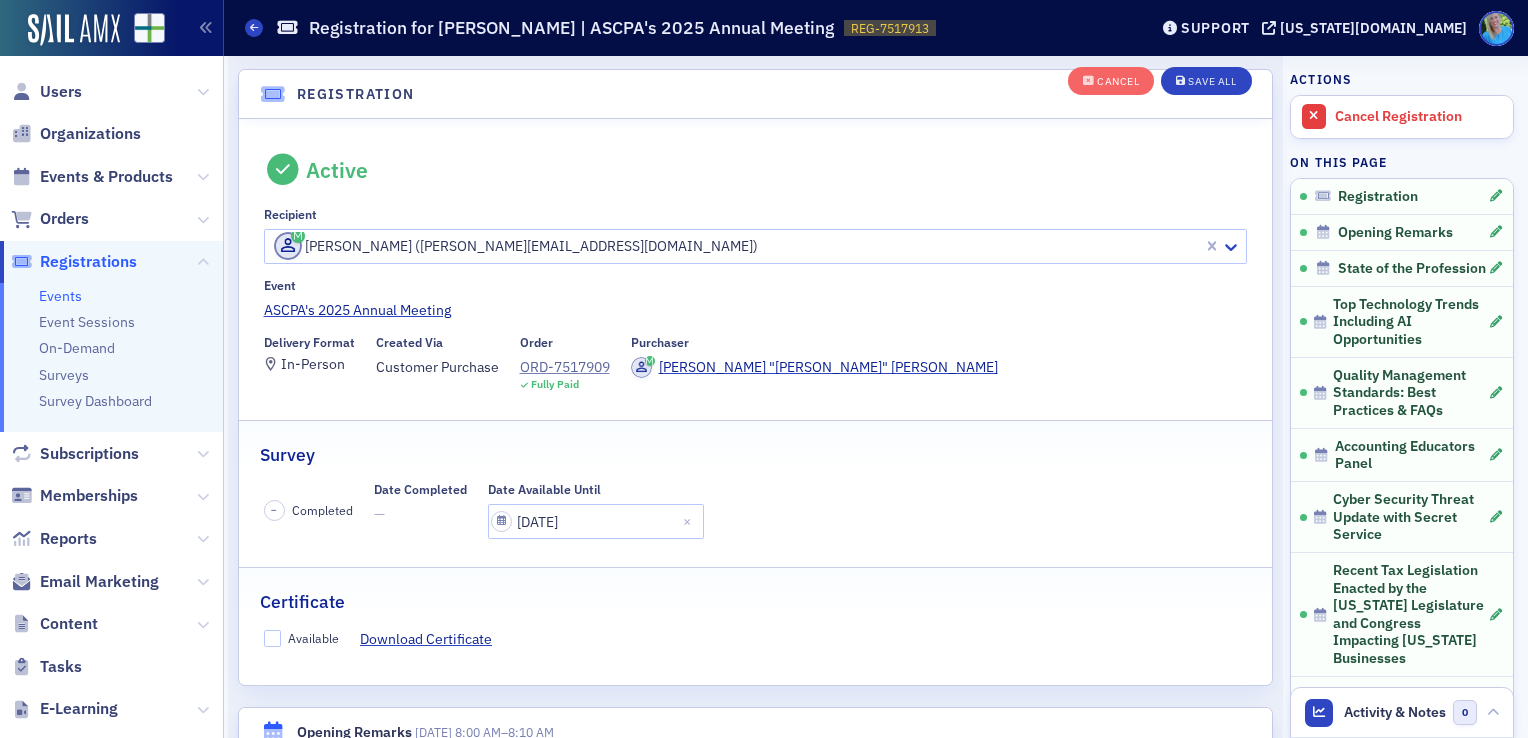 scroll, scrollTop: 52, scrollLeft: 0, axis: vertical 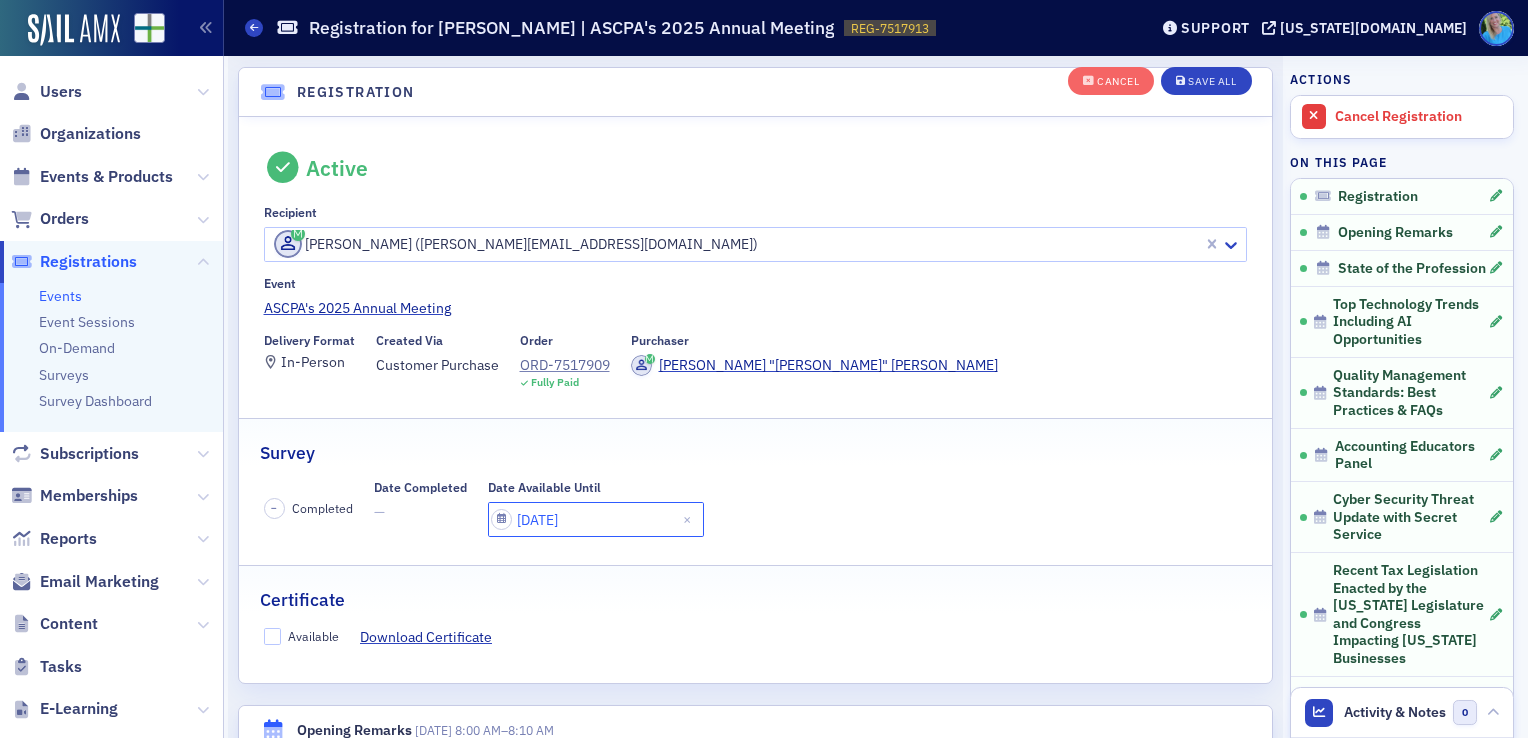 select on "5" 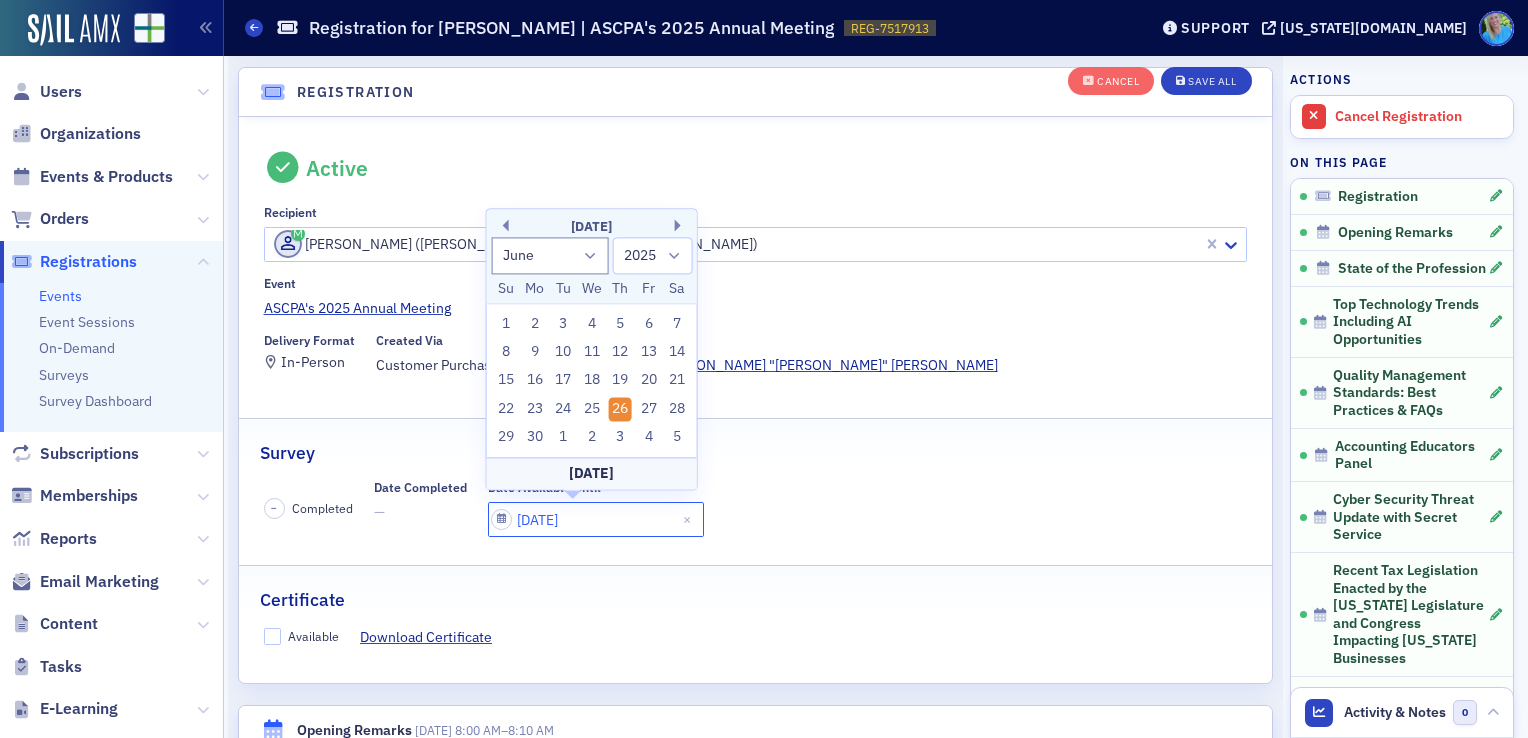 click on "[DATE]" 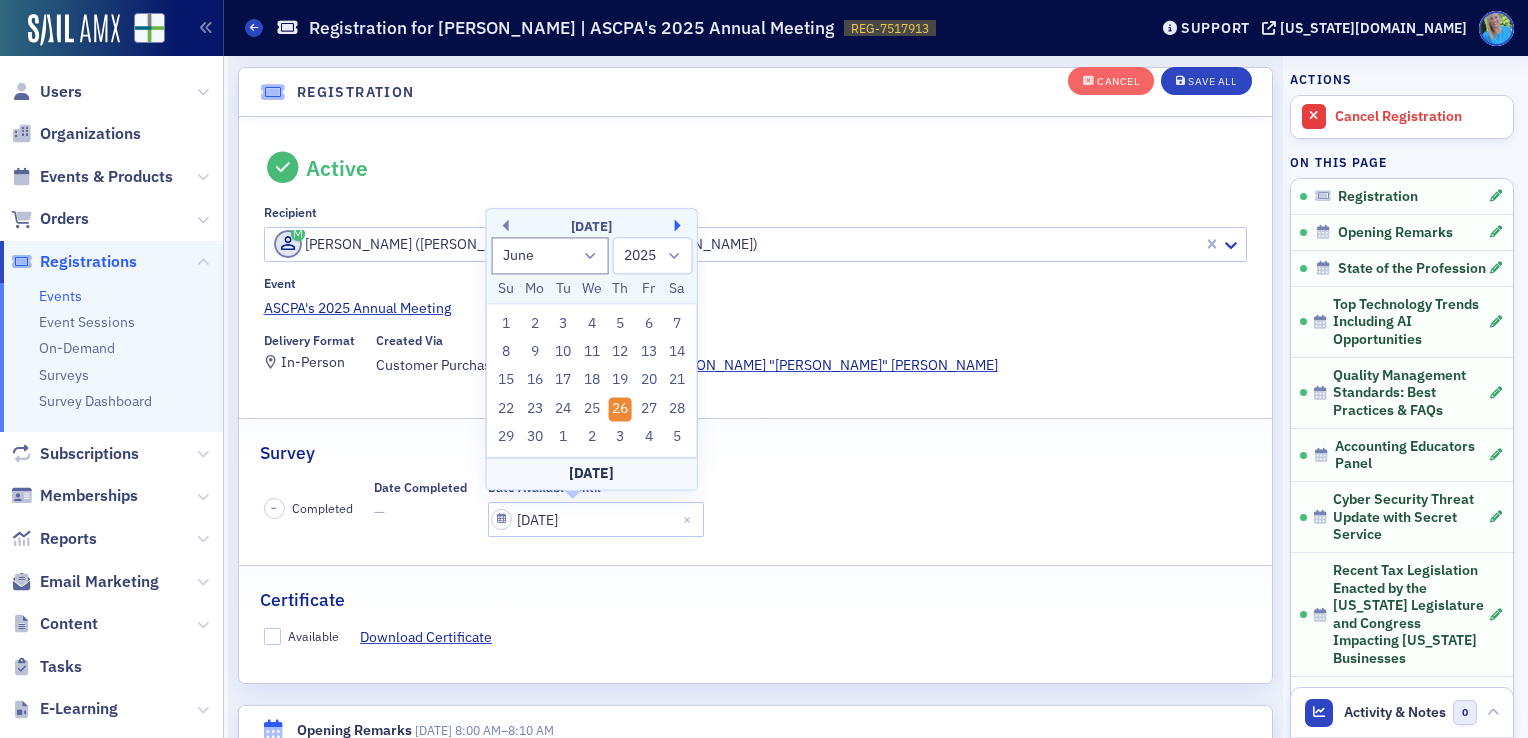 click on "Next Month" at bounding box center (681, 226) 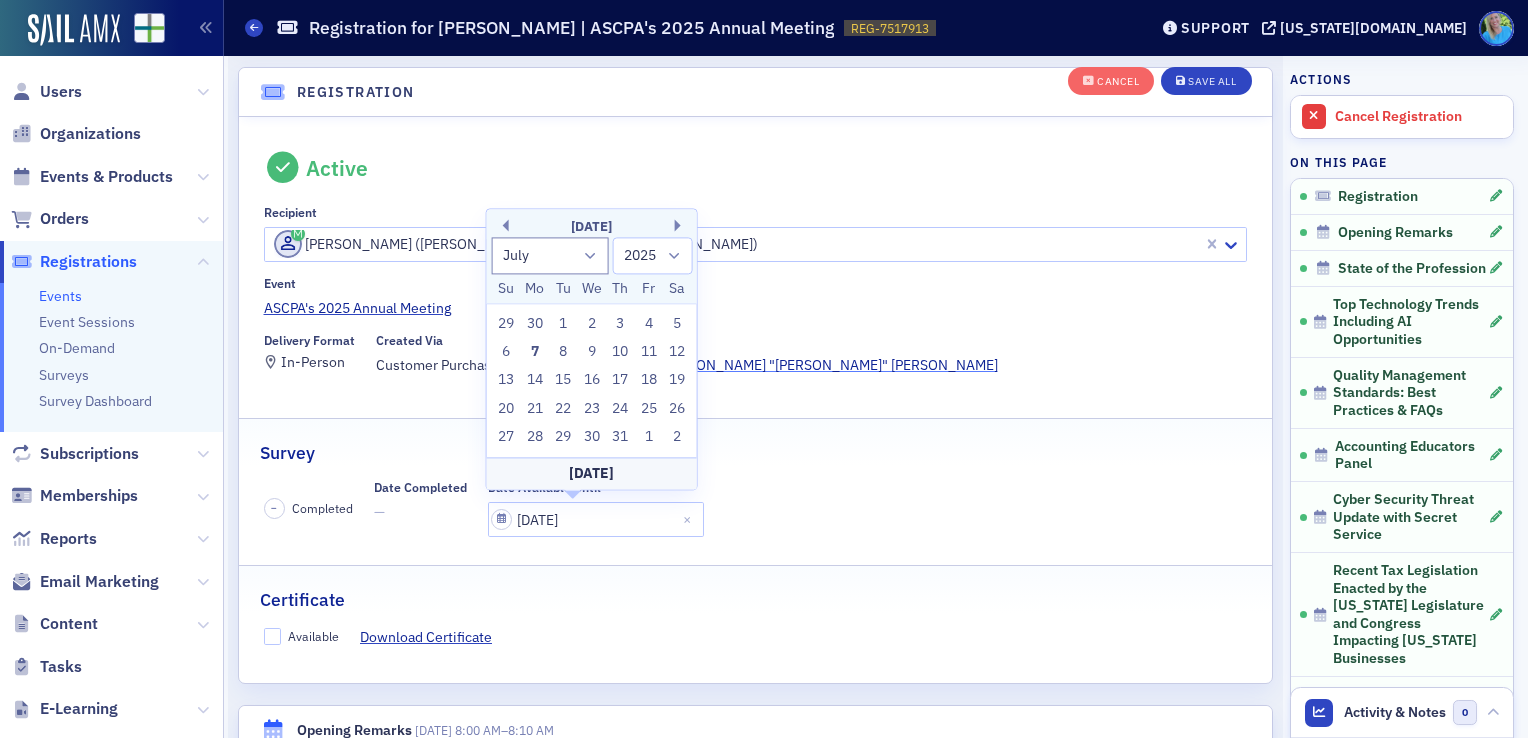 drag, startPoint x: 617, startPoint y: 384, endPoint x: 657, endPoint y: 361, distance: 46.141087 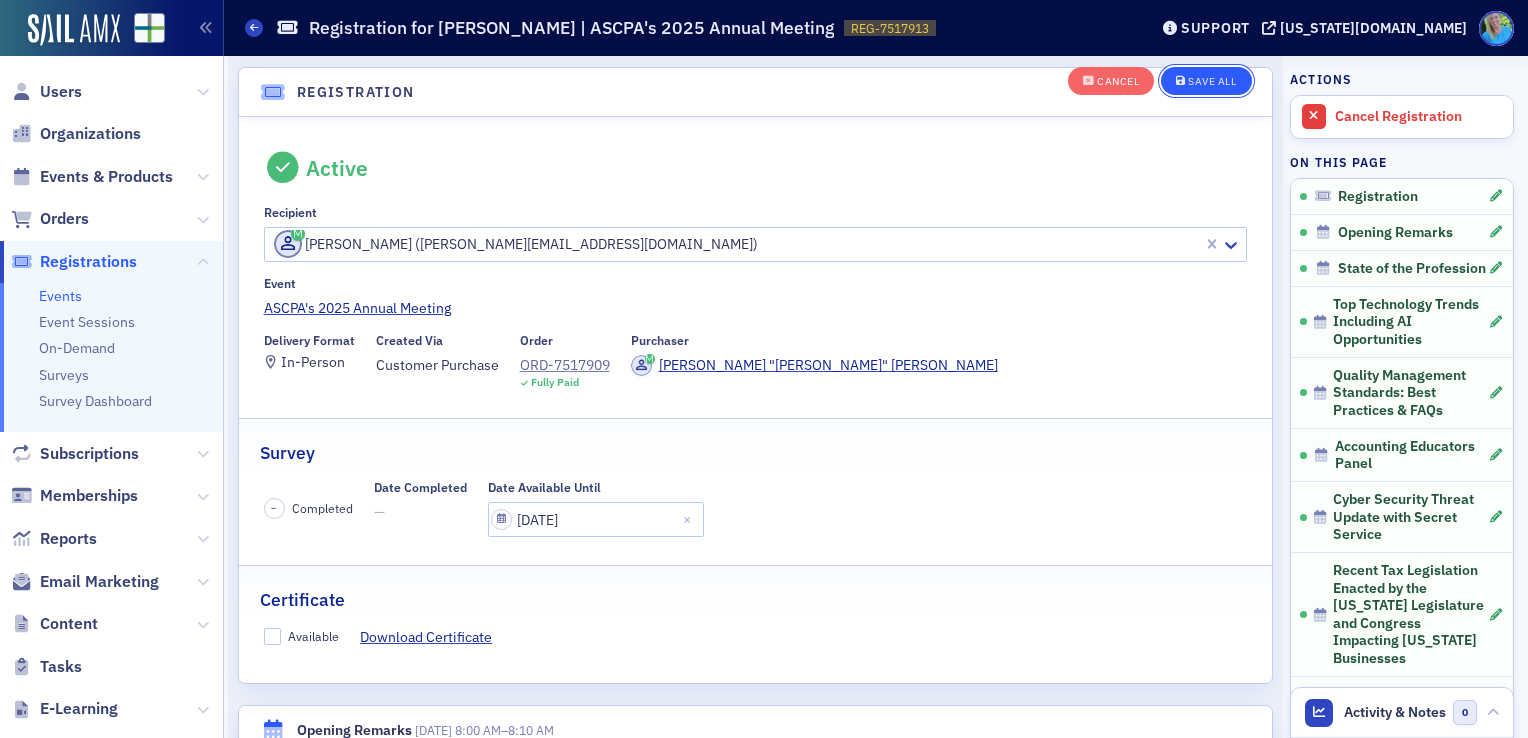 click on "Save All" 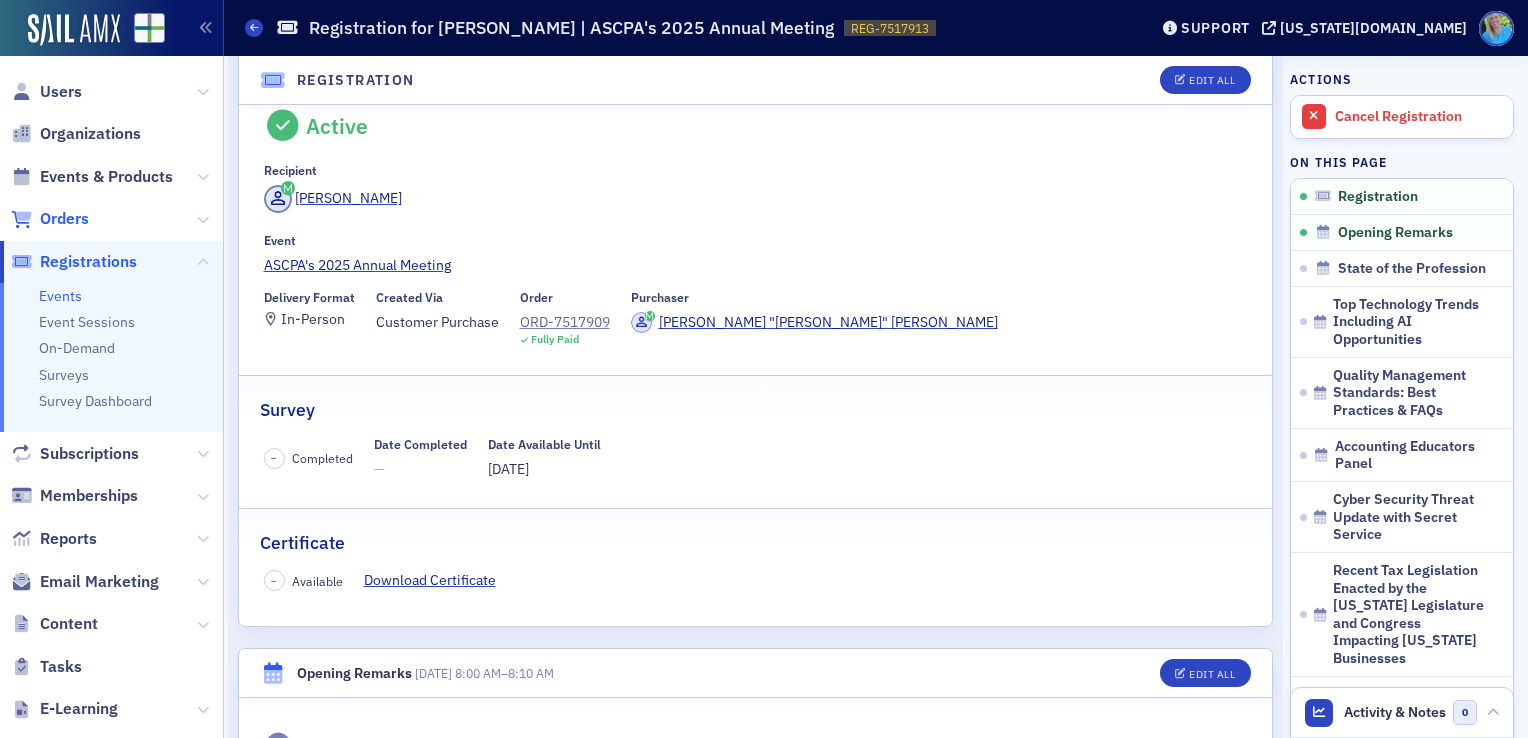 click on "Orders" 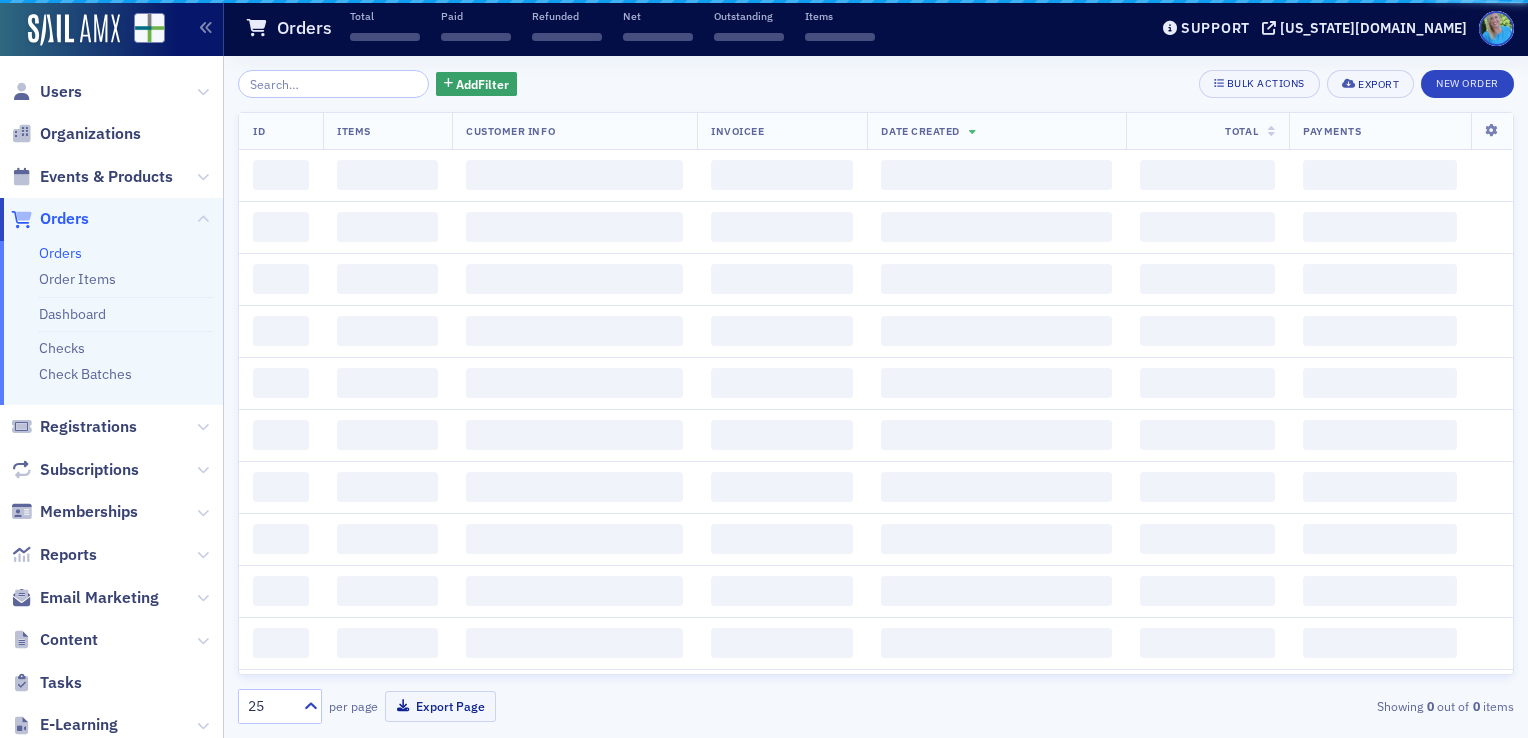 scroll, scrollTop: 0, scrollLeft: 0, axis: both 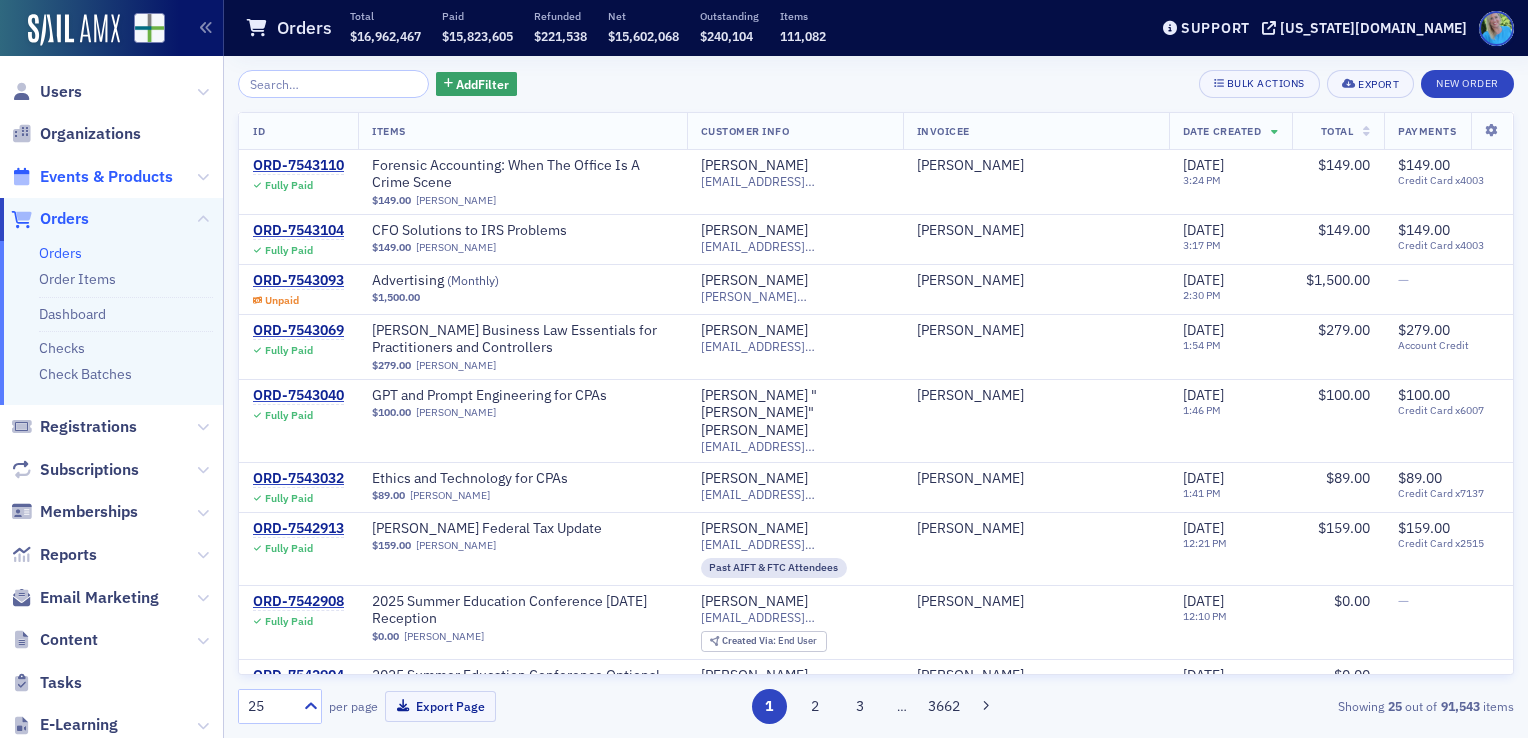 click on "Events & Products" 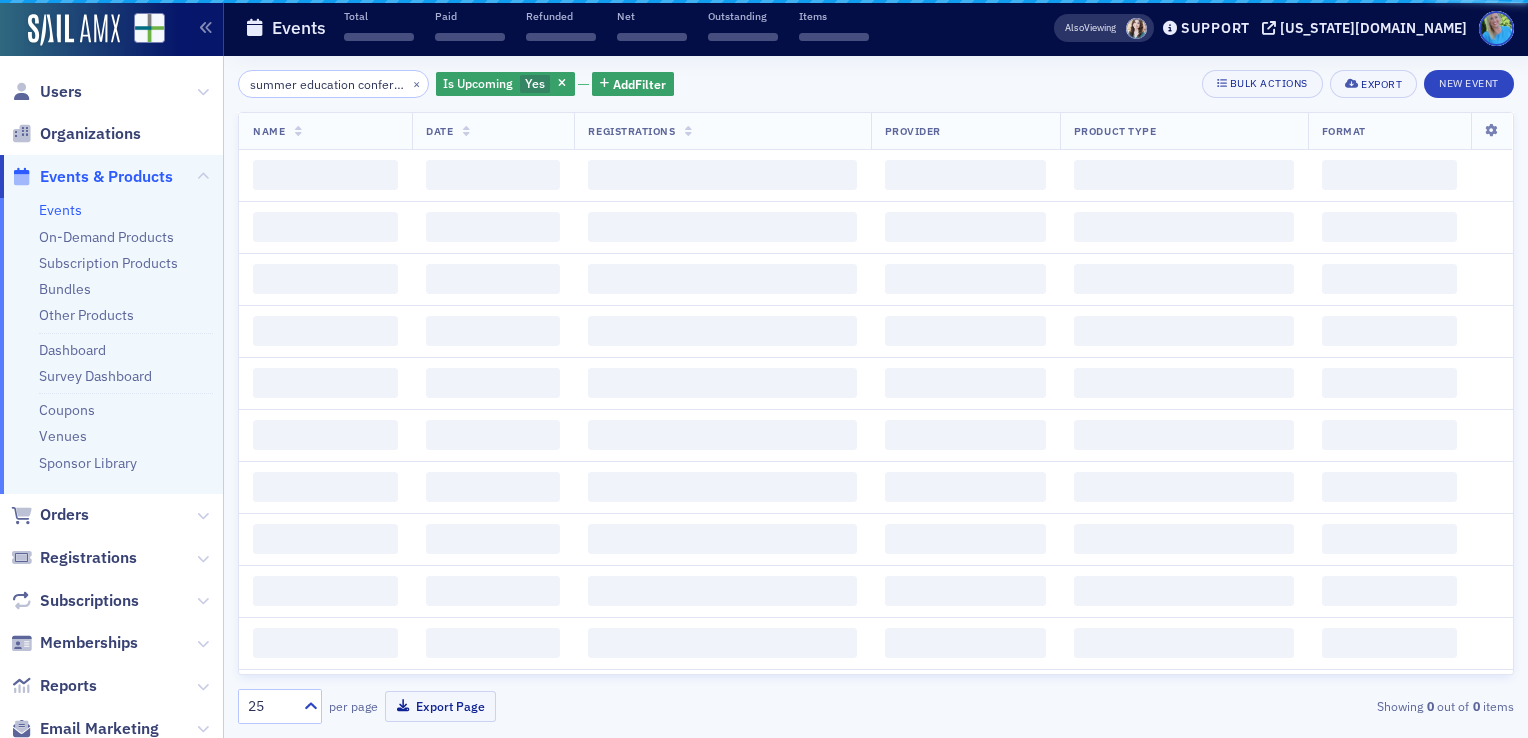 scroll, scrollTop: 0, scrollLeft: 31, axis: horizontal 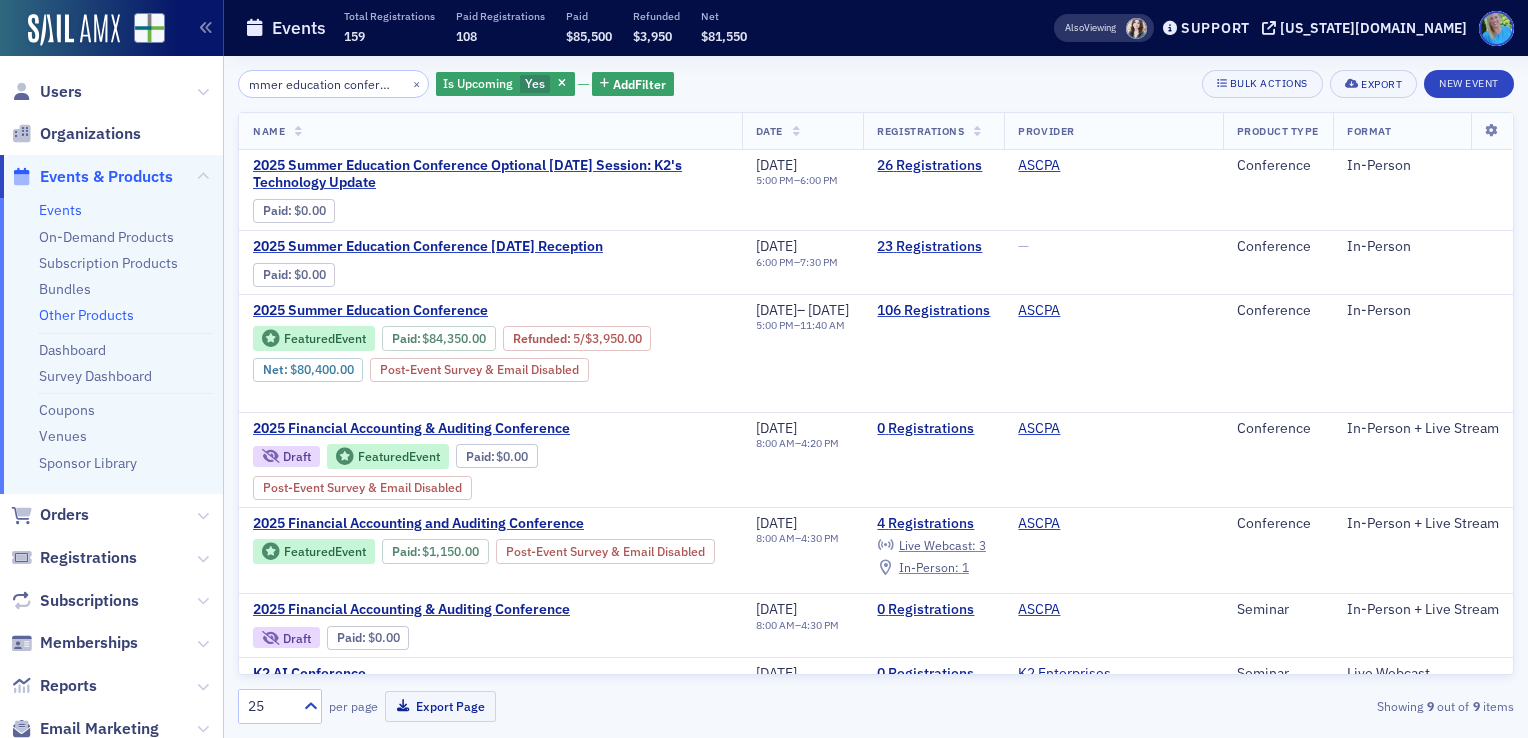 click on "Other Products" 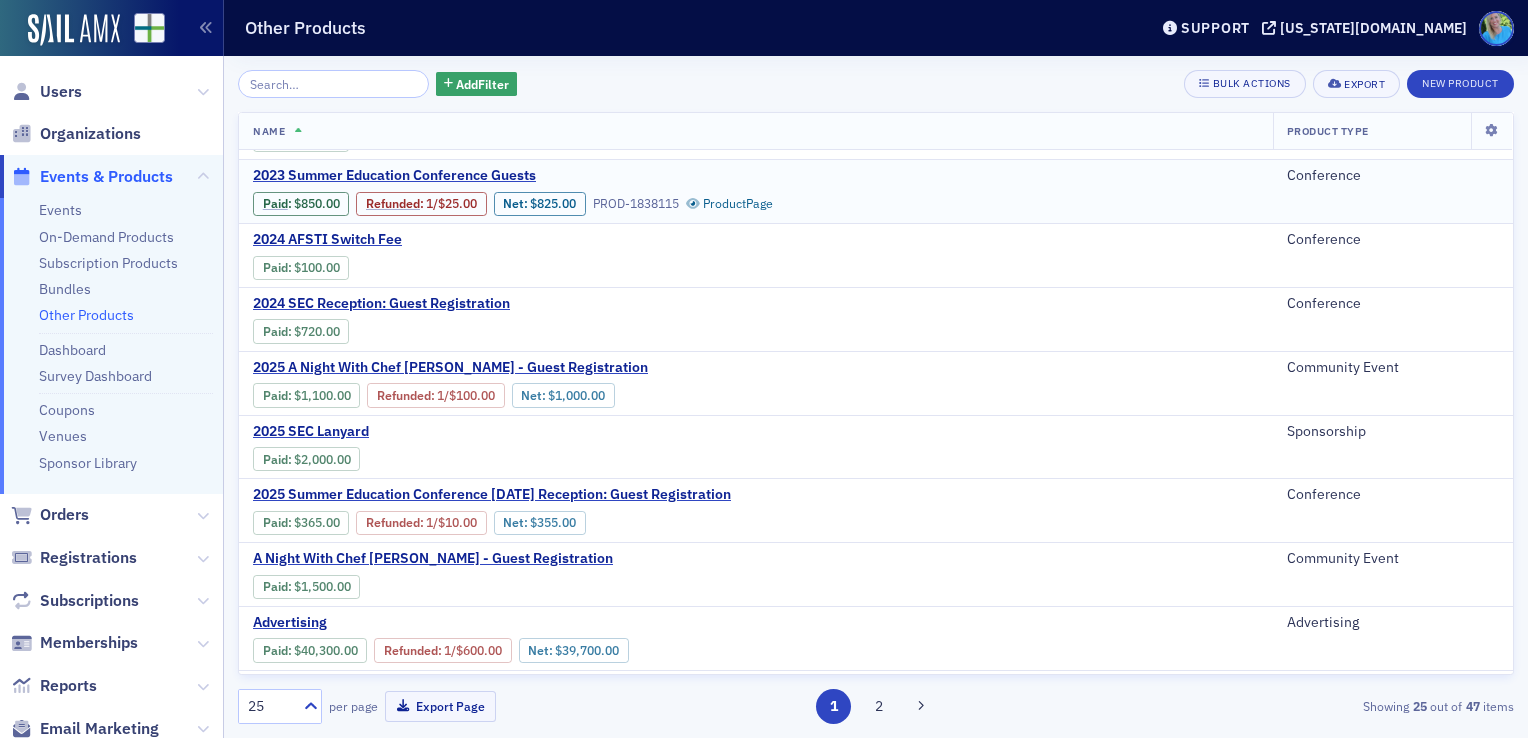 scroll, scrollTop: 600, scrollLeft: 0, axis: vertical 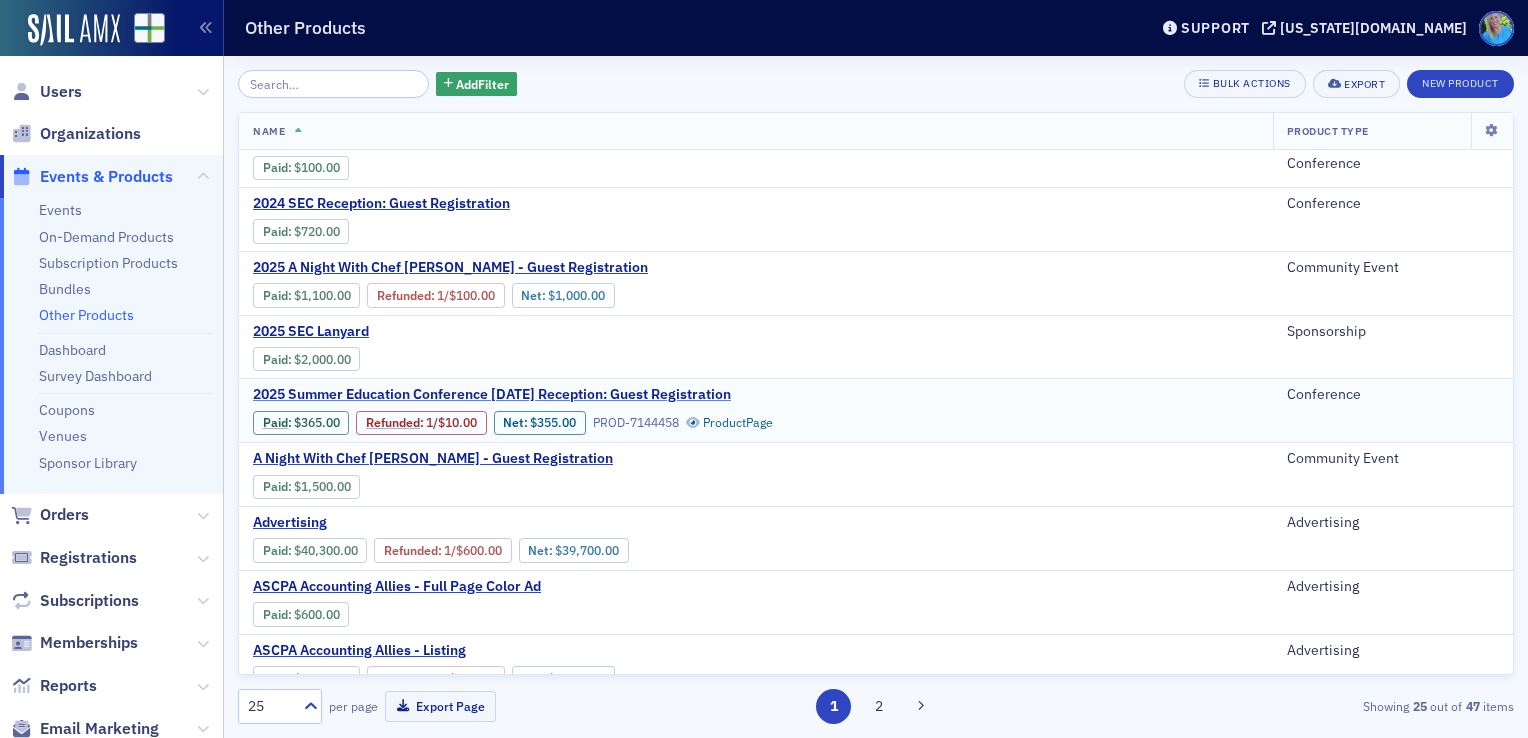 click on "2025 Summer Education Conference [DATE] Reception: Guest Registration" 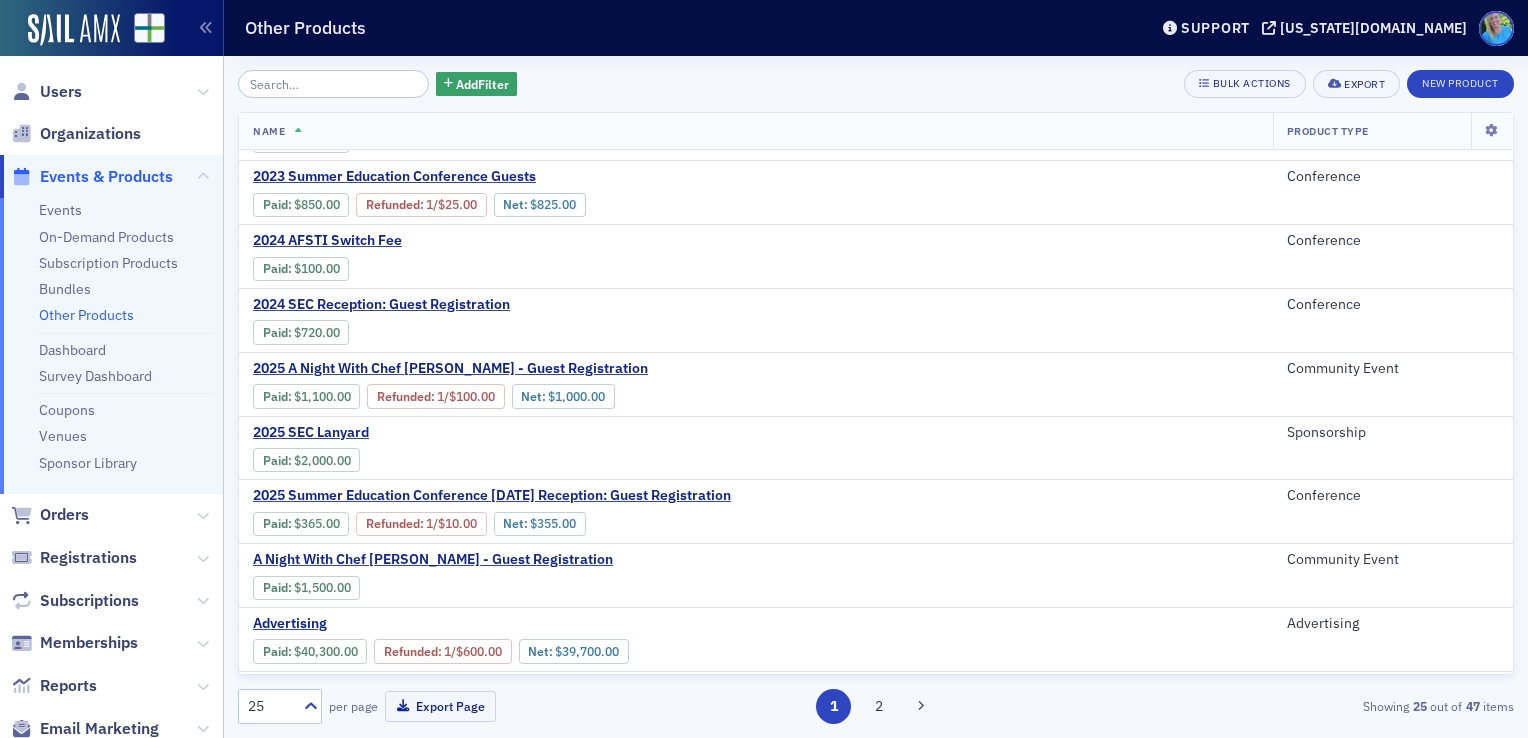scroll, scrollTop: 500, scrollLeft: 0, axis: vertical 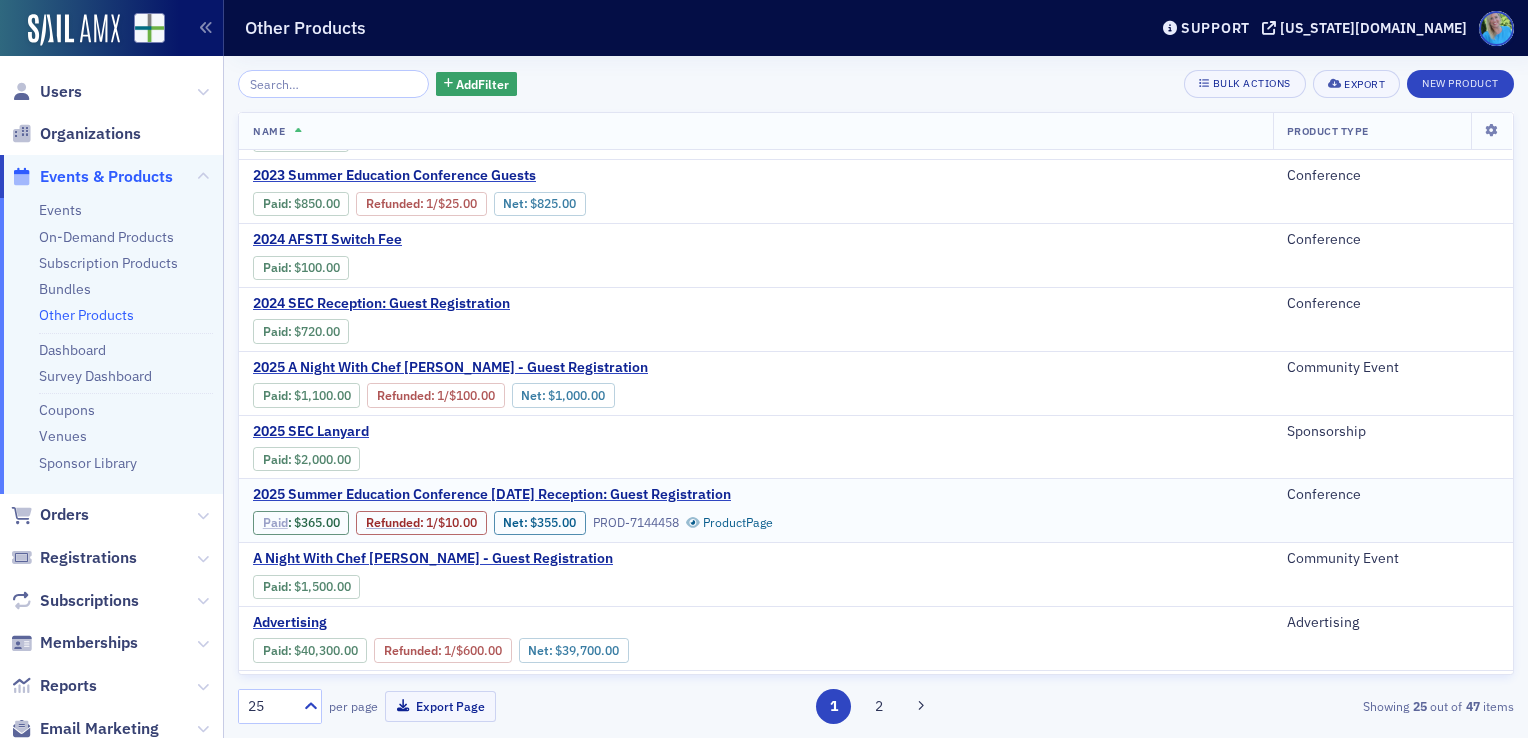 click on "Paid" 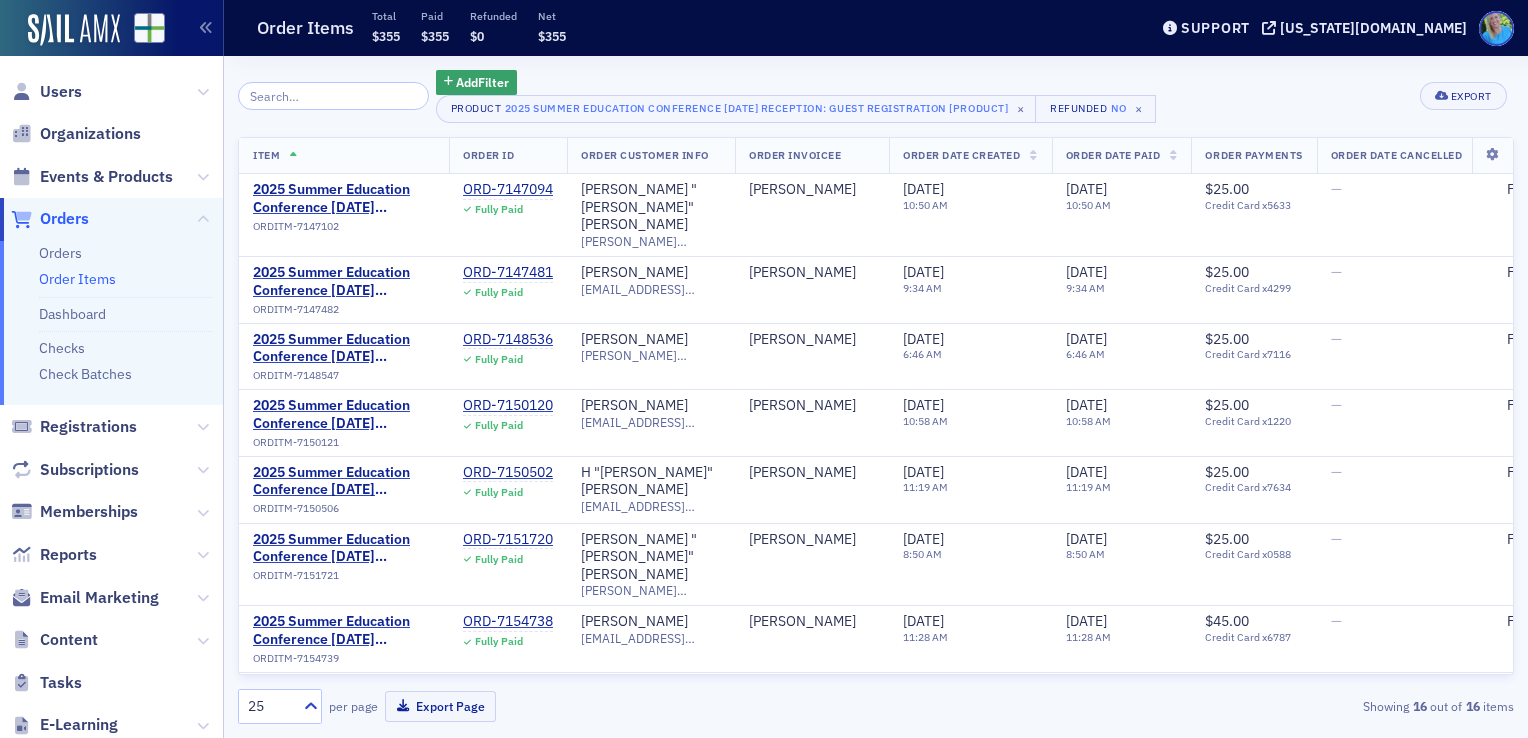 click on "Order Date Created" 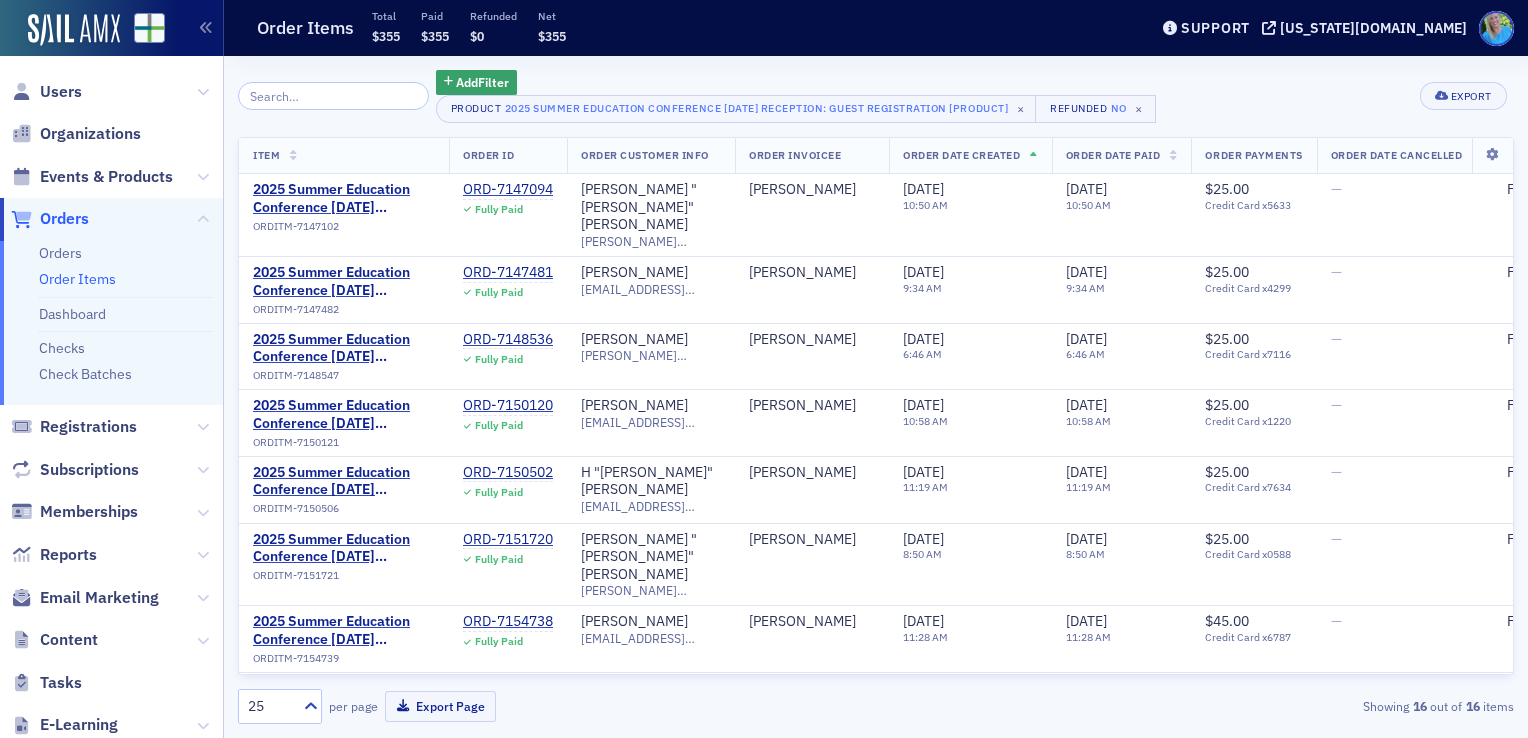 click on "Order Date Created" 